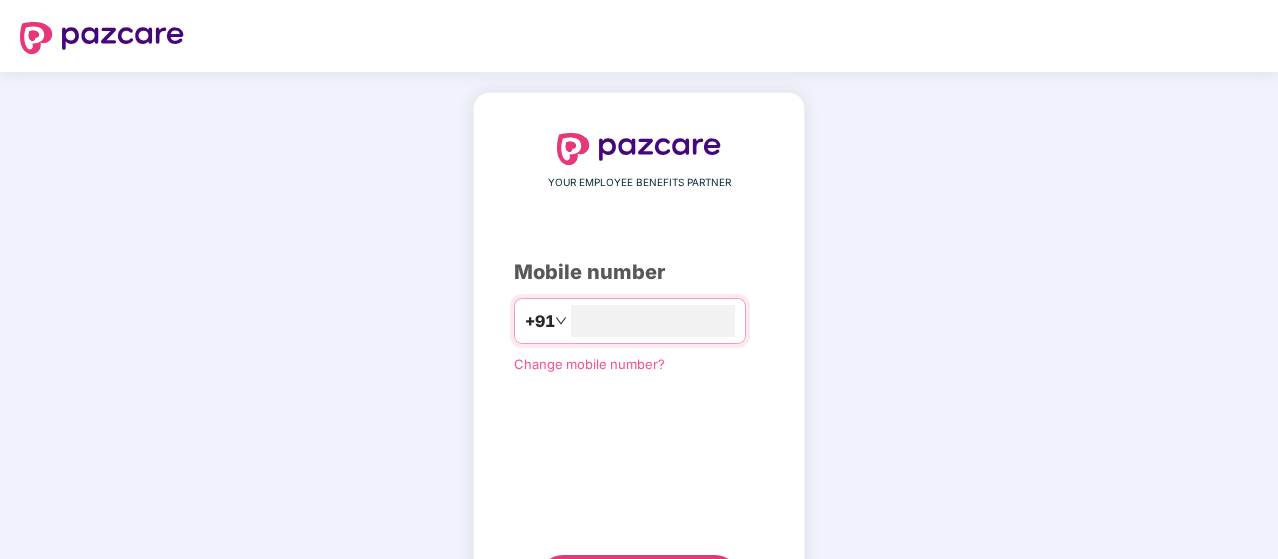 scroll, scrollTop: 0, scrollLeft: 0, axis: both 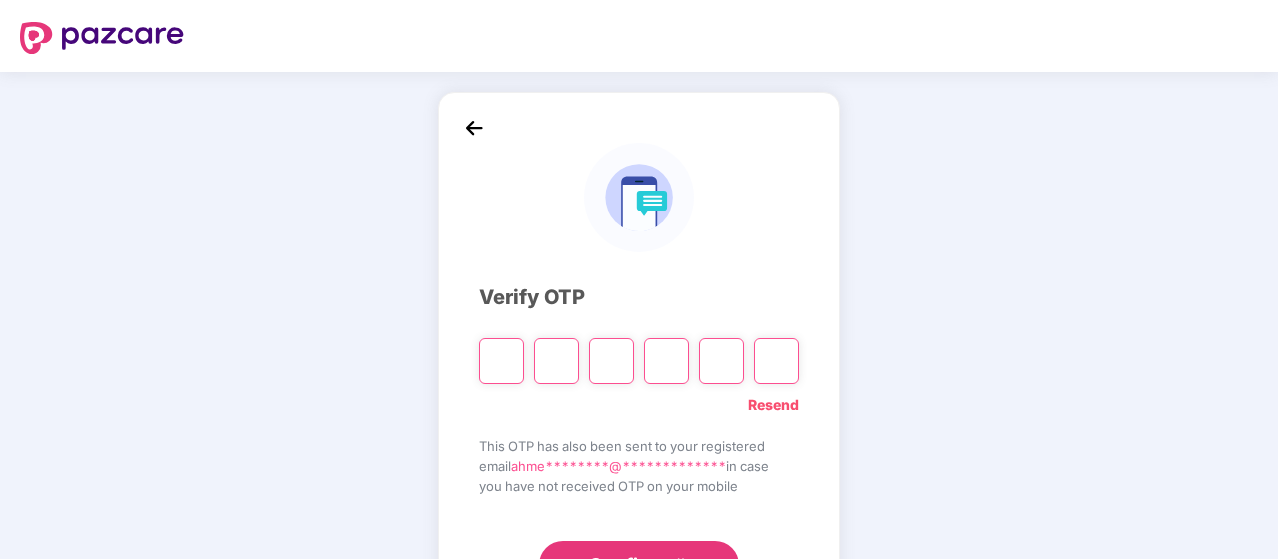 type on "*" 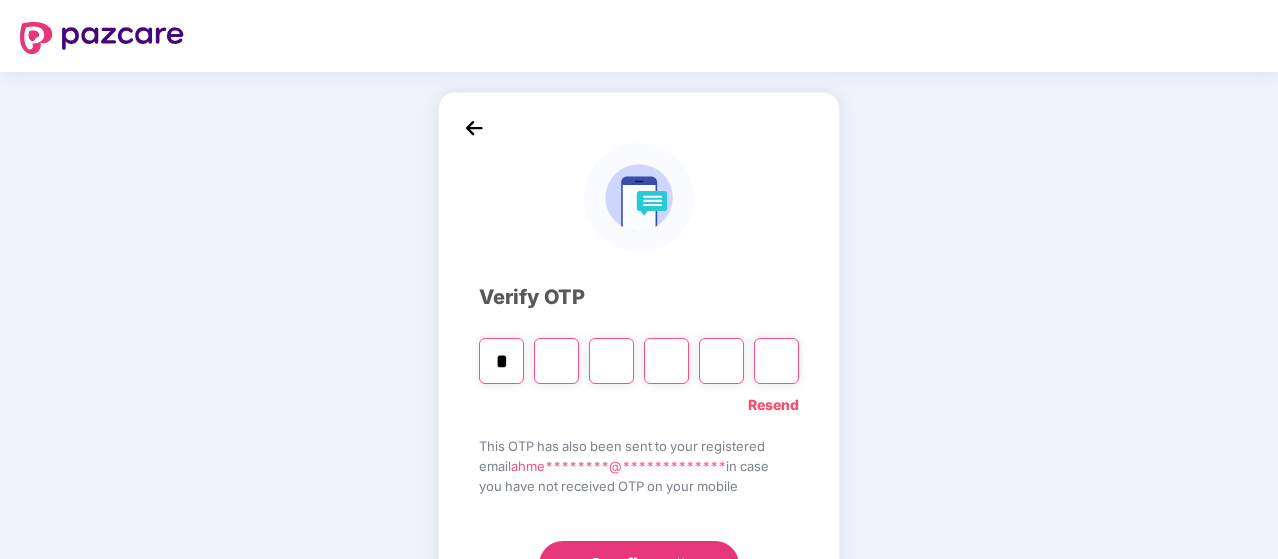 type on "*" 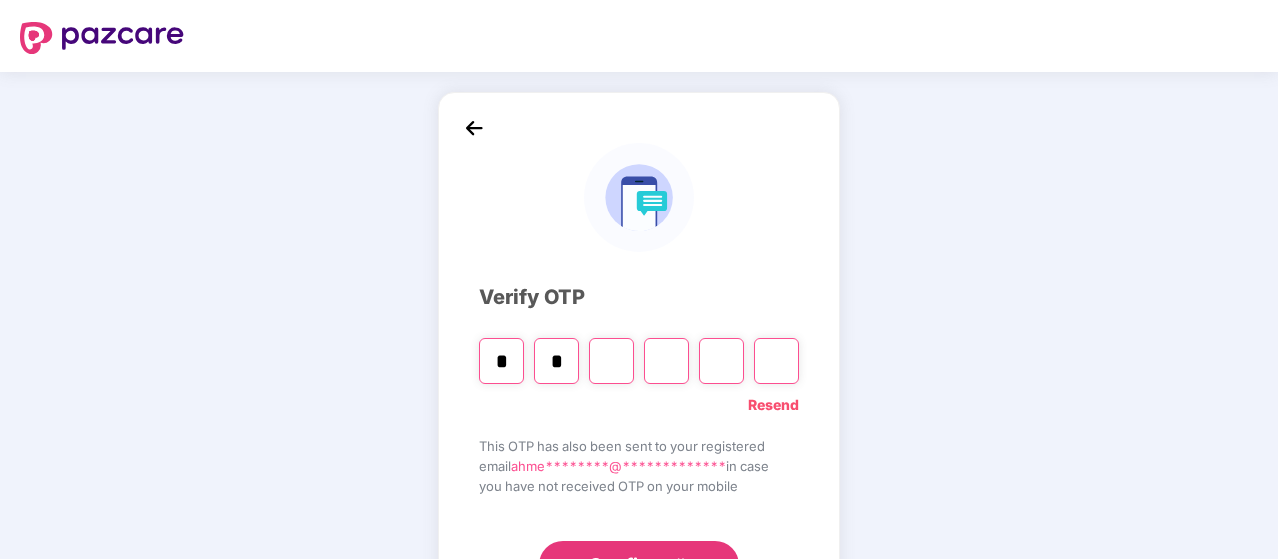 type on "*" 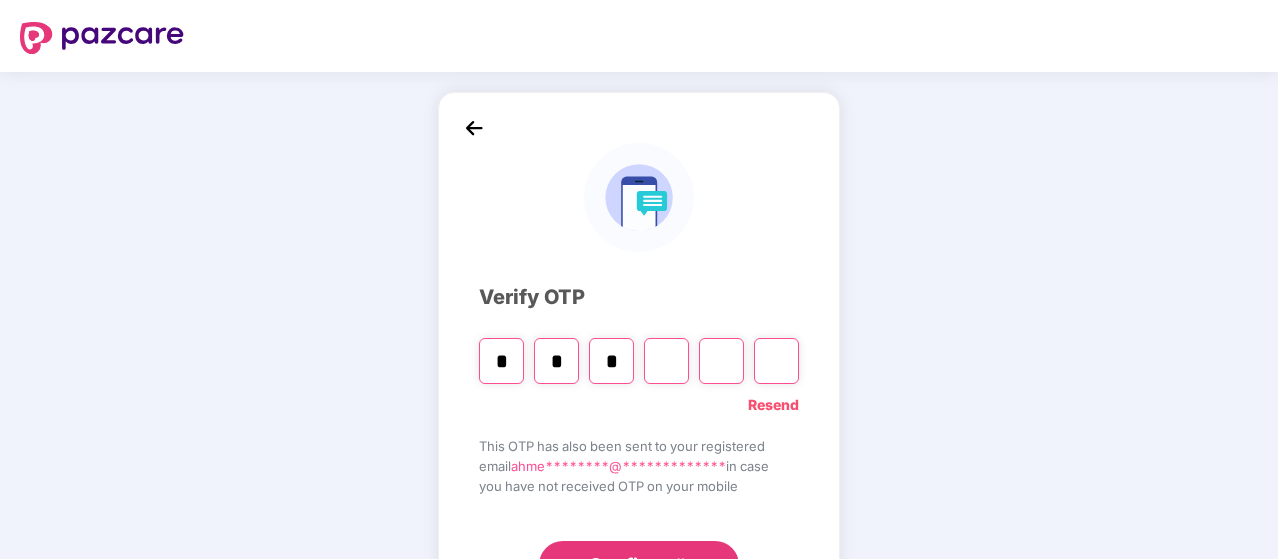 type on "*" 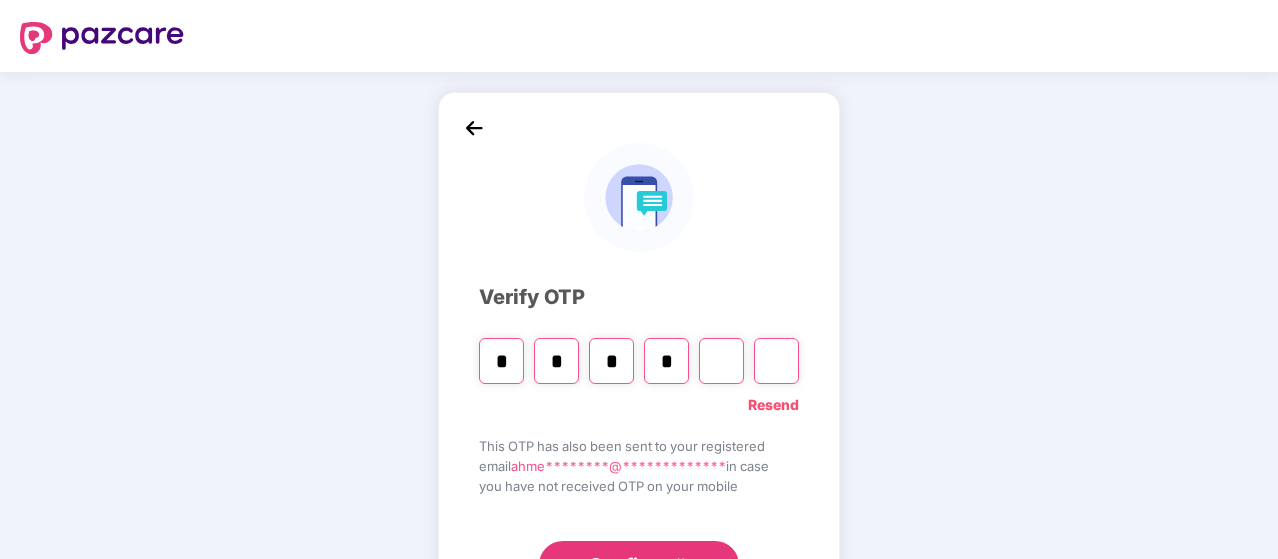type on "*" 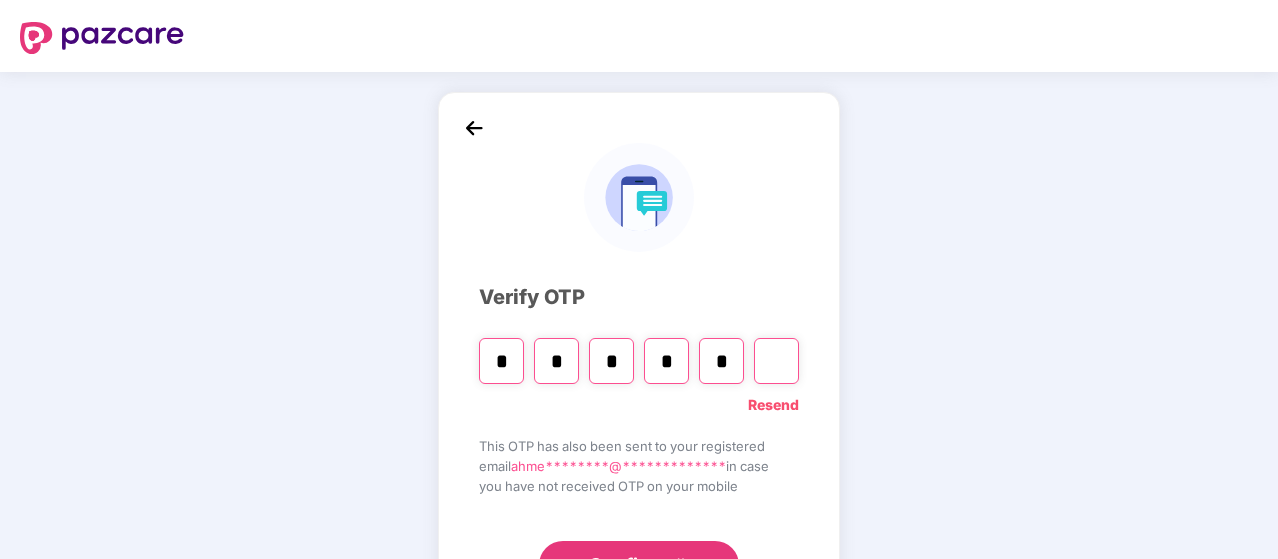type on "*" 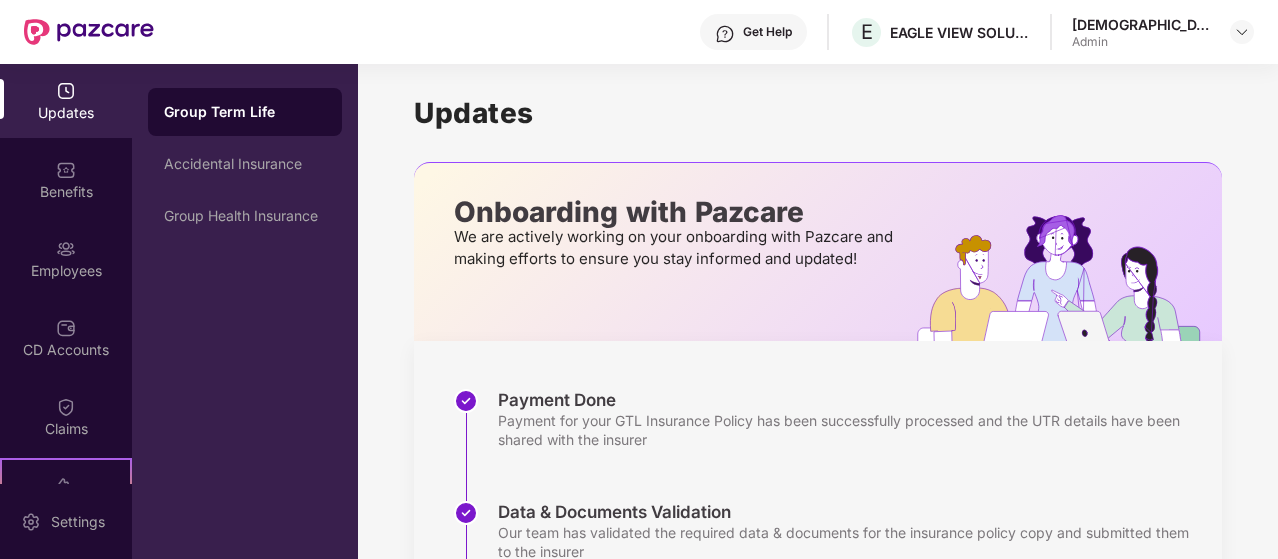 scroll, scrollTop: 0, scrollLeft: 0, axis: both 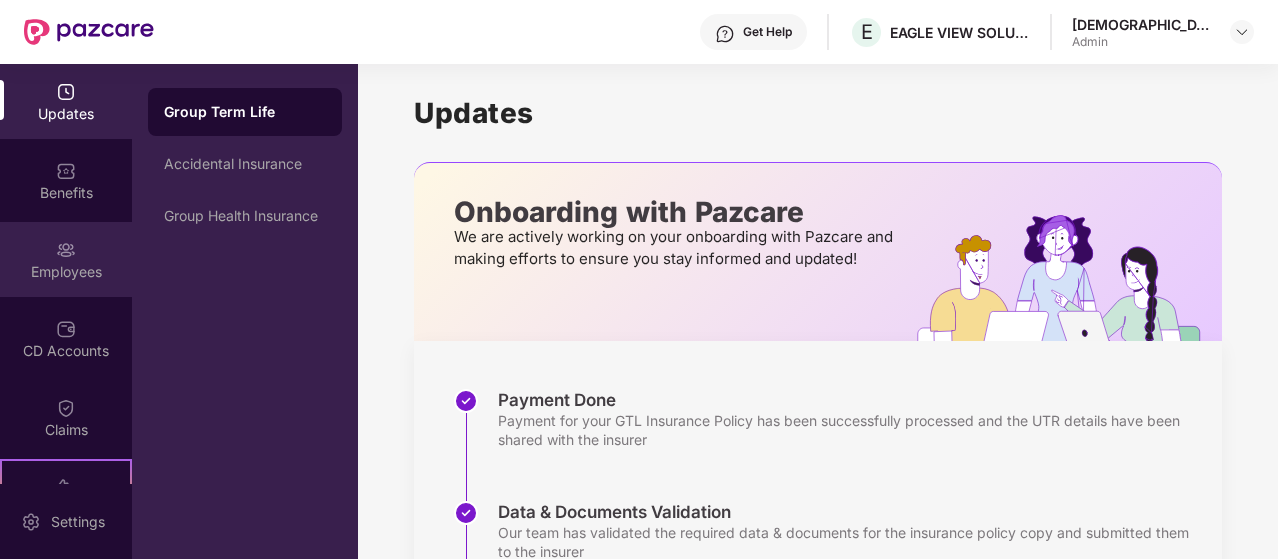 click on "Employees" at bounding box center [66, 259] 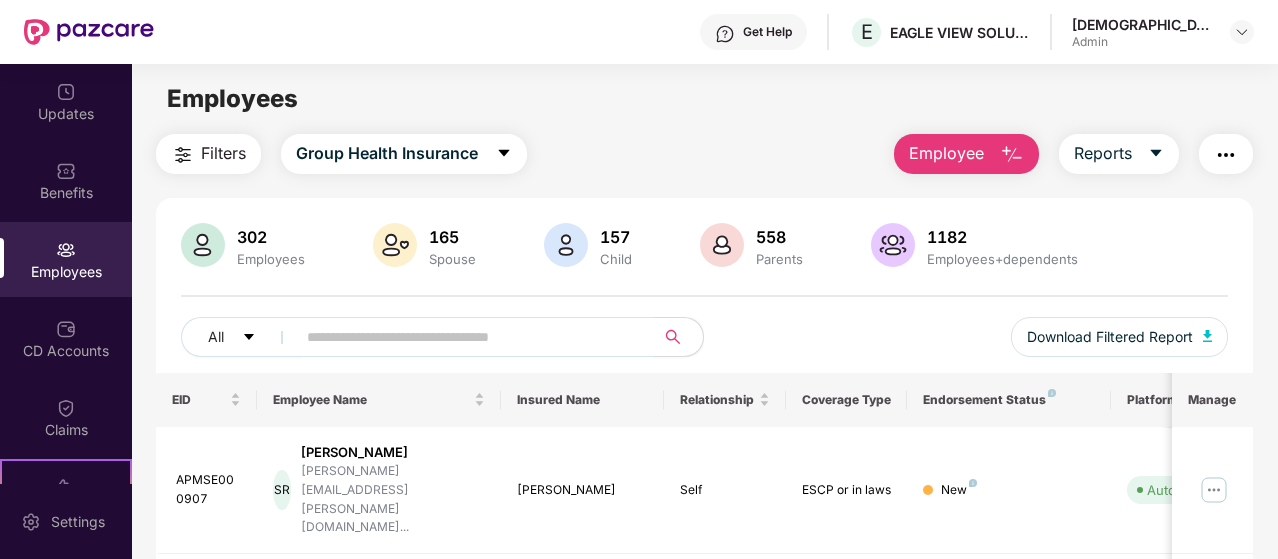 click on "Employee" at bounding box center [946, 153] 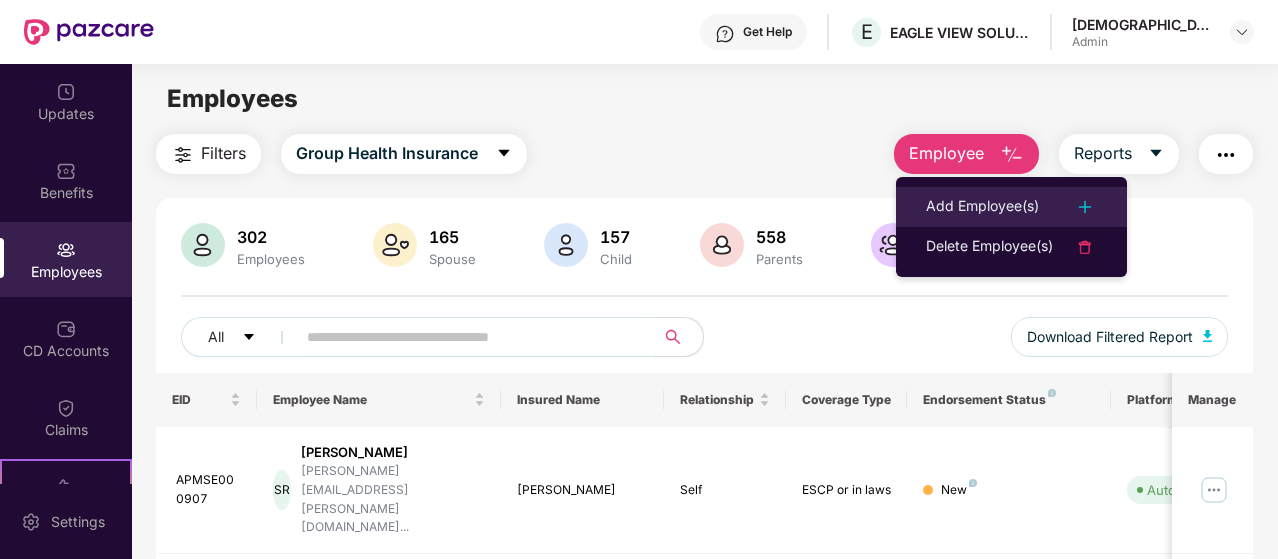click on "Add Employee(s)" at bounding box center (1011, 207) 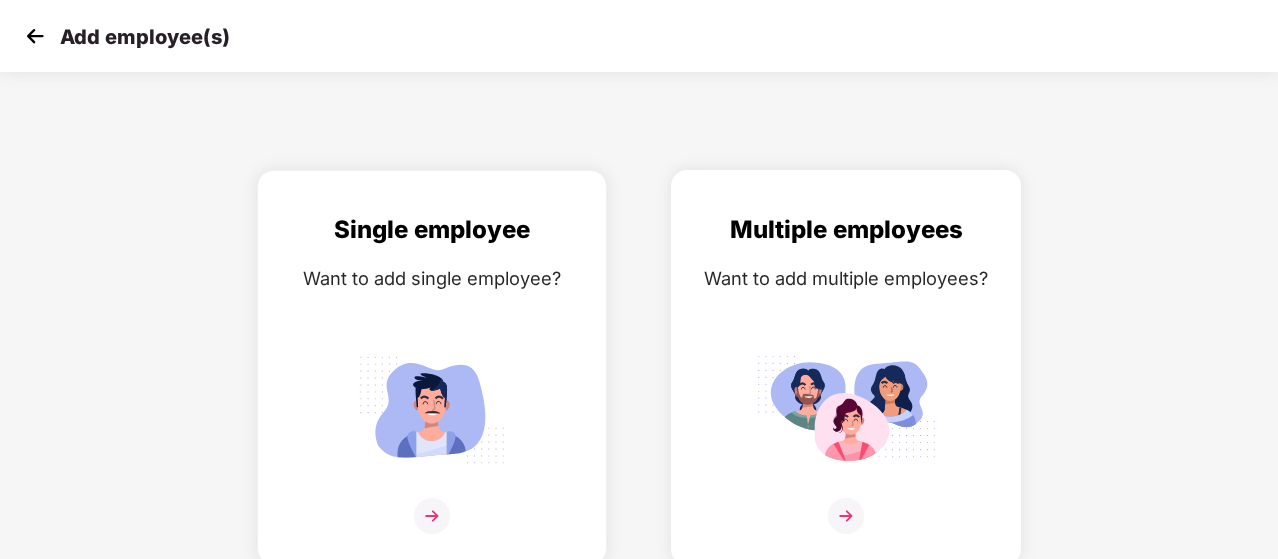 scroll, scrollTop: 6, scrollLeft: 0, axis: vertical 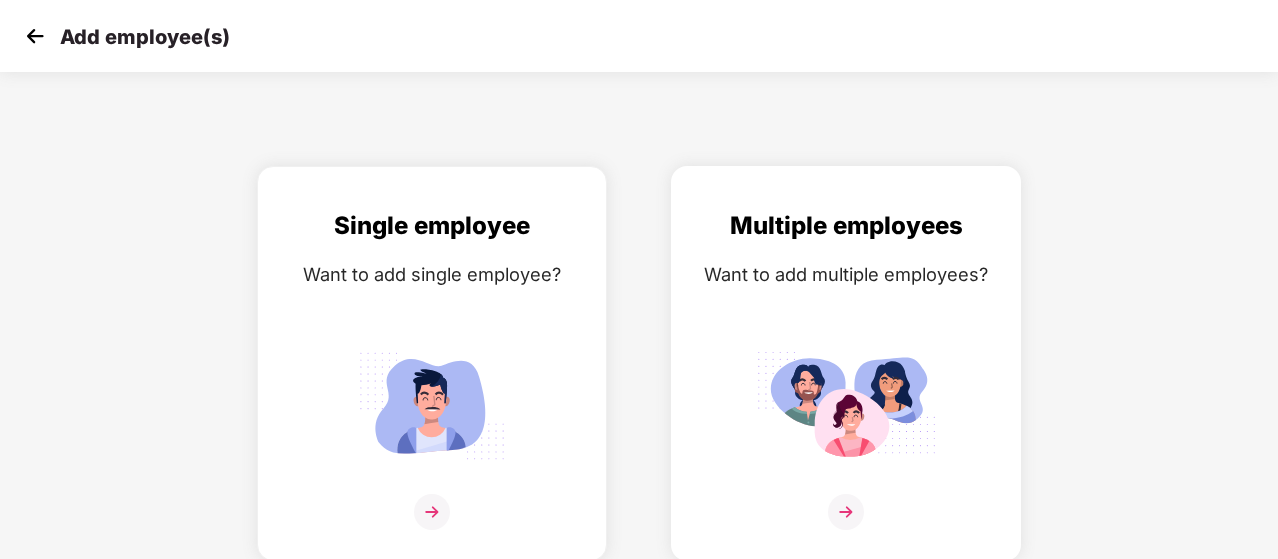 click at bounding box center [846, 405] 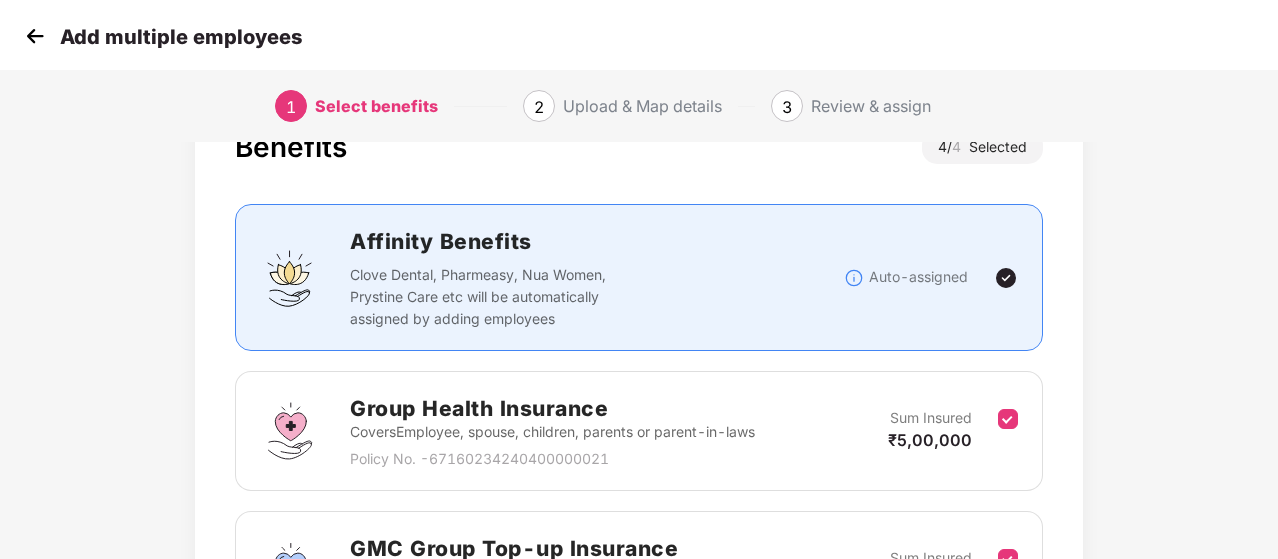 scroll, scrollTop: 200, scrollLeft: 0, axis: vertical 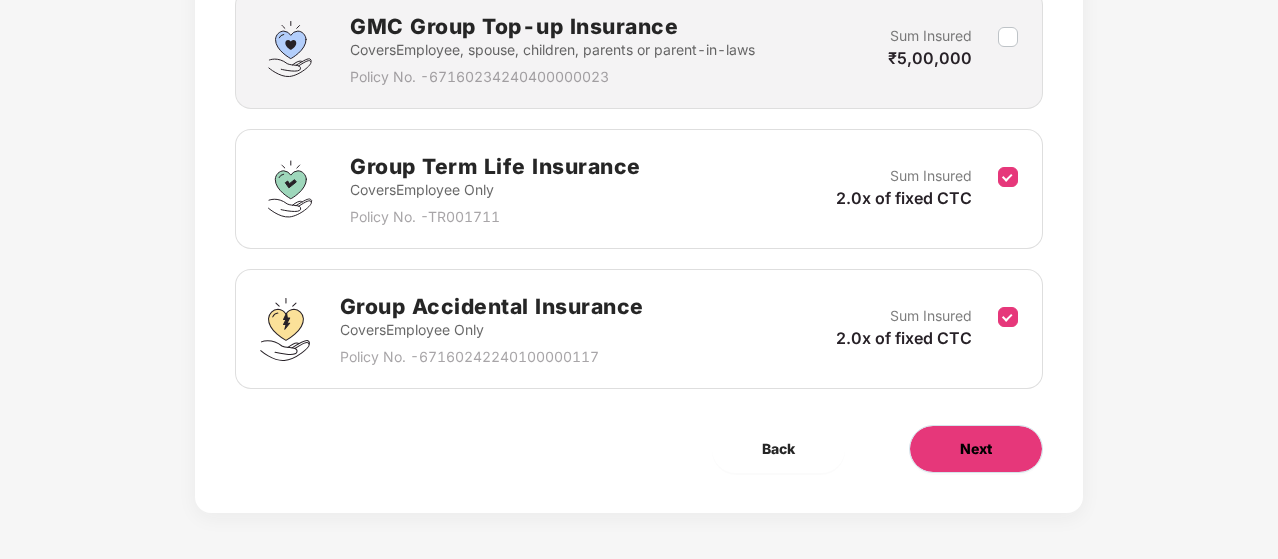 click on "Next" at bounding box center [976, 449] 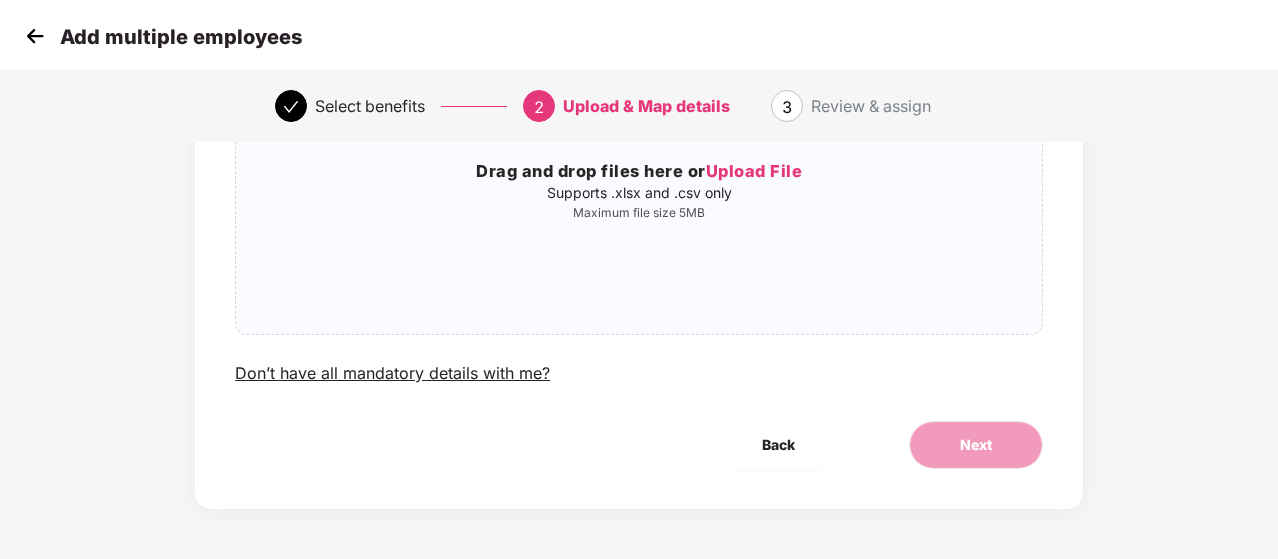 scroll, scrollTop: 0, scrollLeft: 0, axis: both 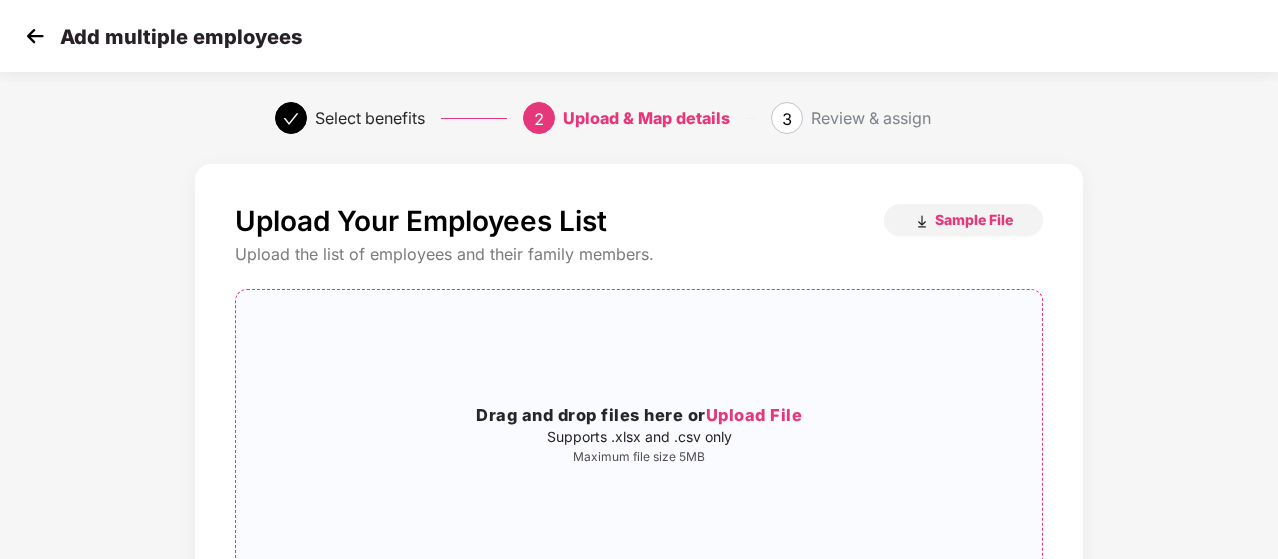 click on "Upload File" at bounding box center (754, 415) 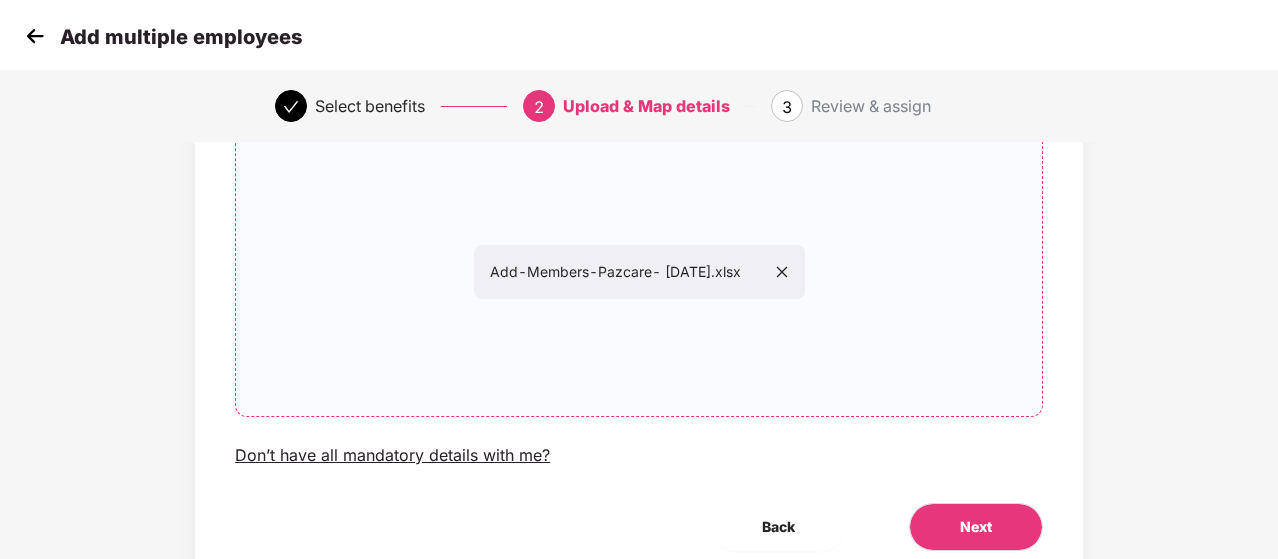 scroll, scrollTop: 244, scrollLeft: 0, axis: vertical 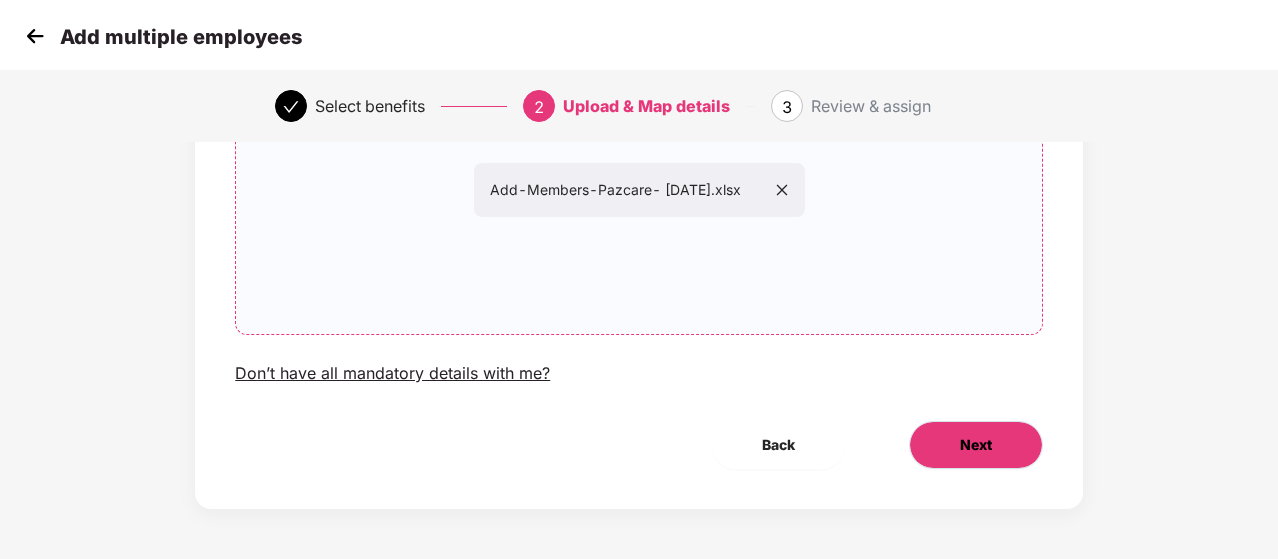 click on "Next" at bounding box center (976, 445) 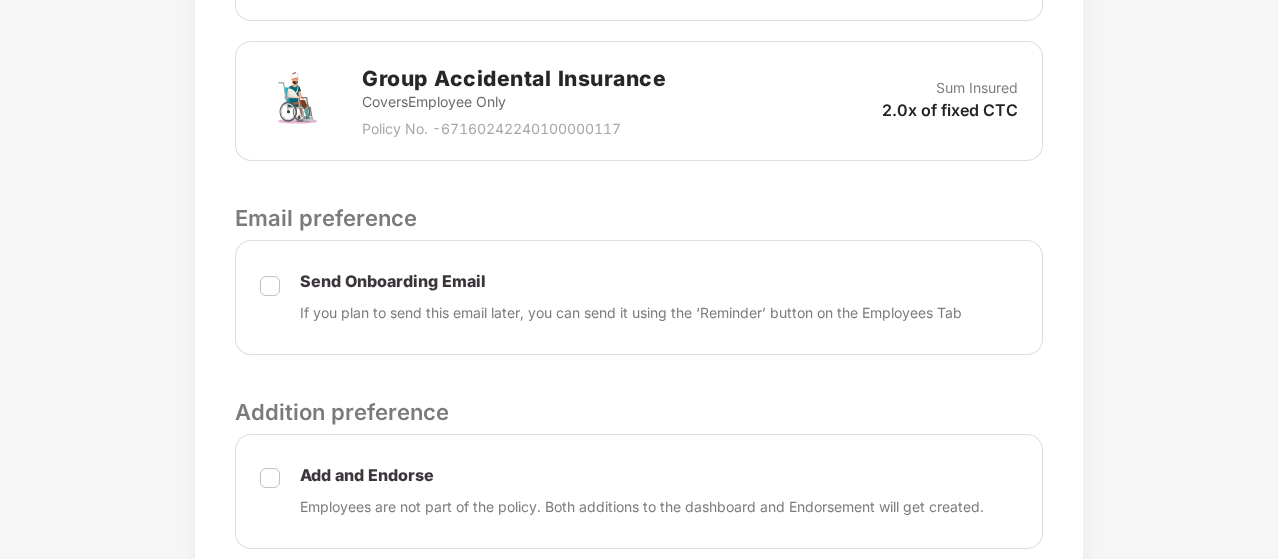 scroll, scrollTop: 900, scrollLeft: 0, axis: vertical 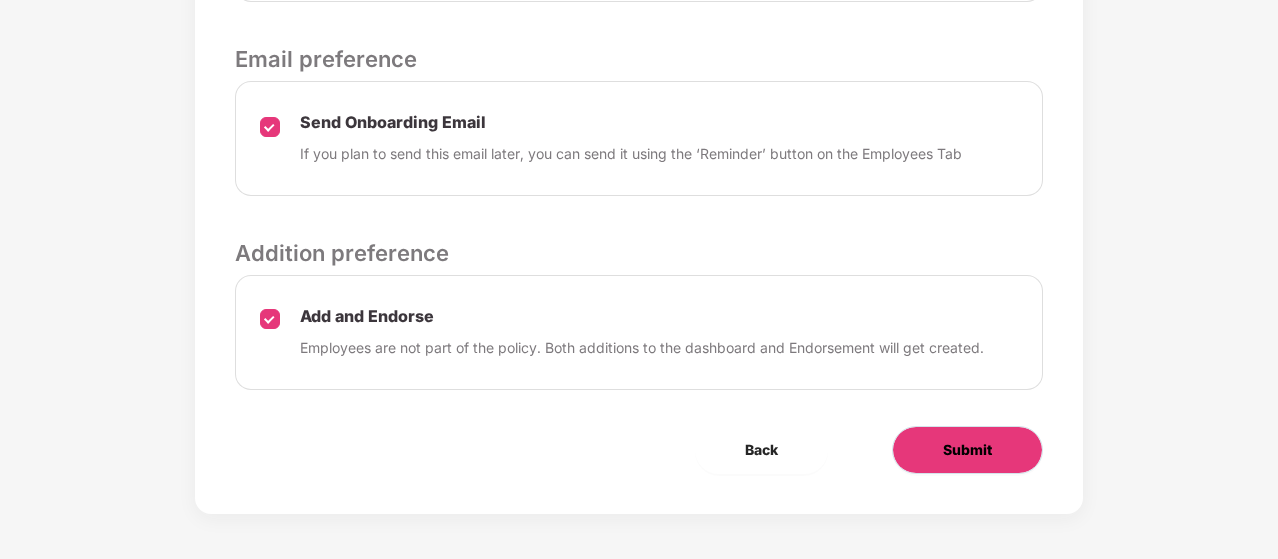 click on "Submit" at bounding box center [967, 450] 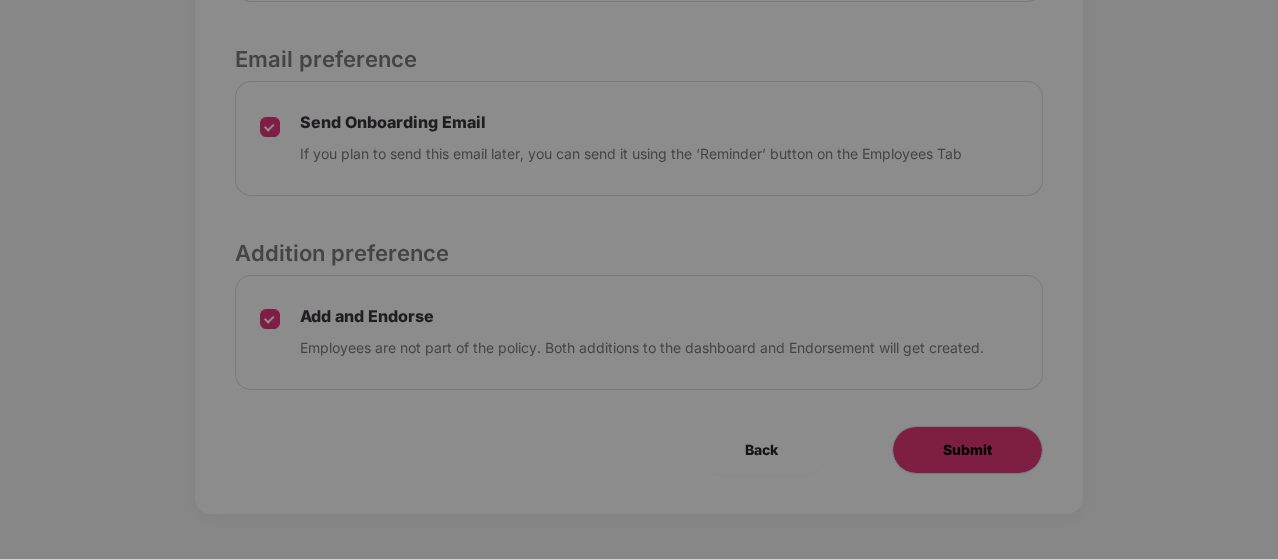 scroll, scrollTop: 0, scrollLeft: 0, axis: both 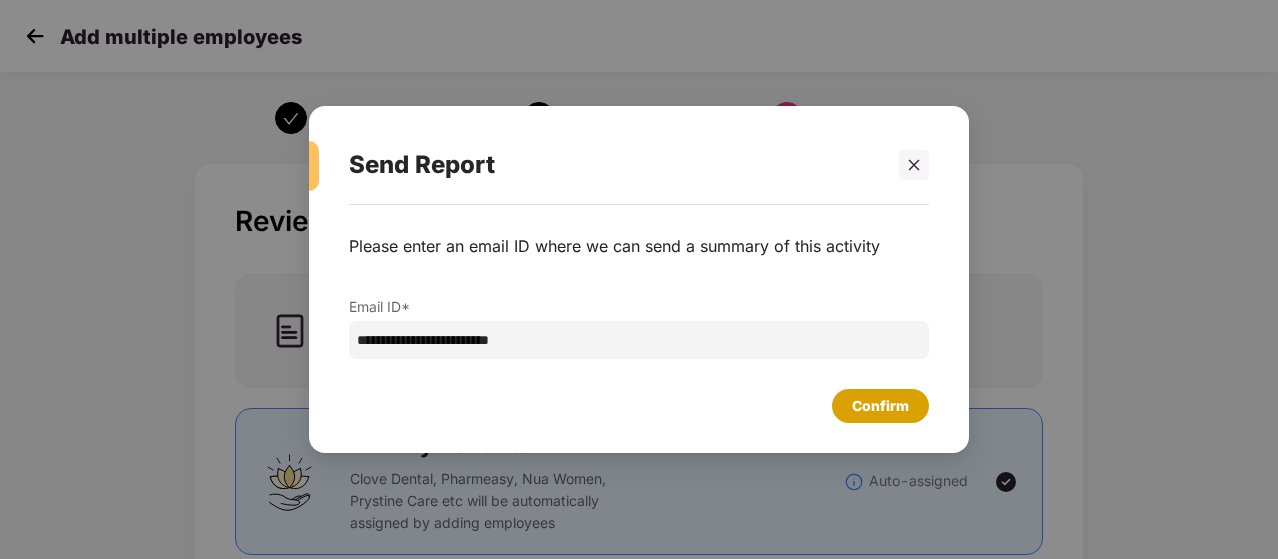 click on "Confirm" at bounding box center [880, 406] 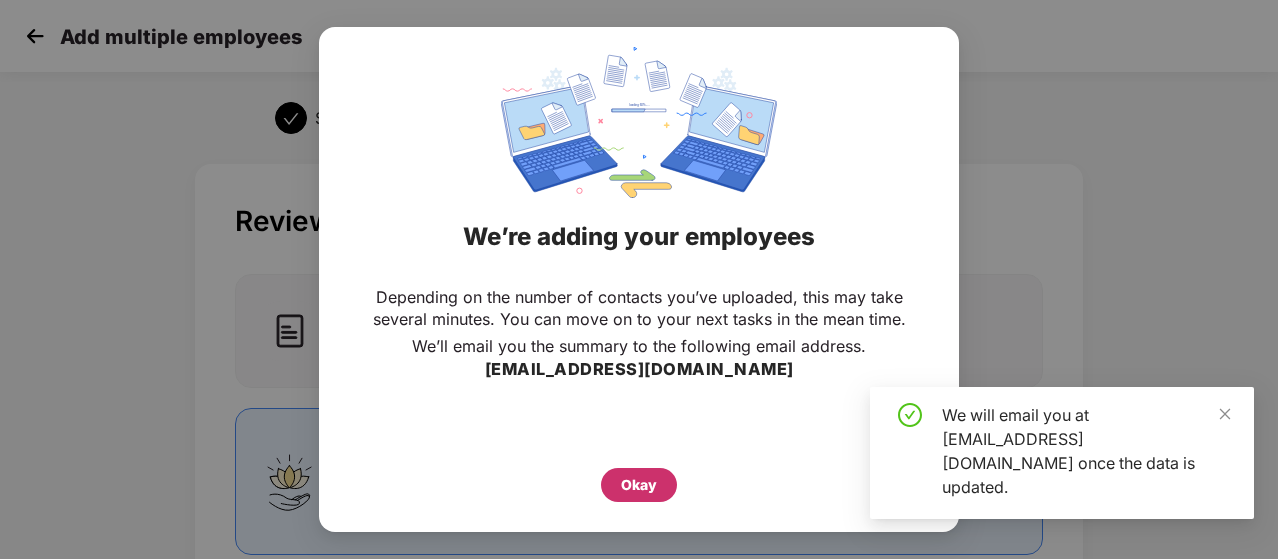 click on "Okay" at bounding box center [639, 485] 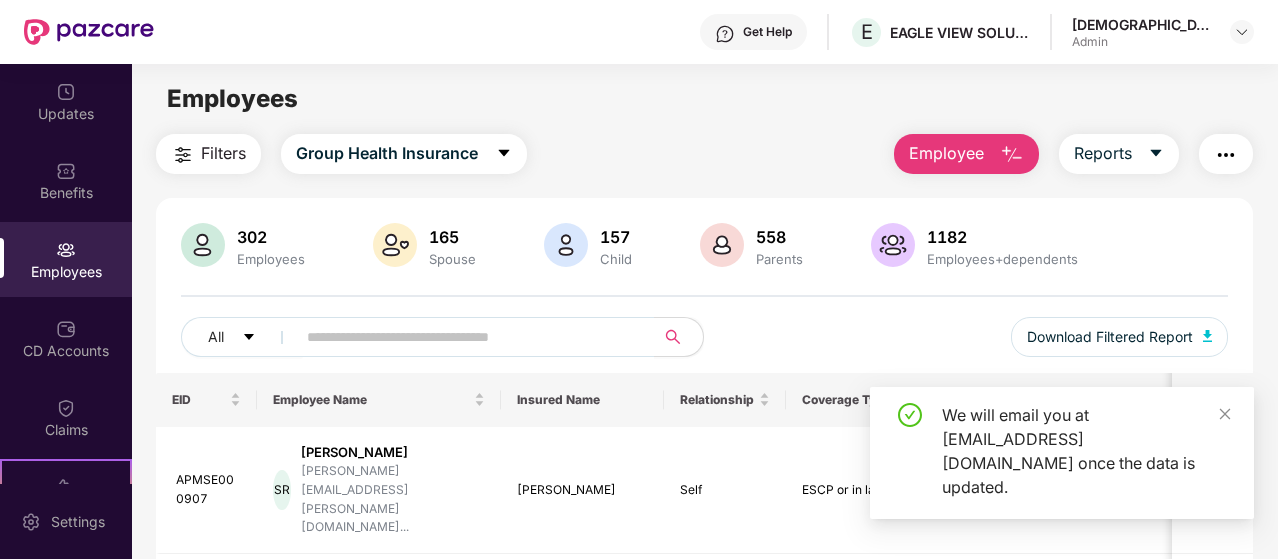 click on "Employee" at bounding box center (966, 154) 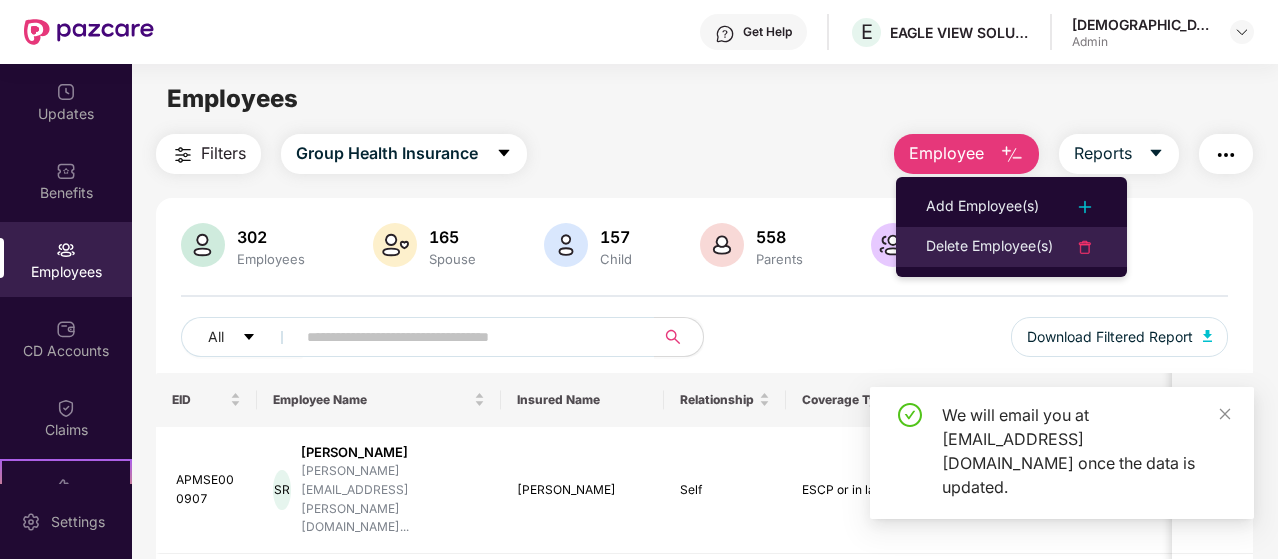 click on "Delete Employee(s)" at bounding box center [989, 247] 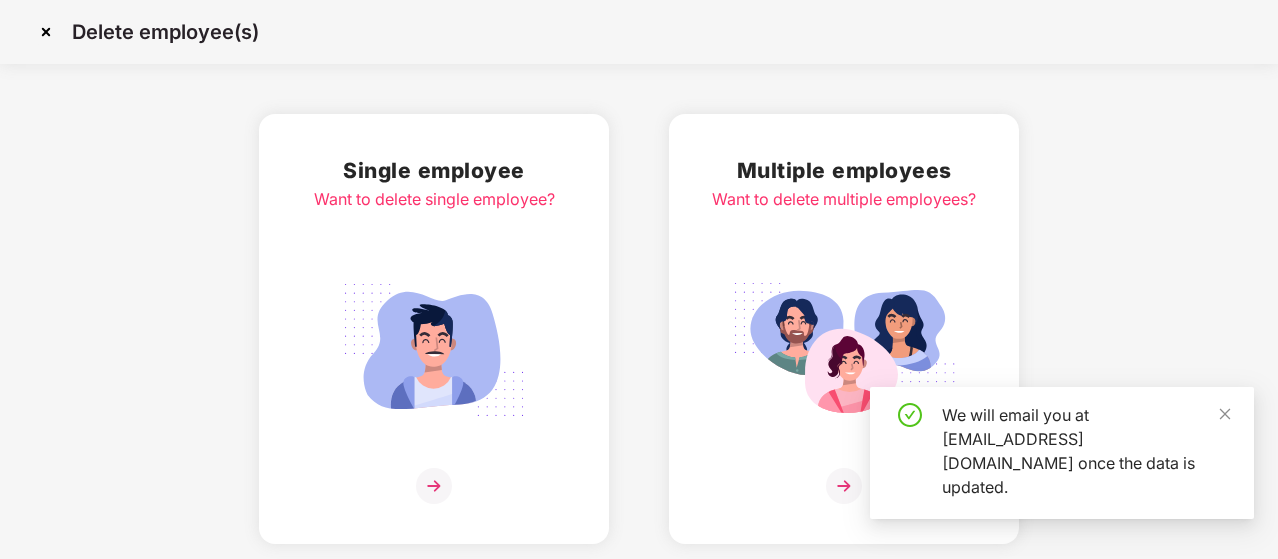 click at bounding box center (434, 350) 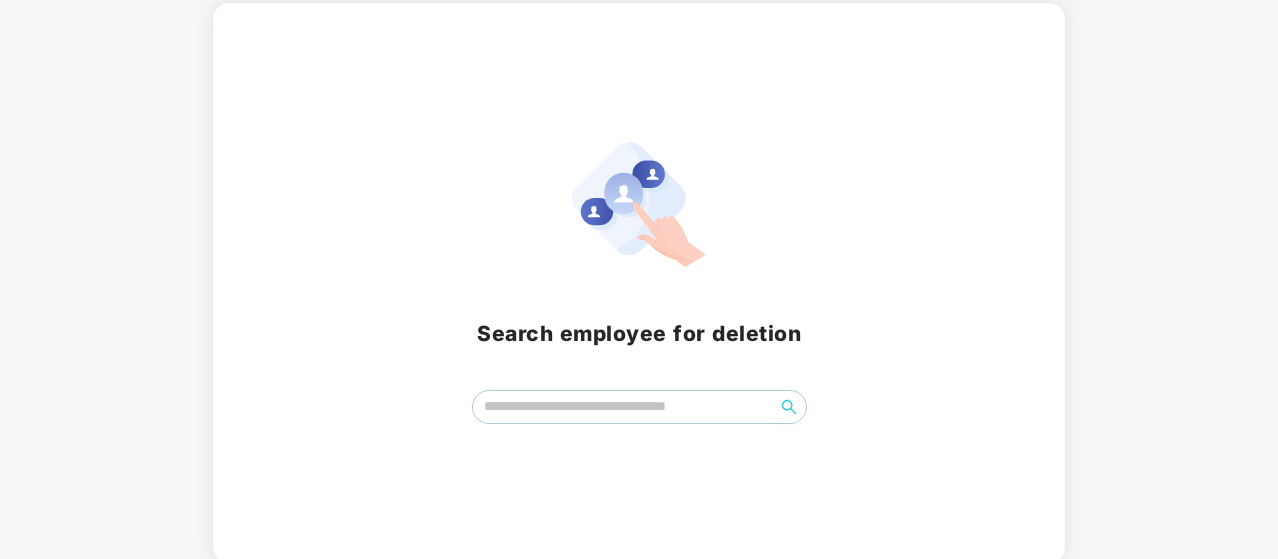 scroll, scrollTop: 114, scrollLeft: 0, axis: vertical 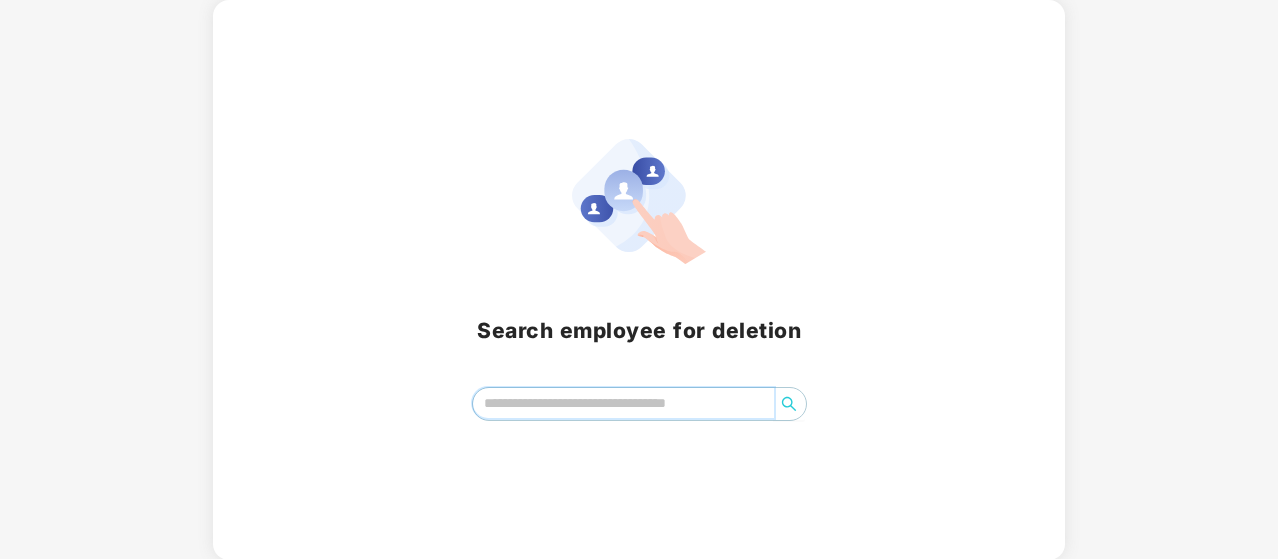 click at bounding box center [623, 403] 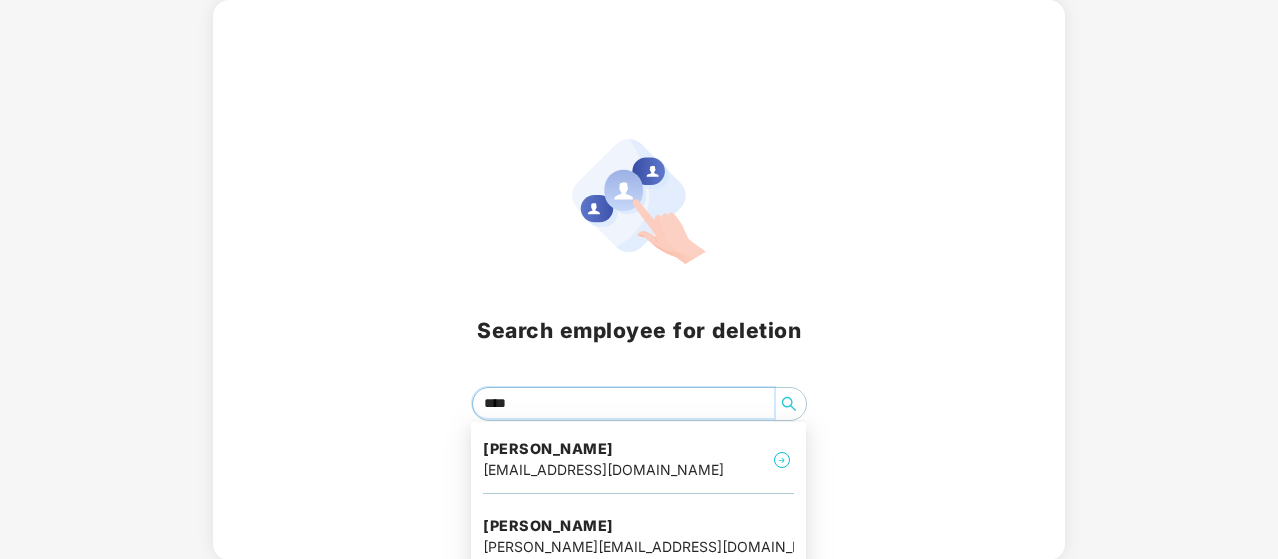 type on "*****" 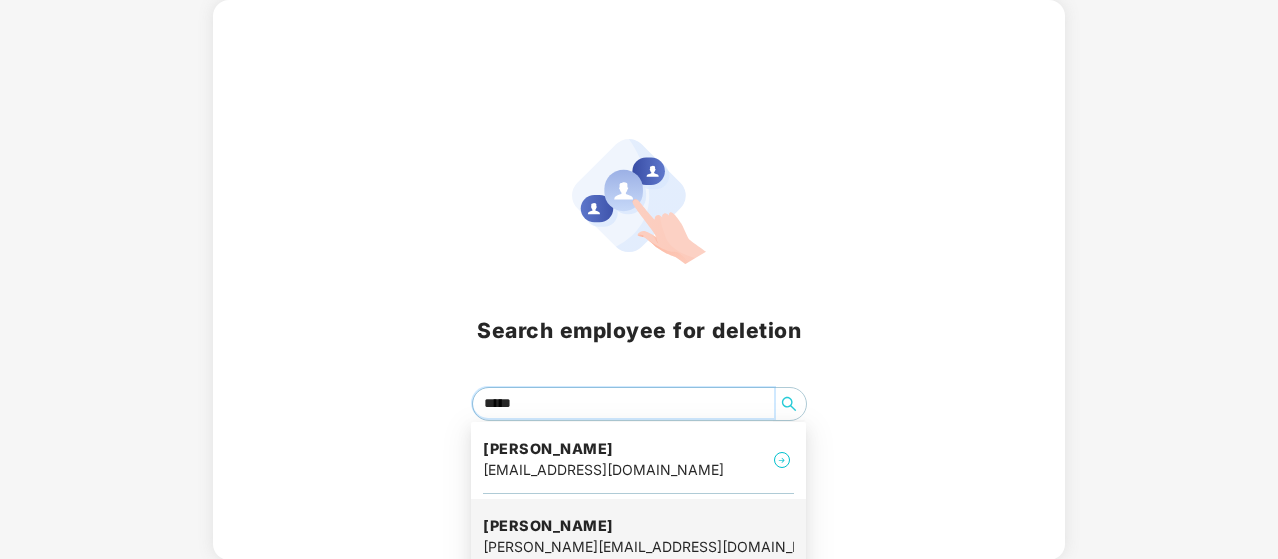 click on "Rahul Sharma" at bounding box center (638, 526) 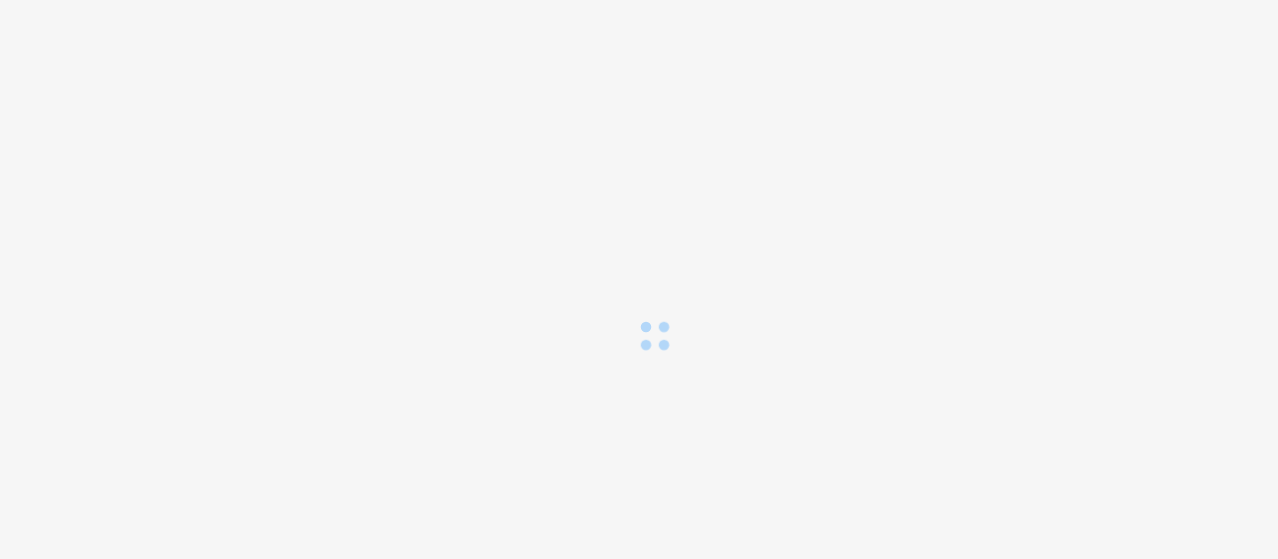scroll, scrollTop: 0, scrollLeft: 0, axis: both 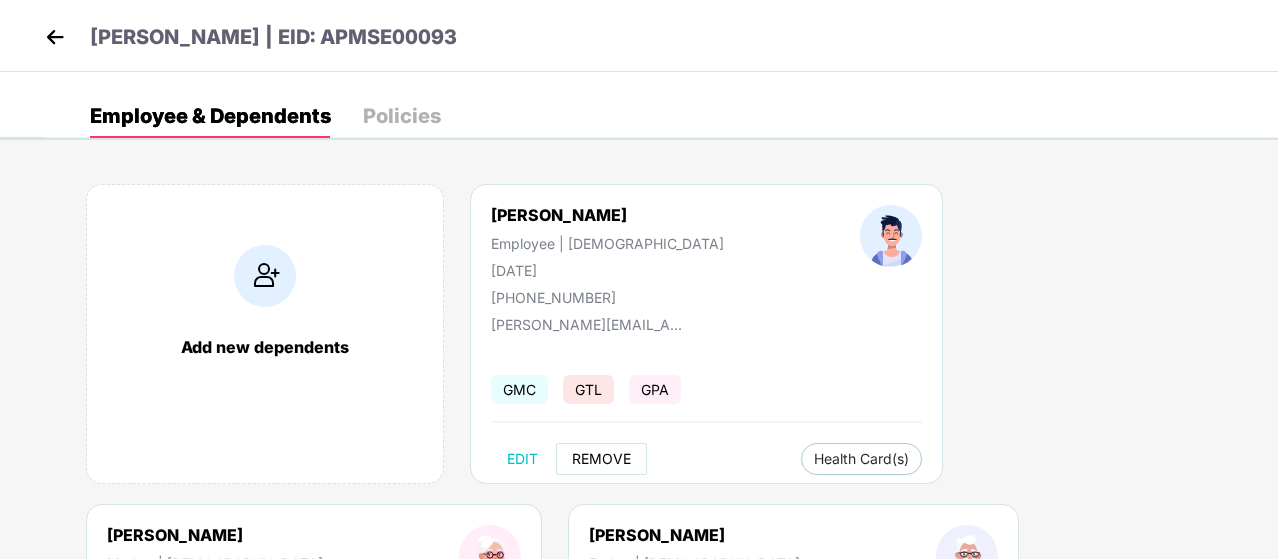 click on "REMOVE" at bounding box center [601, 459] 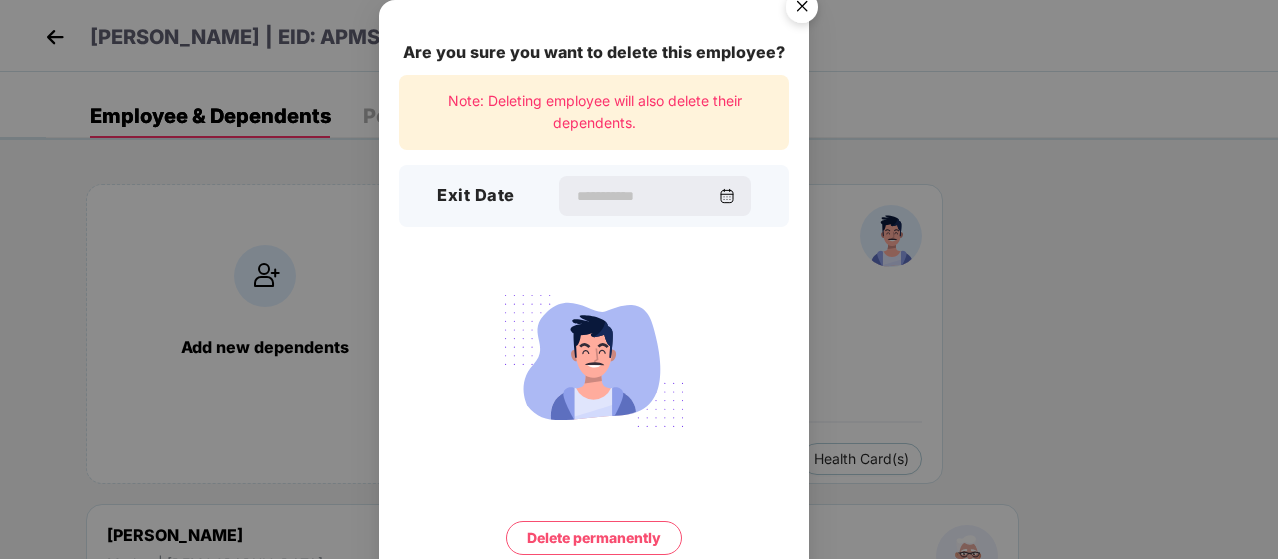 scroll, scrollTop: 78, scrollLeft: 0, axis: vertical 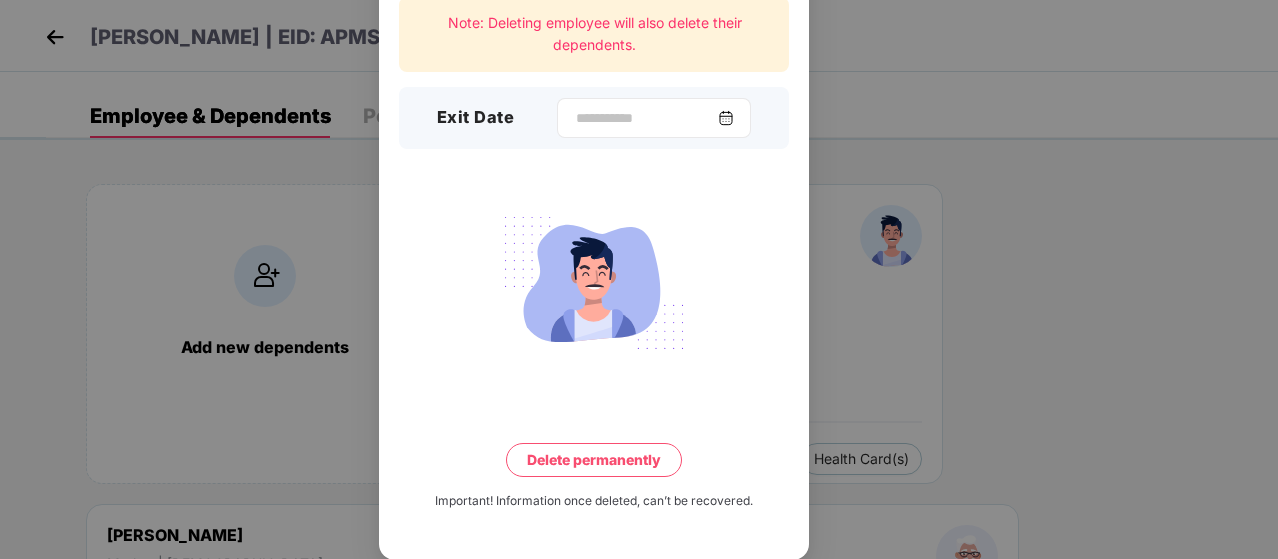 click at bounding box center (726, 118) 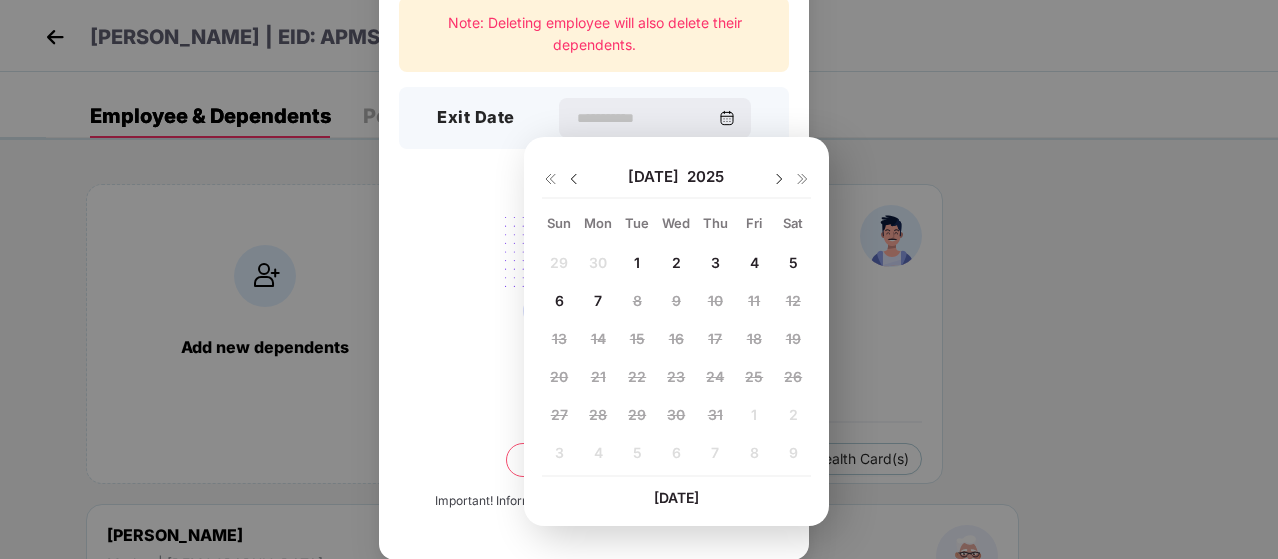 click at bounding box center (574, 179) 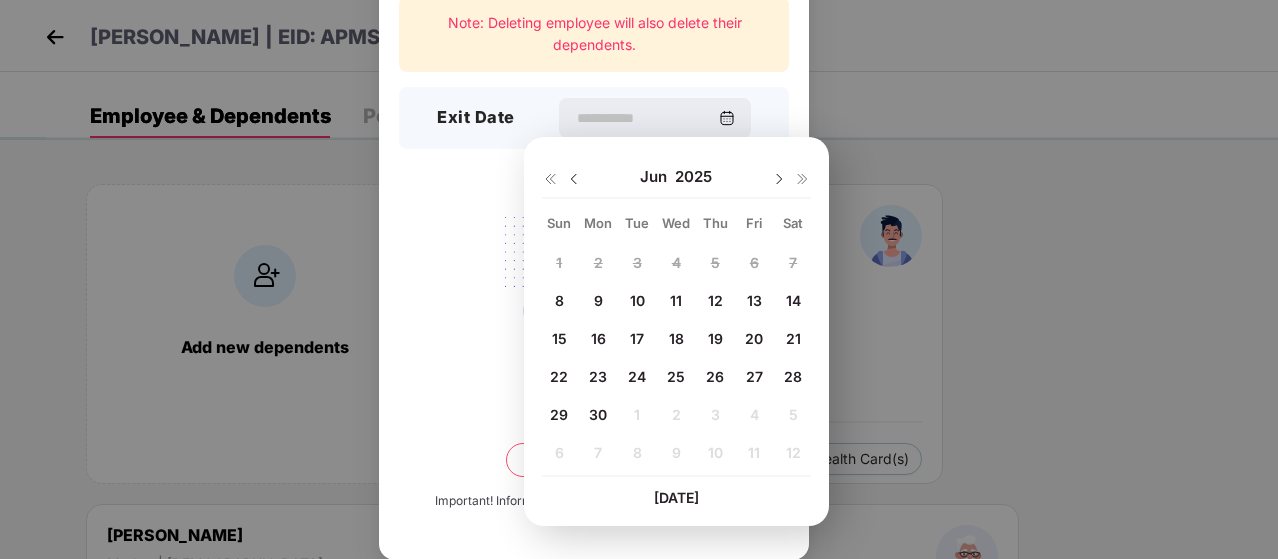 click on "12" at bounding box center (715, 300) 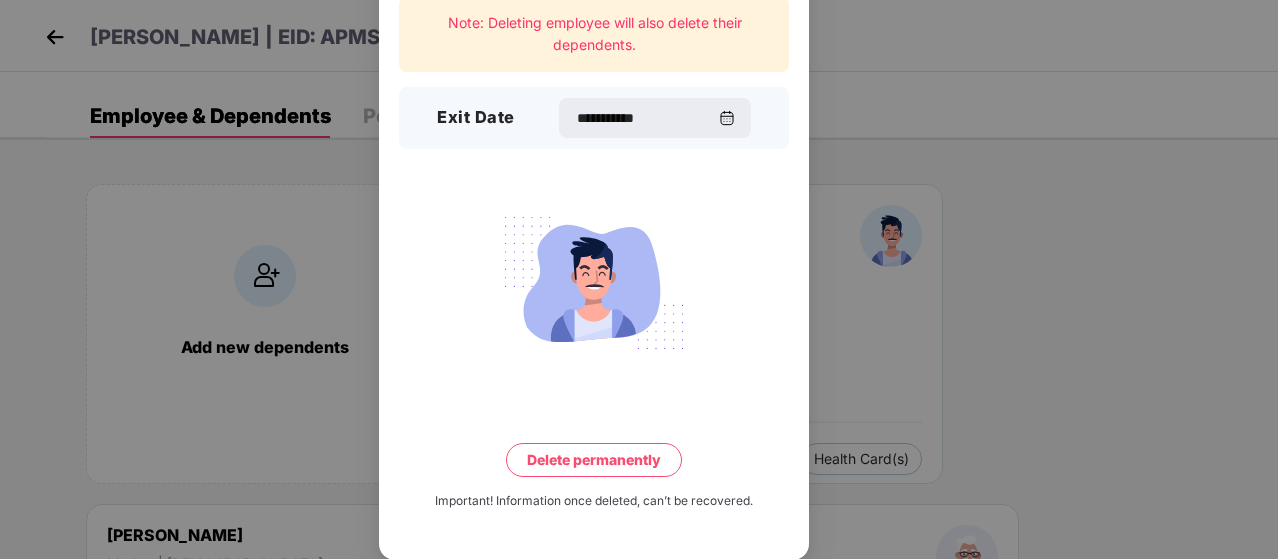 click on "Delete permanently" at bounding box center (594, 460) 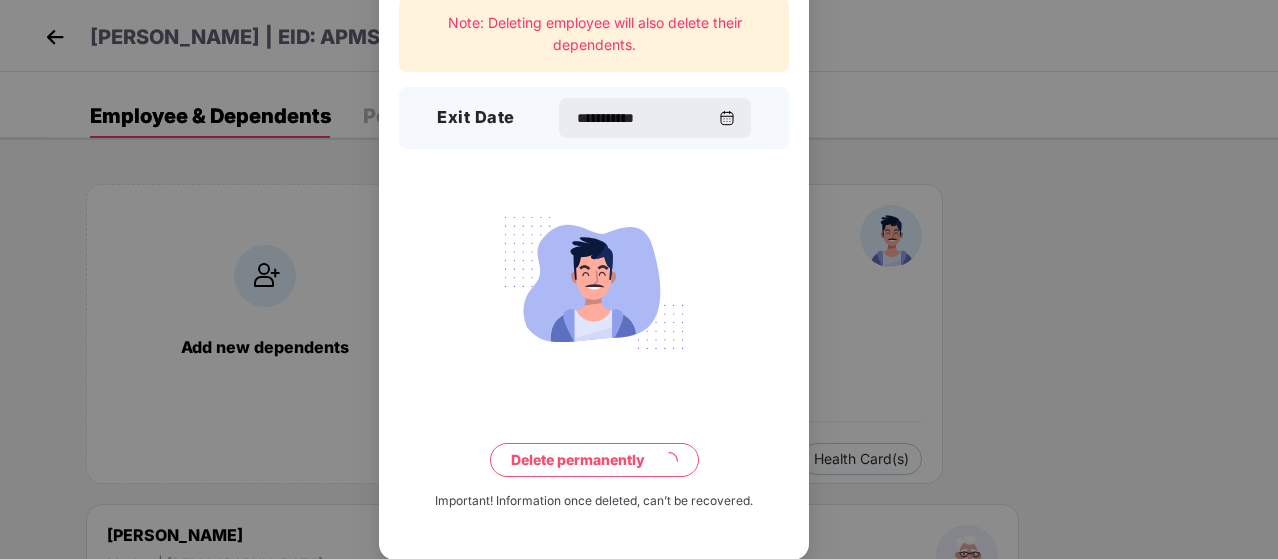 type 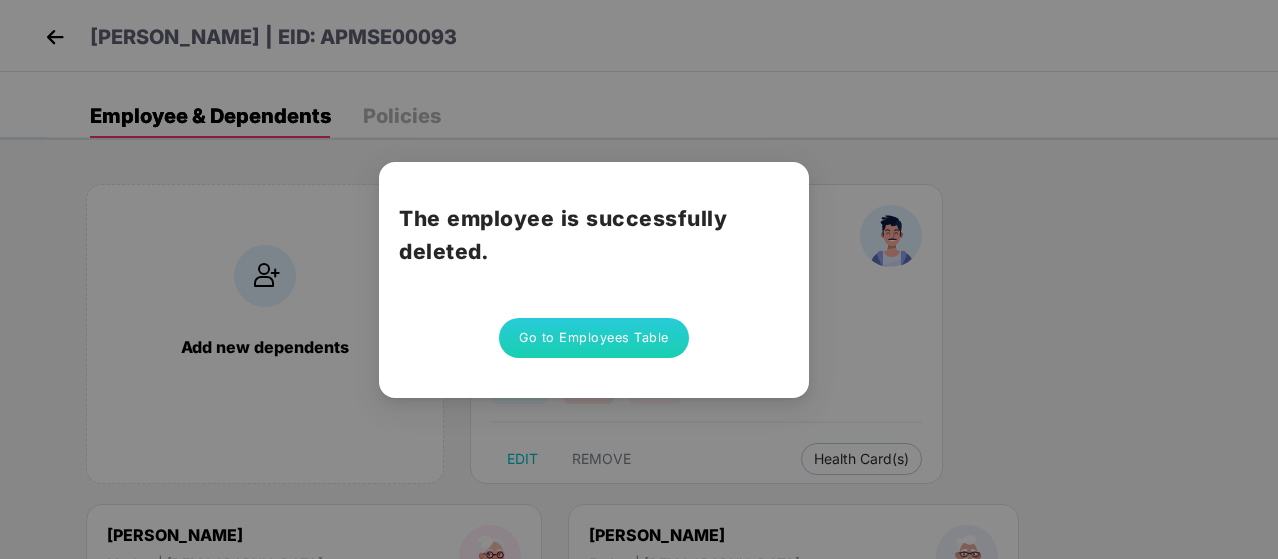 scroll, scrollTop: 0, scrollLeft: 0, axis: both 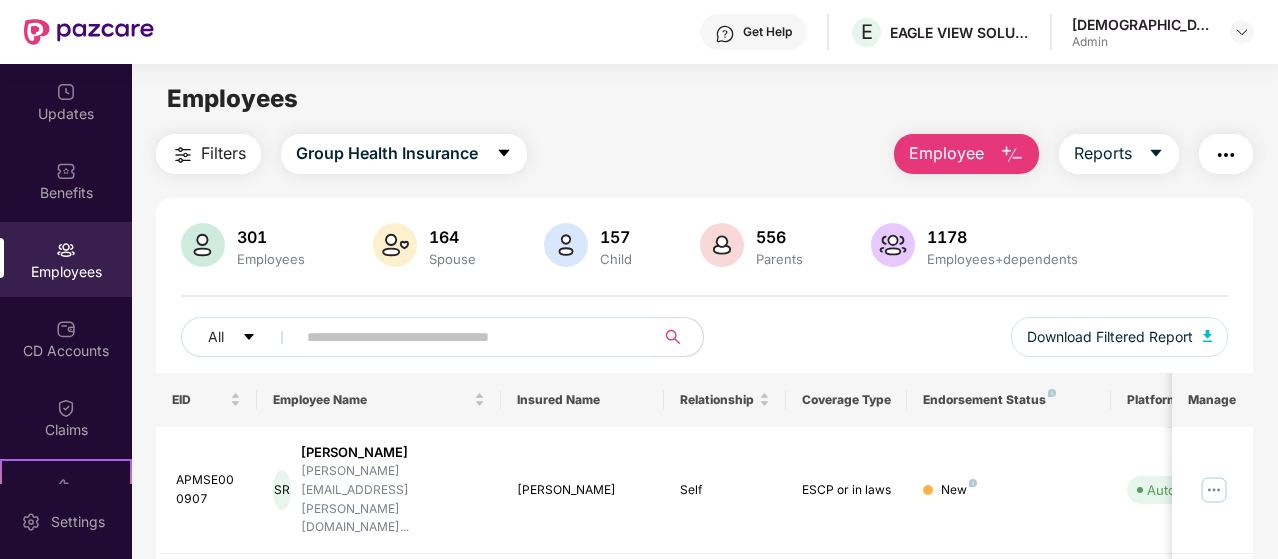 click on "Employee" at bounding box center (946, 153) 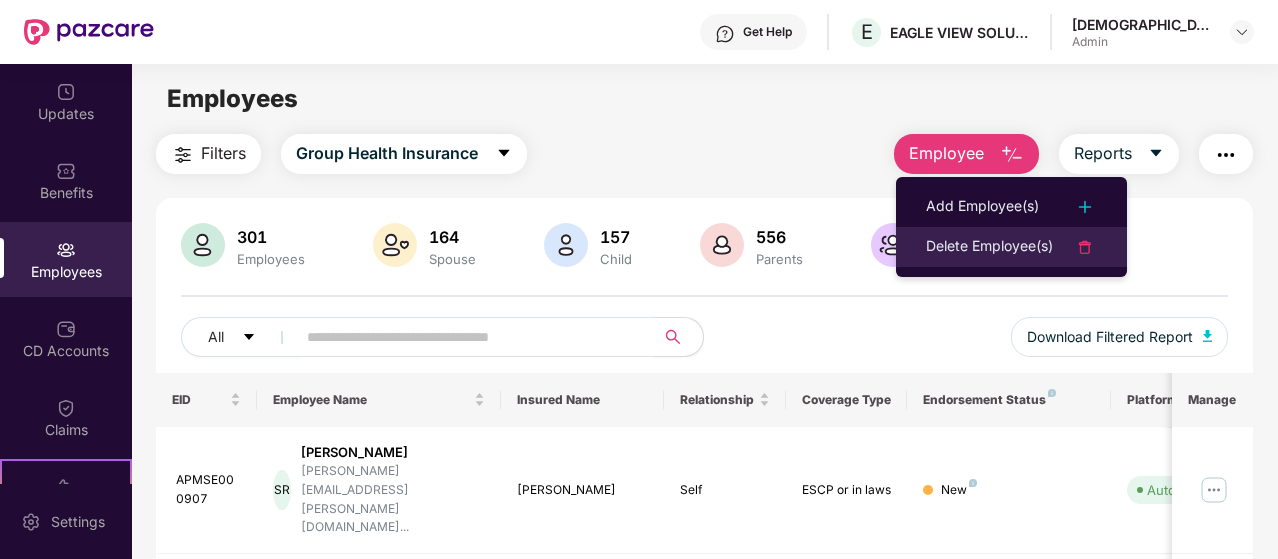 click on "Delete Employee(s)" at bounding box center [989, 247] 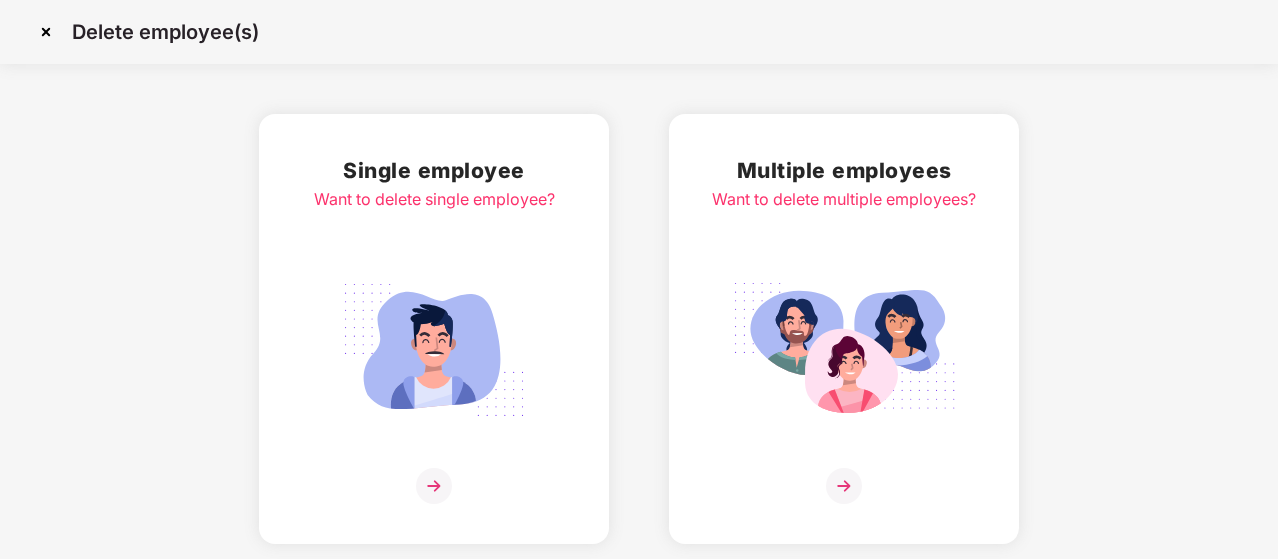 click on "Multiple employees Want to delete multiple employees?" at bounding box center [844, 329] 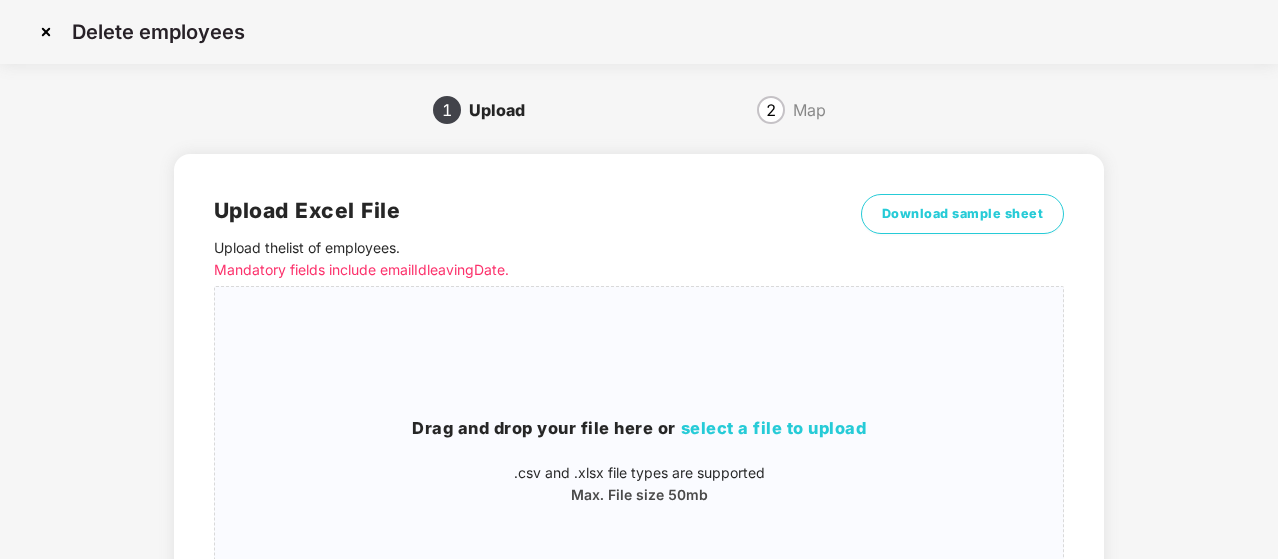 click at bounding box center [46, 32] 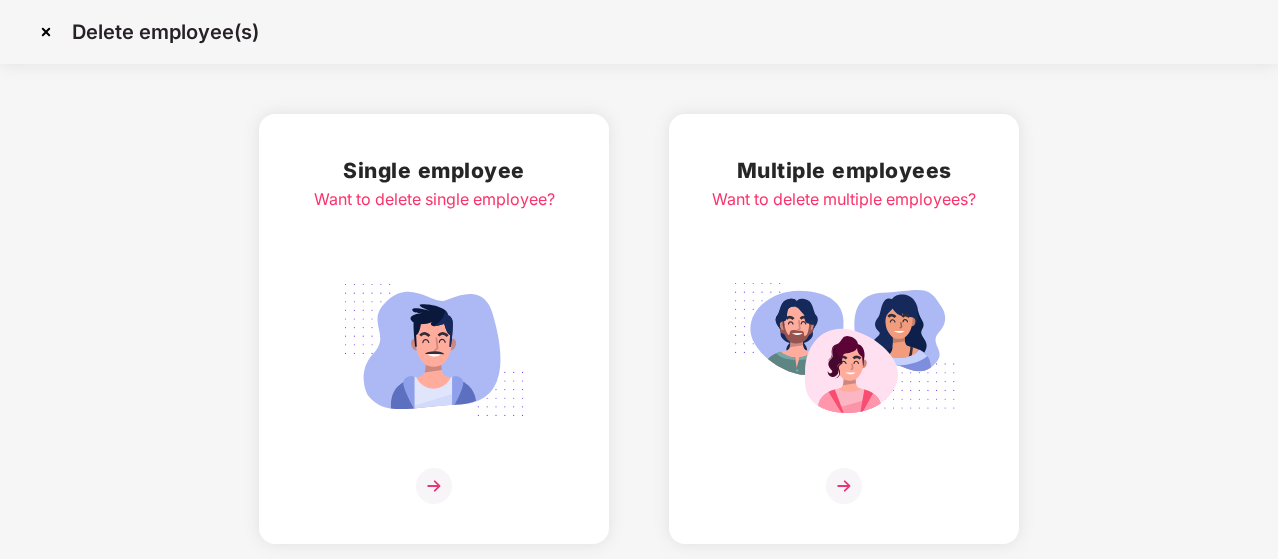 click at bounding box center (434, 350) 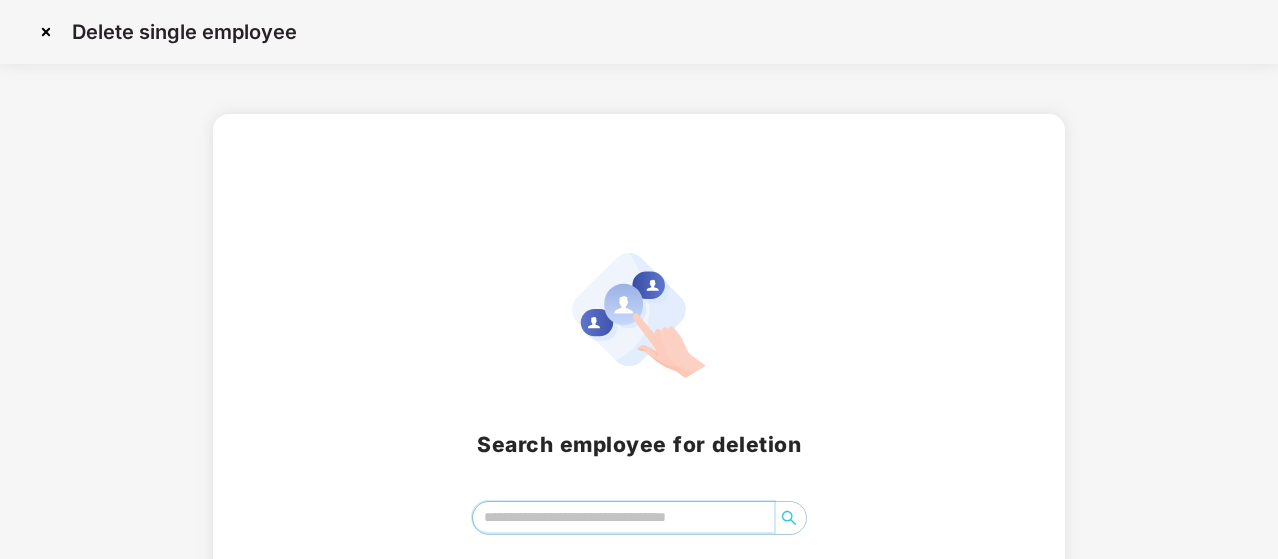 click at bounding box center [623, 517] 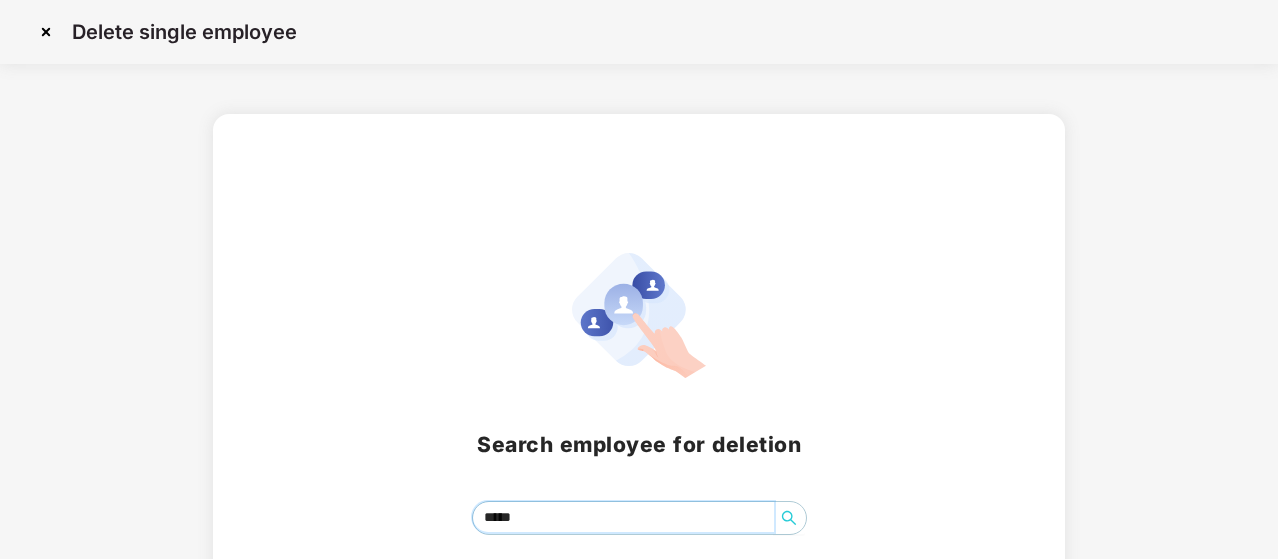 scroll, scrollTop: 100, scrollLeft: 0, axis: vertical 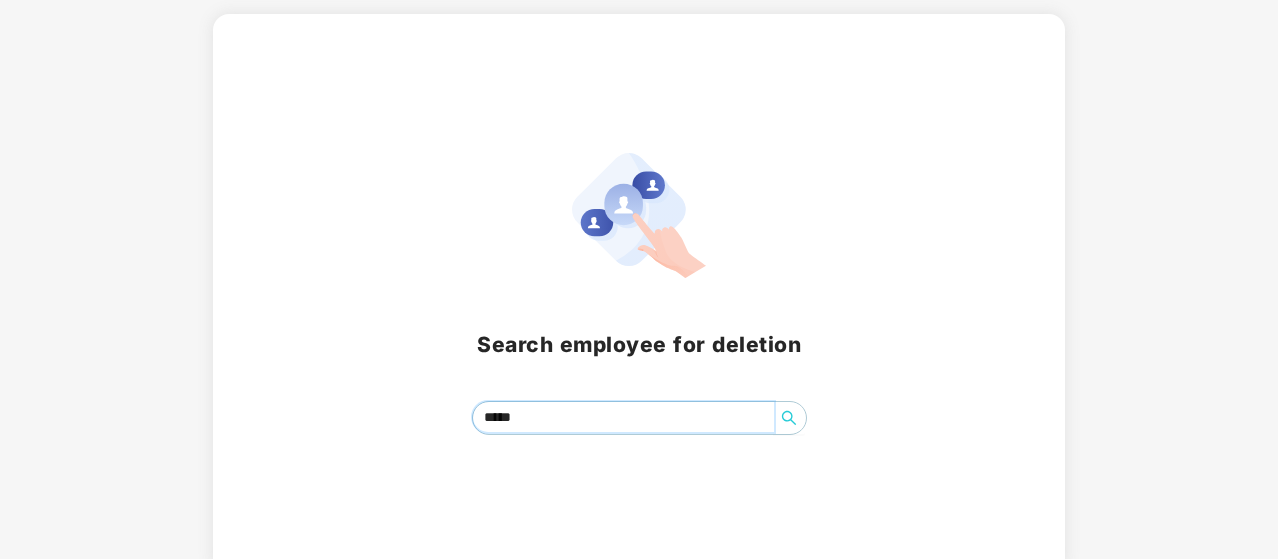 click 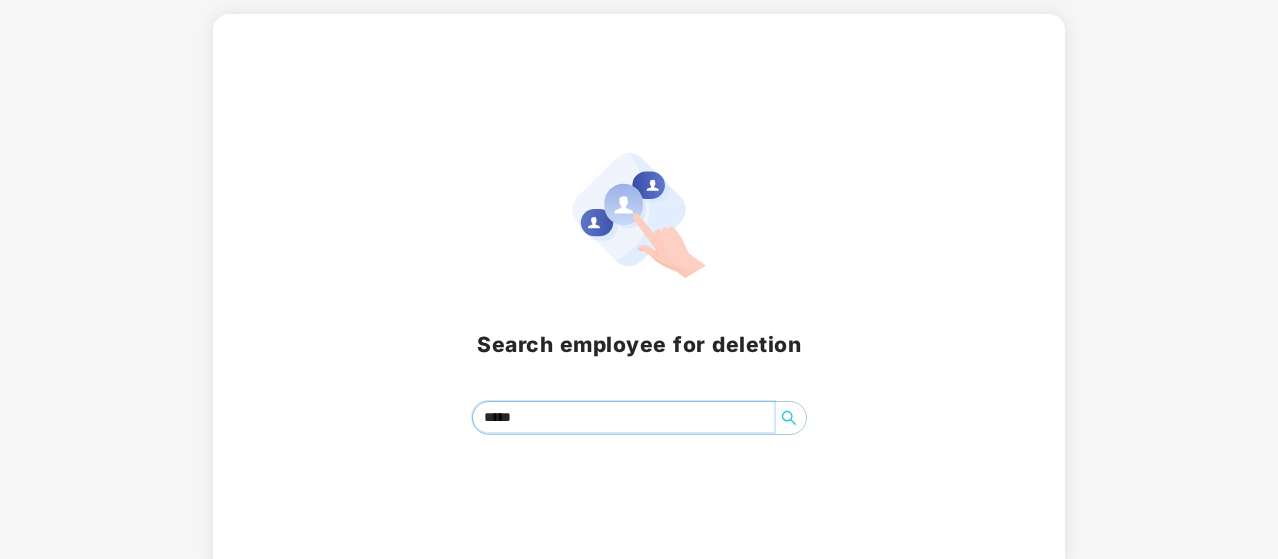 click on "*****" at bounding box center [623, 417] 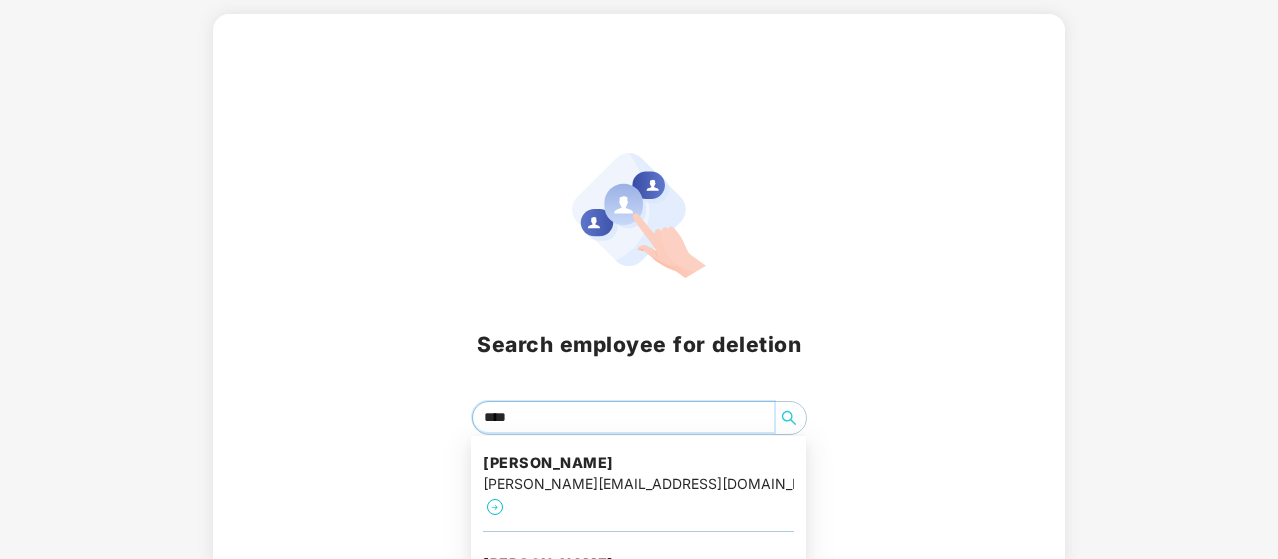 type on "***" 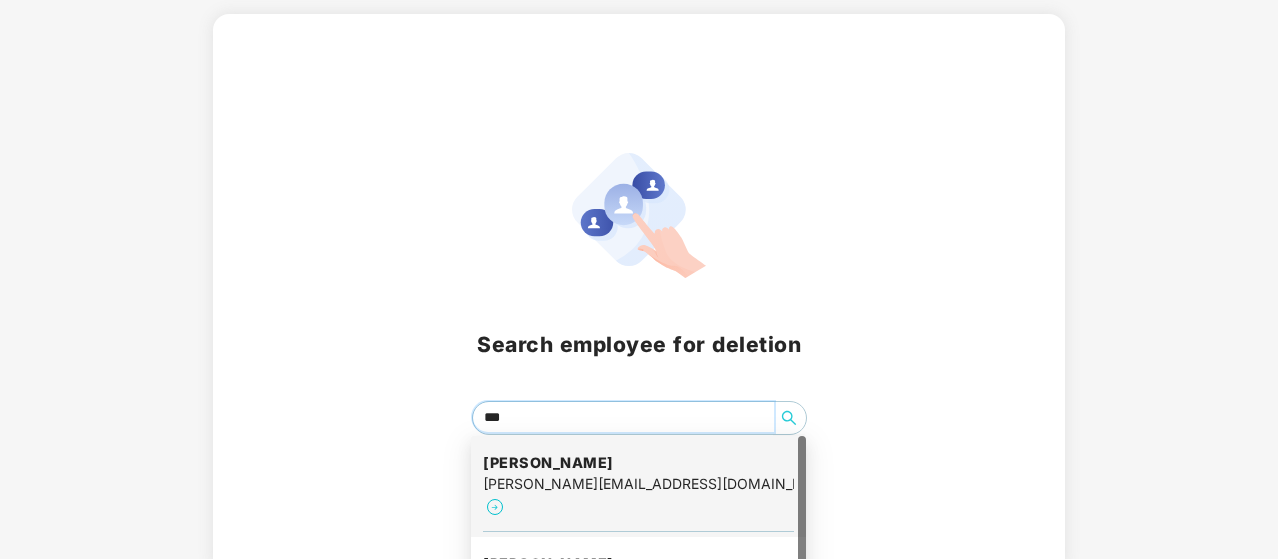 click on "Kavyashree M" at bounding box center (638, 463) 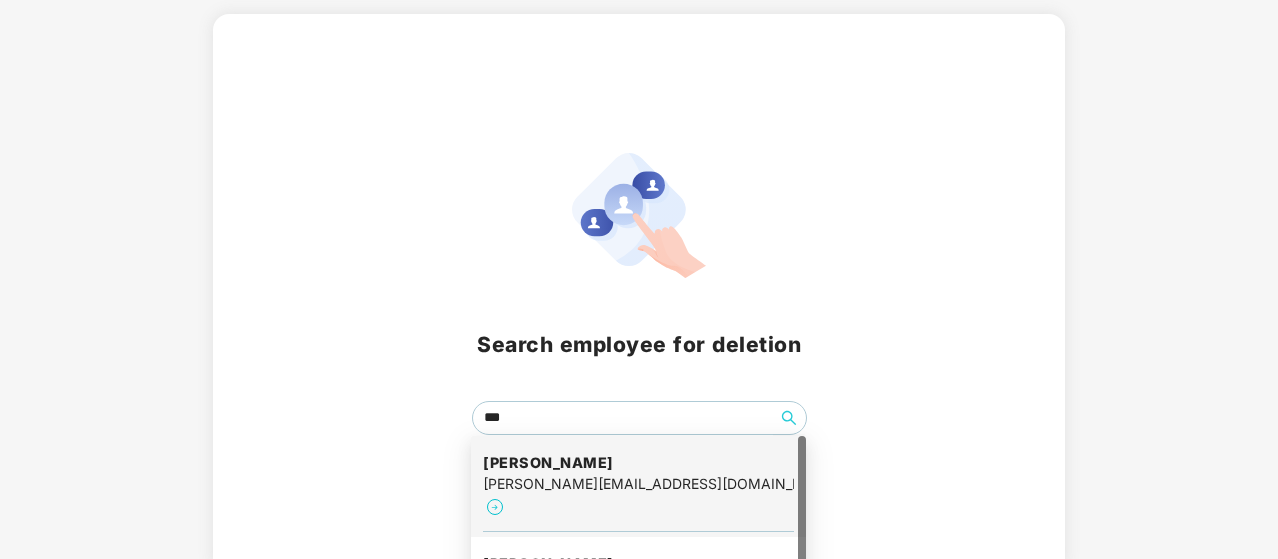 scroll, scrollTop: 0, scrollLeft: 0, axis: both 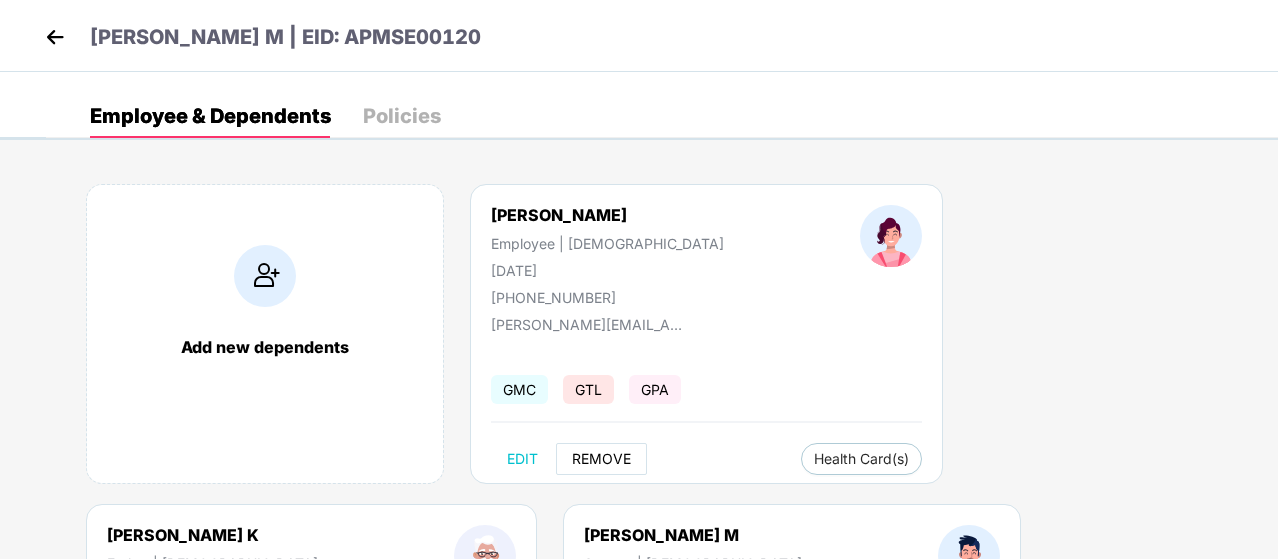 click on "REMOVE" at bounding box center (601, 459) 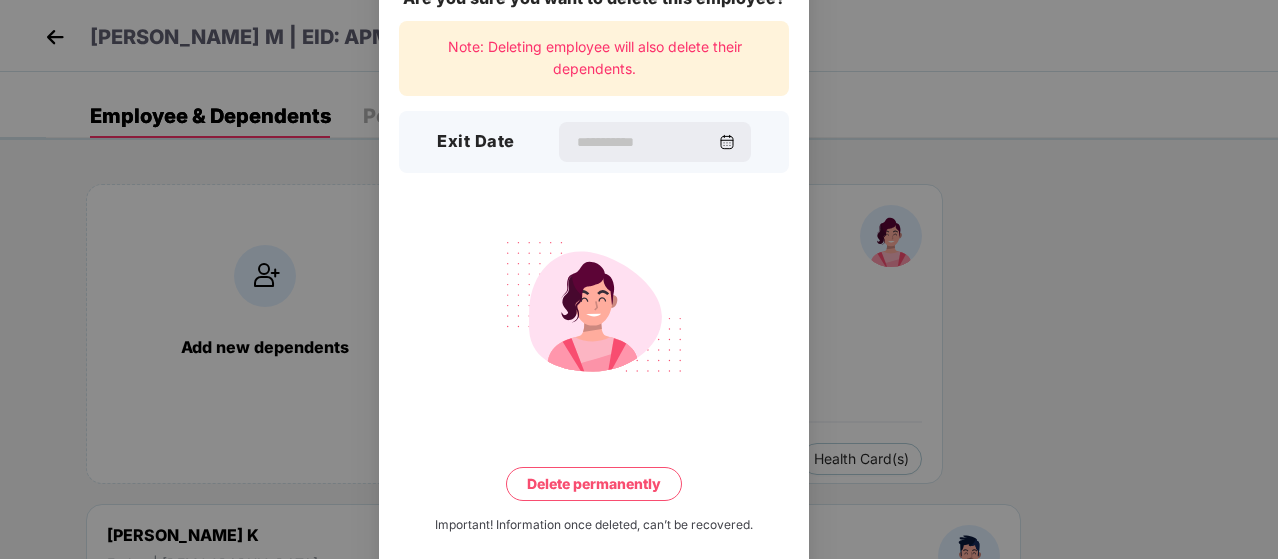 scroll, scrollTop: 78, scrollLeft: 0, axis: vertical 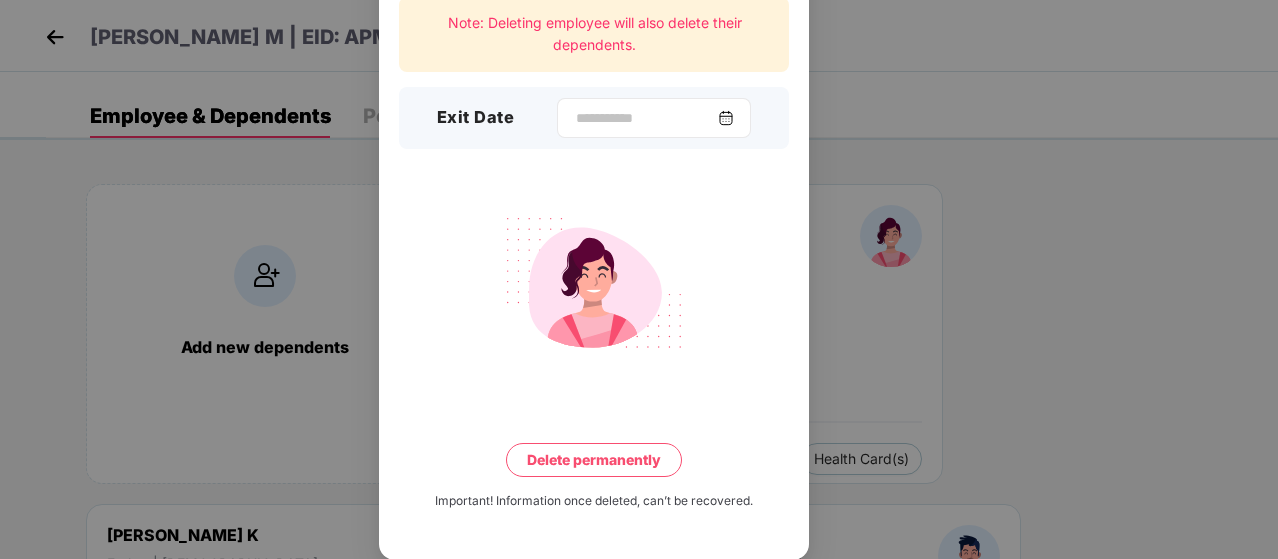 click at bounding box center [726, 118] 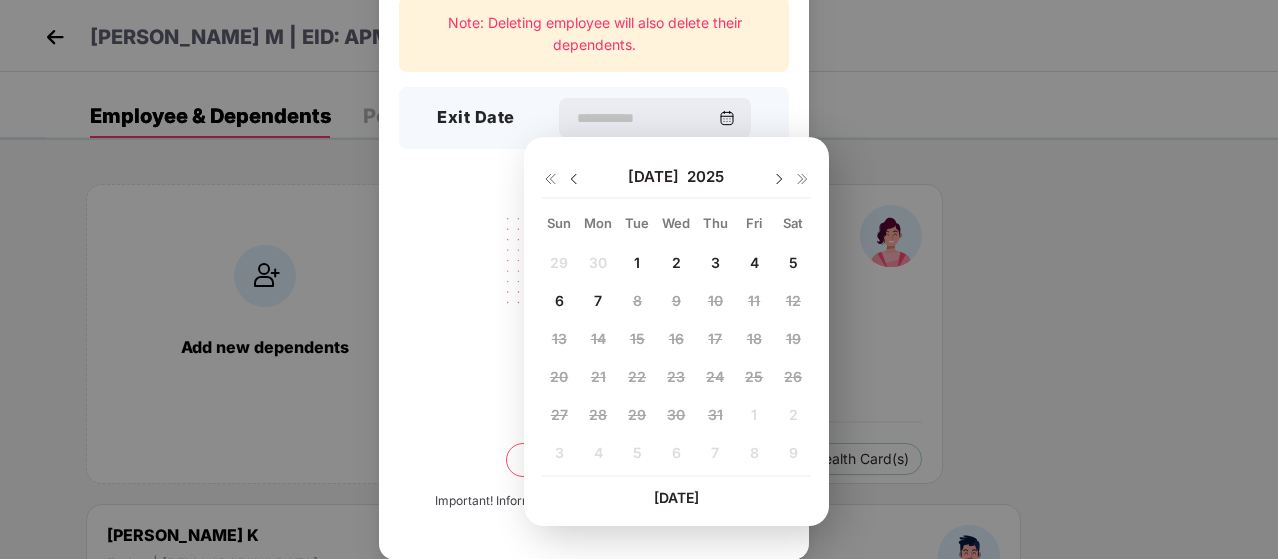 click at bounding box center (574, 179) 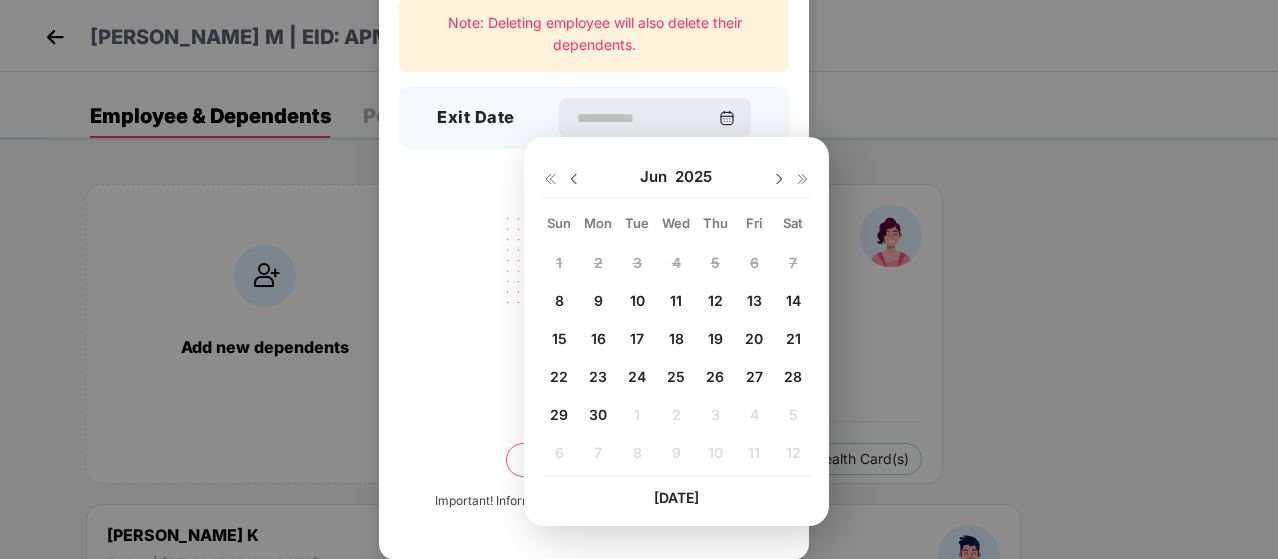 click on "8" at bounding box center [559, 300] 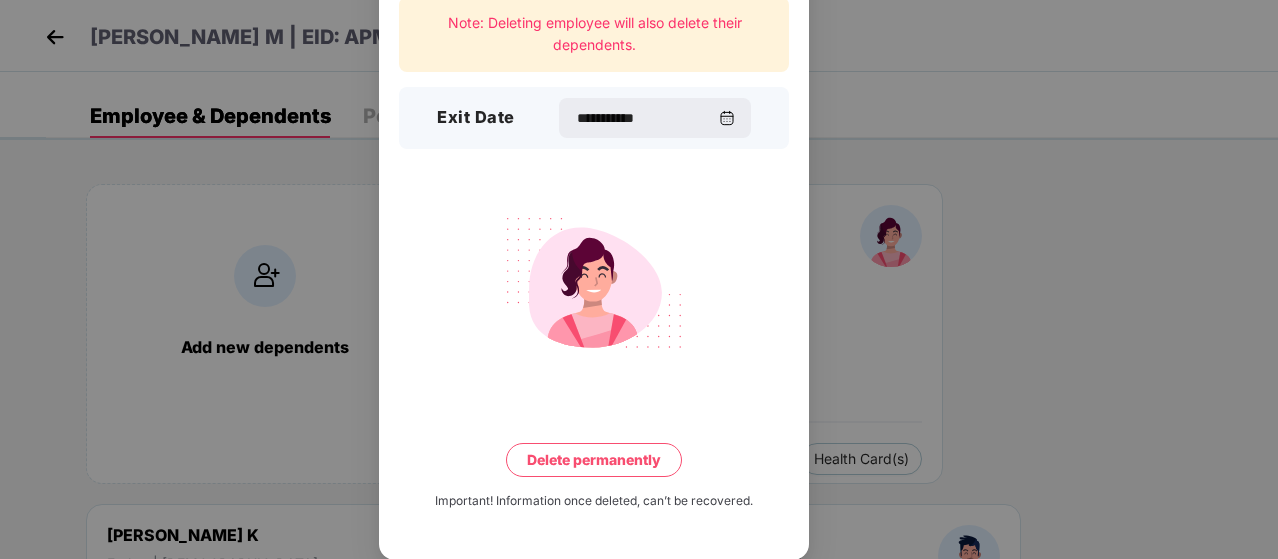 click on "Delete permanently" at bounding box center [594, 460] 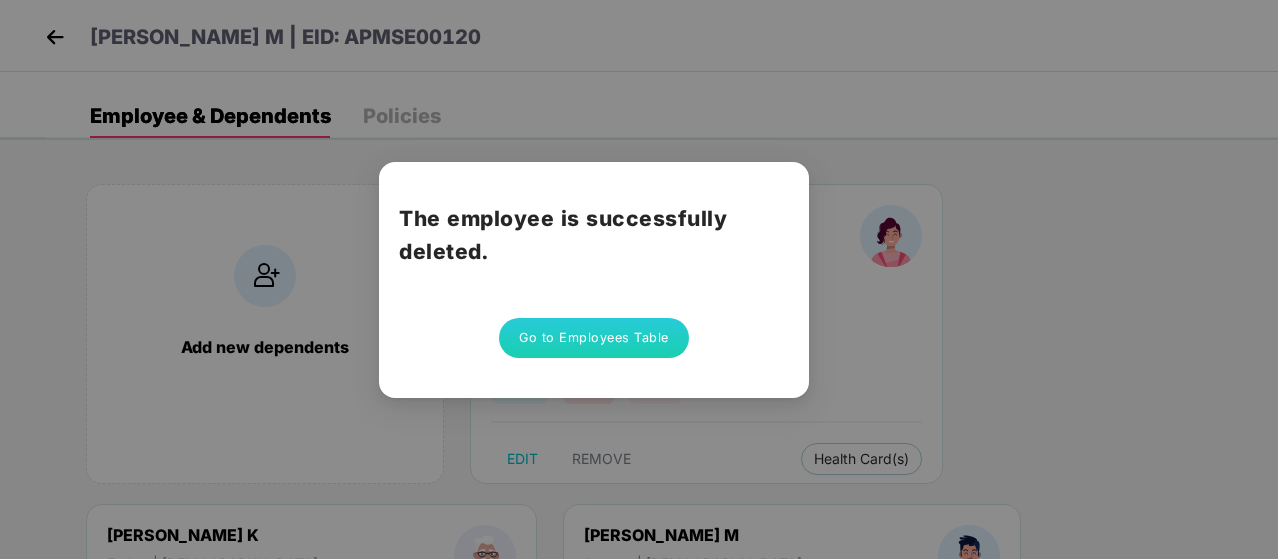 scroll, scrollTop: 0, scrollLeft: 0, axis: both 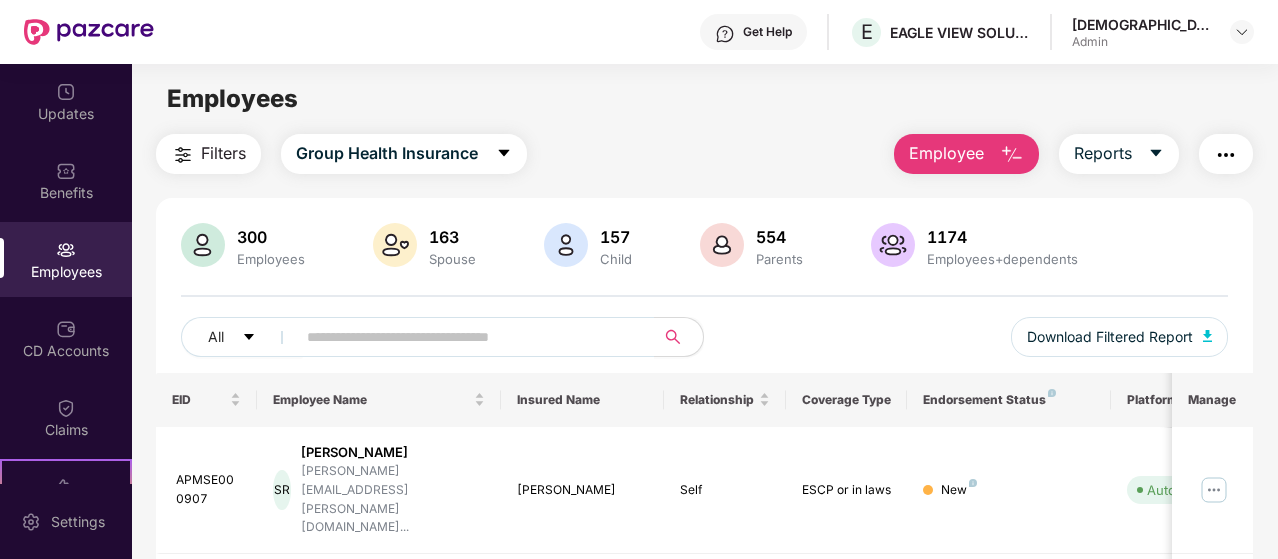 click on "Employee" at bounding box center (946, 153) 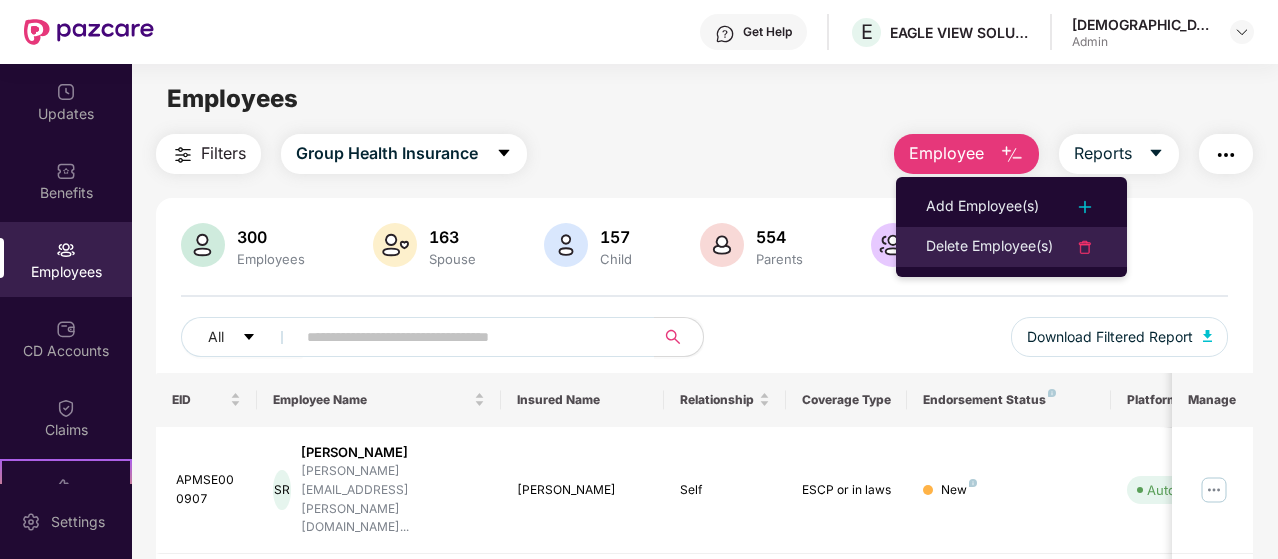 click on "Delete Employee(s)" at bounding box center [989, 247] 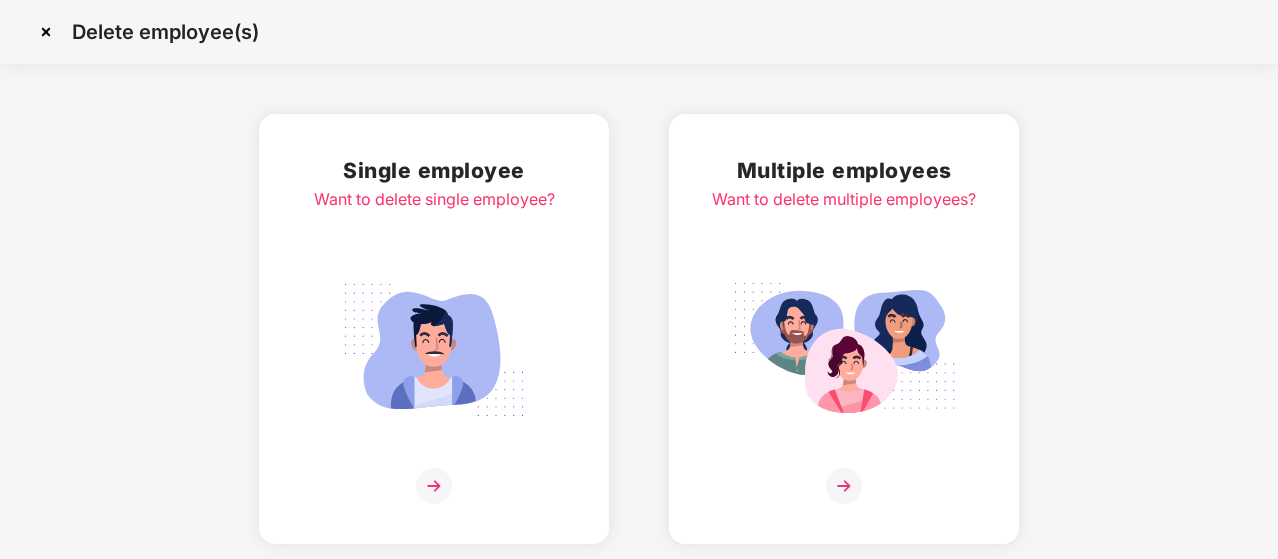 click at bounding box center [434, 350] 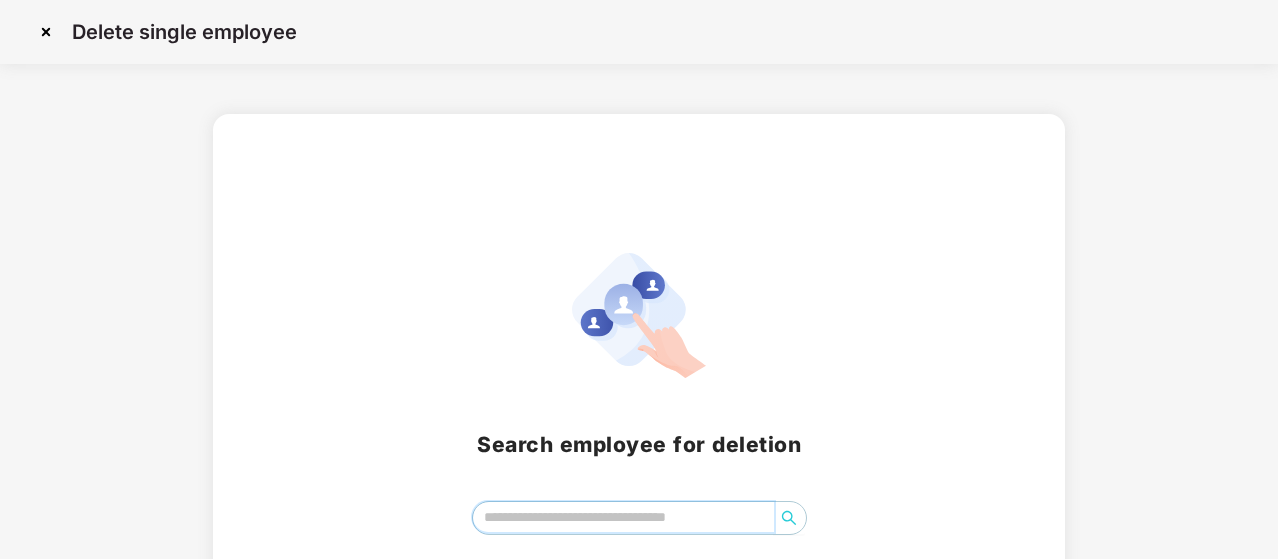 click at bounding box center (623, 517) 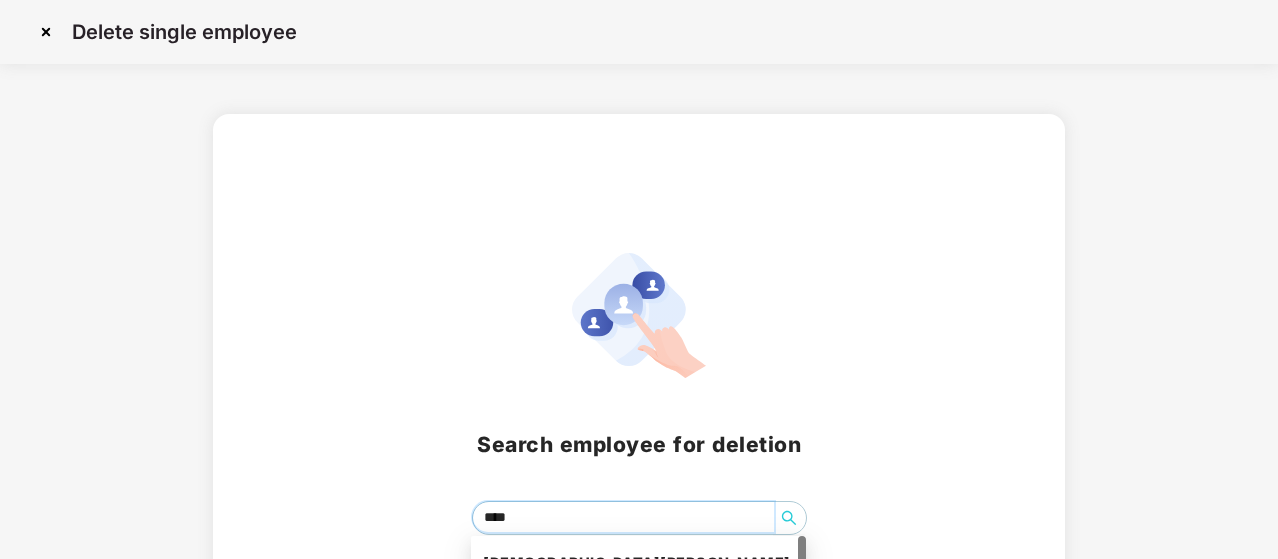 type on "*****" 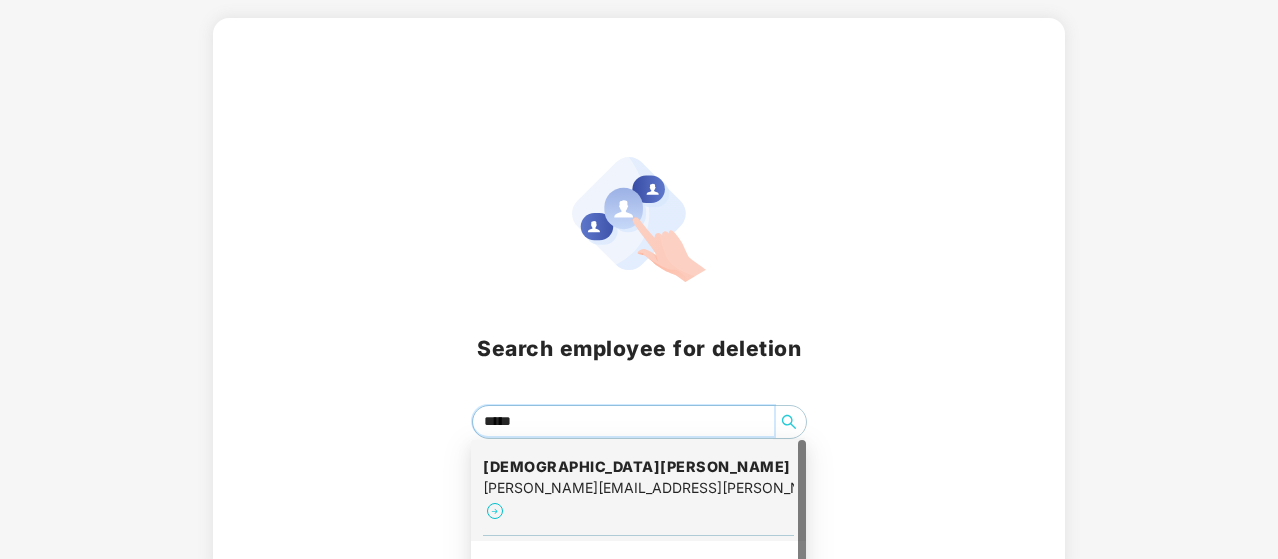 scroll, scrollTop: 100, scrollLeft: 0, axis: vertical 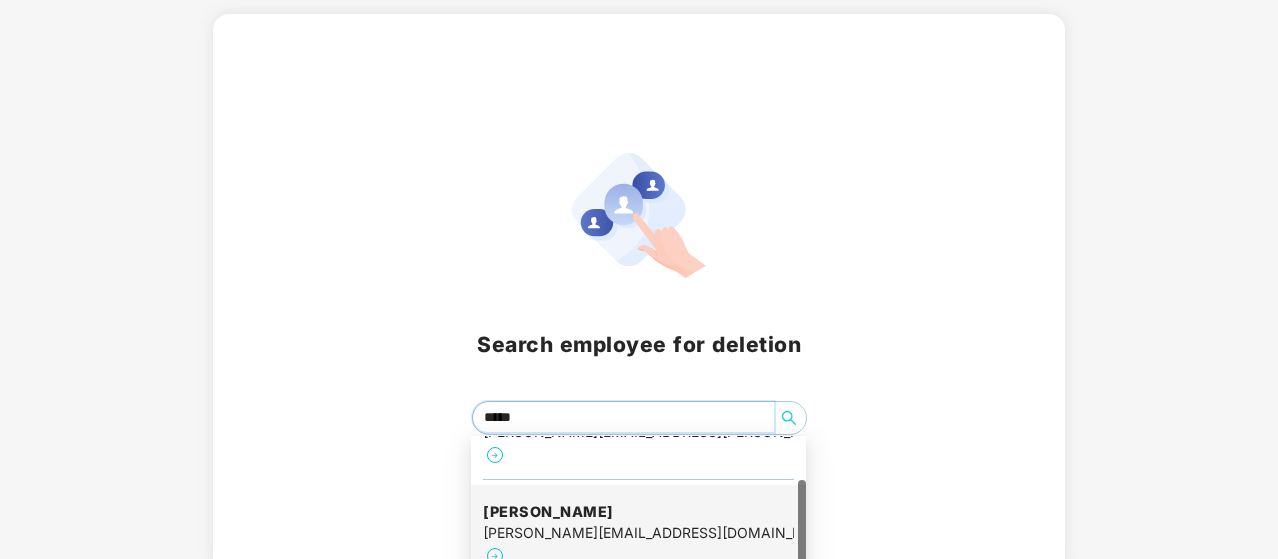 click on "anand.gaurav@eagleview.com" at bounding box center [638, 533] 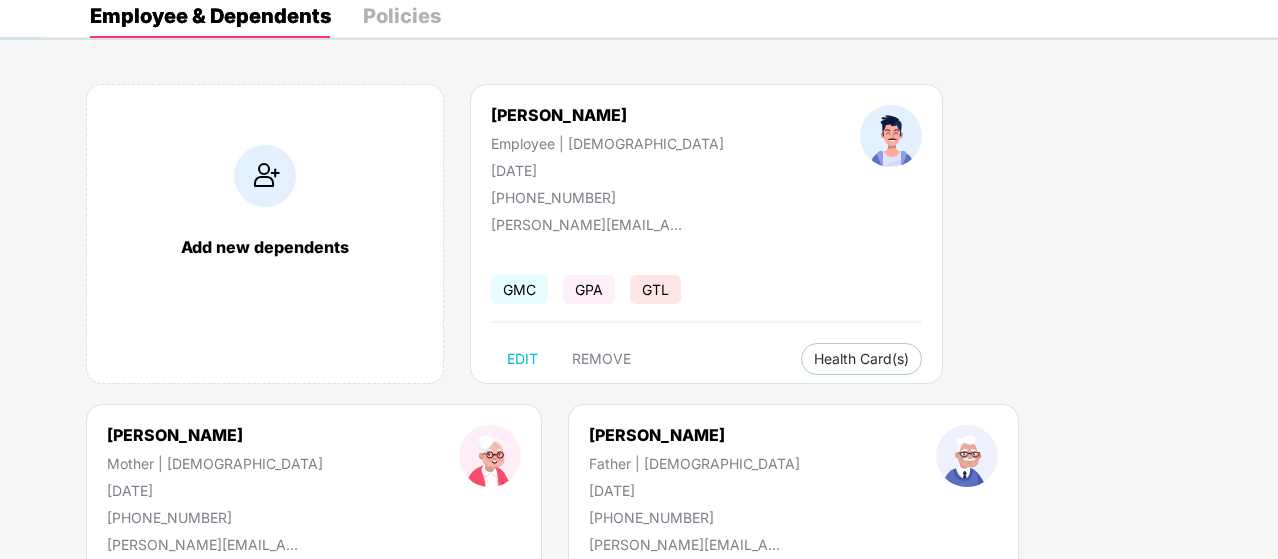 scroll, scrollTop: 200, scrollLeft: 0, axis: vertical 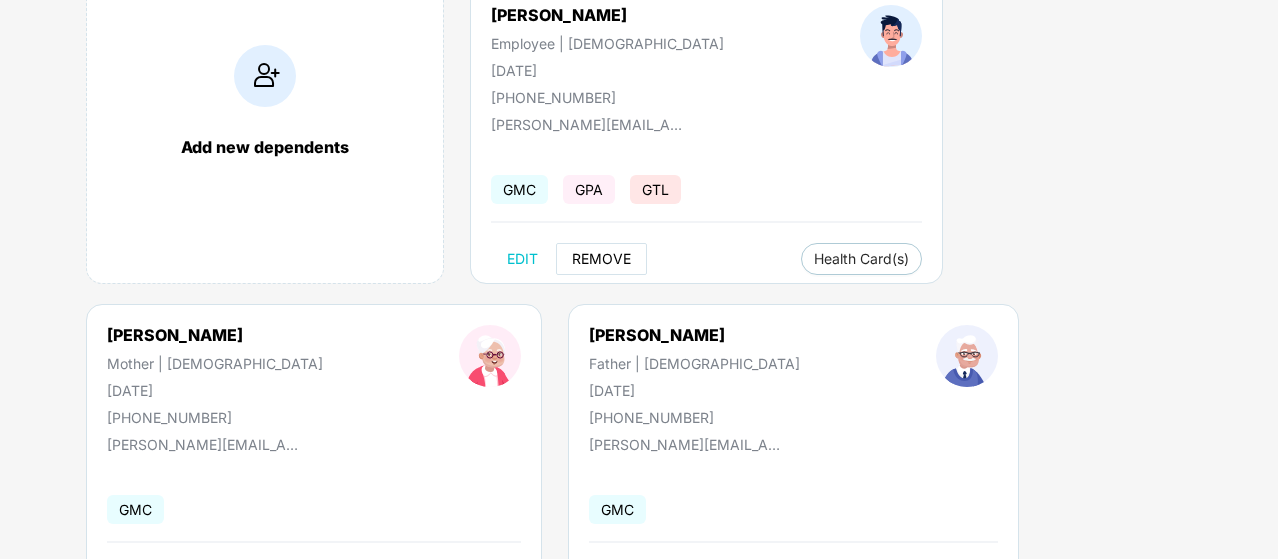 click on "REMOVE" at bounding box center [601, 259] 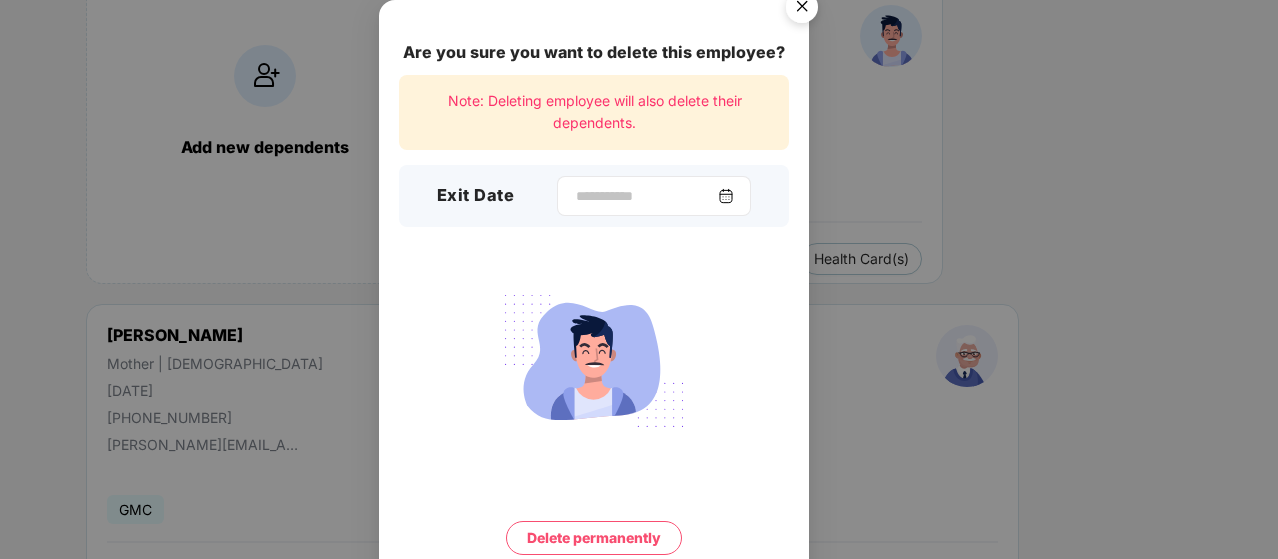 click at bounding box center (726, 196) 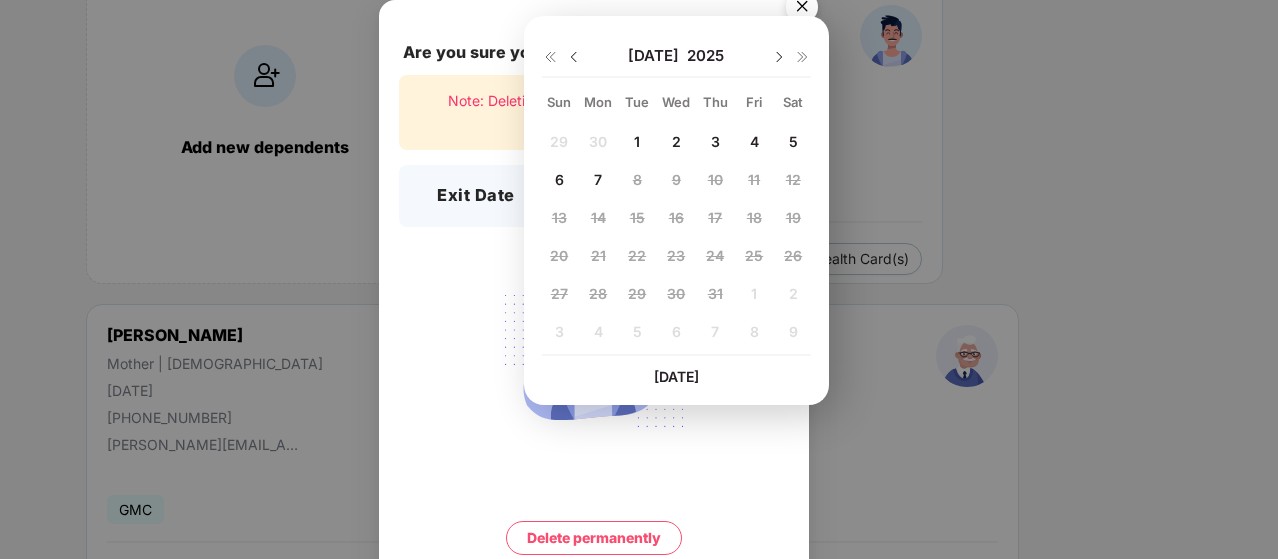 click at bounding box center [574, 57] 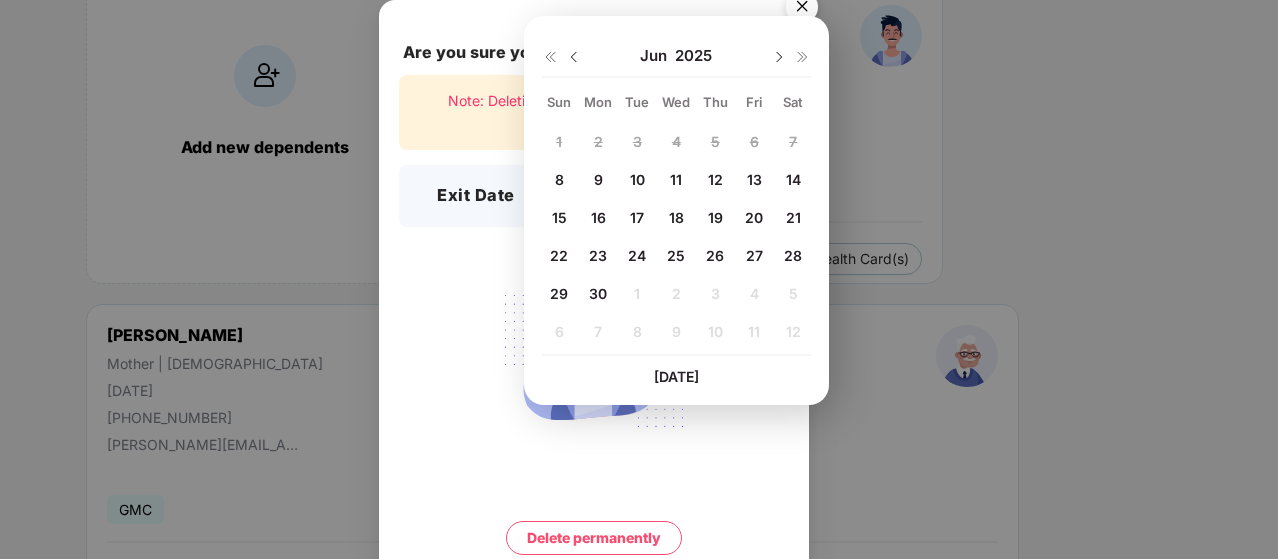 click on "8" at bounding box center (559, 179) 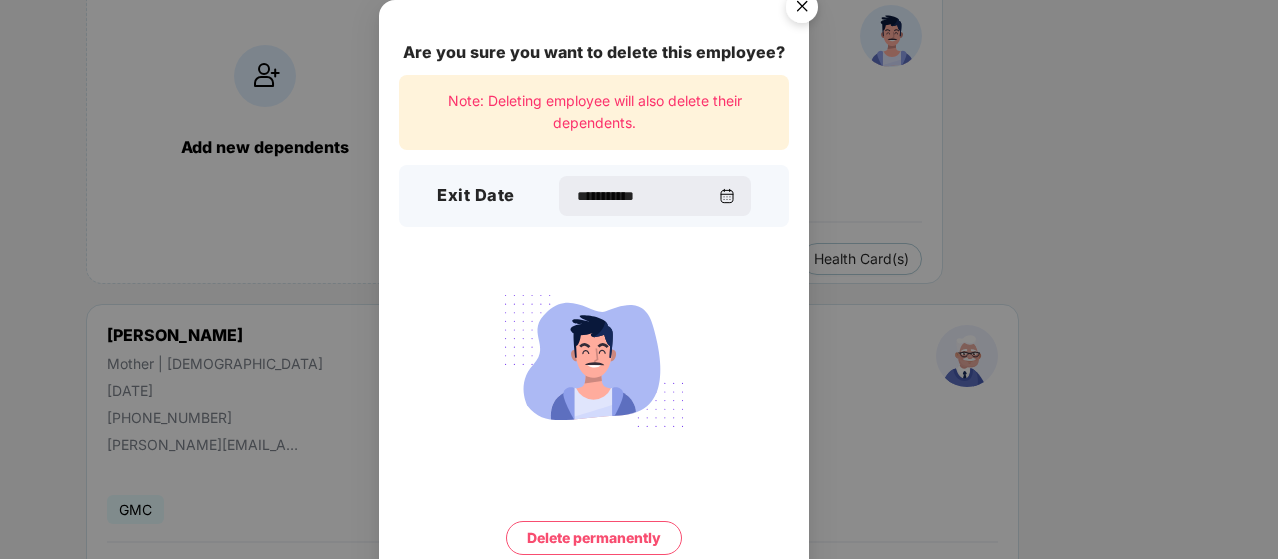 scroll, scrollTop: 78, scrollLeft: 0, axis: vertical 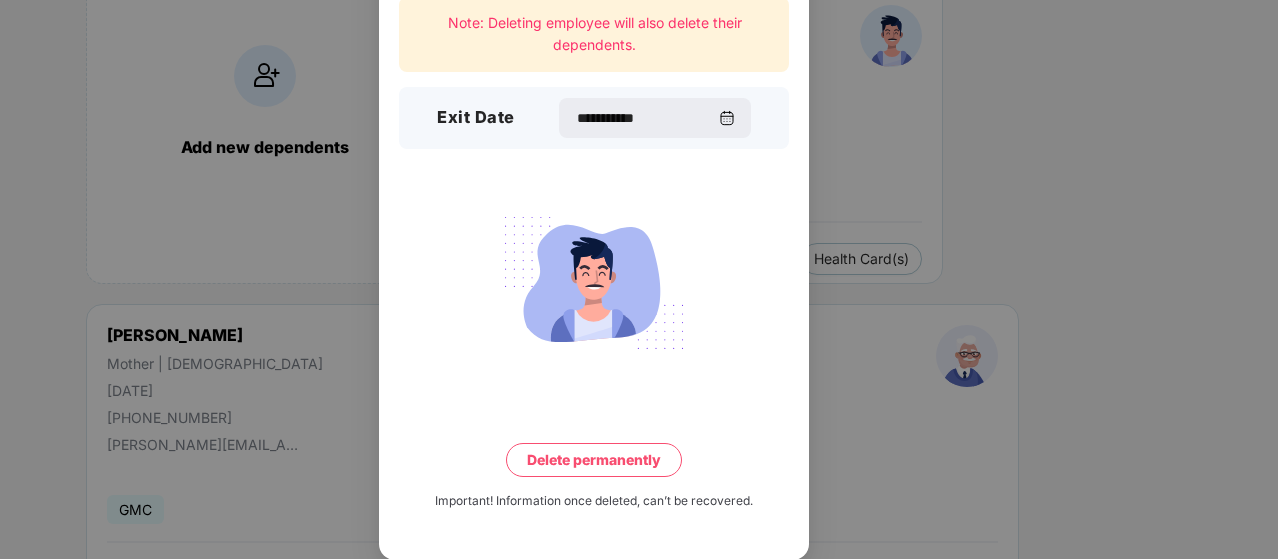 click on "Delete permanently" at bounding box center [594, 460] 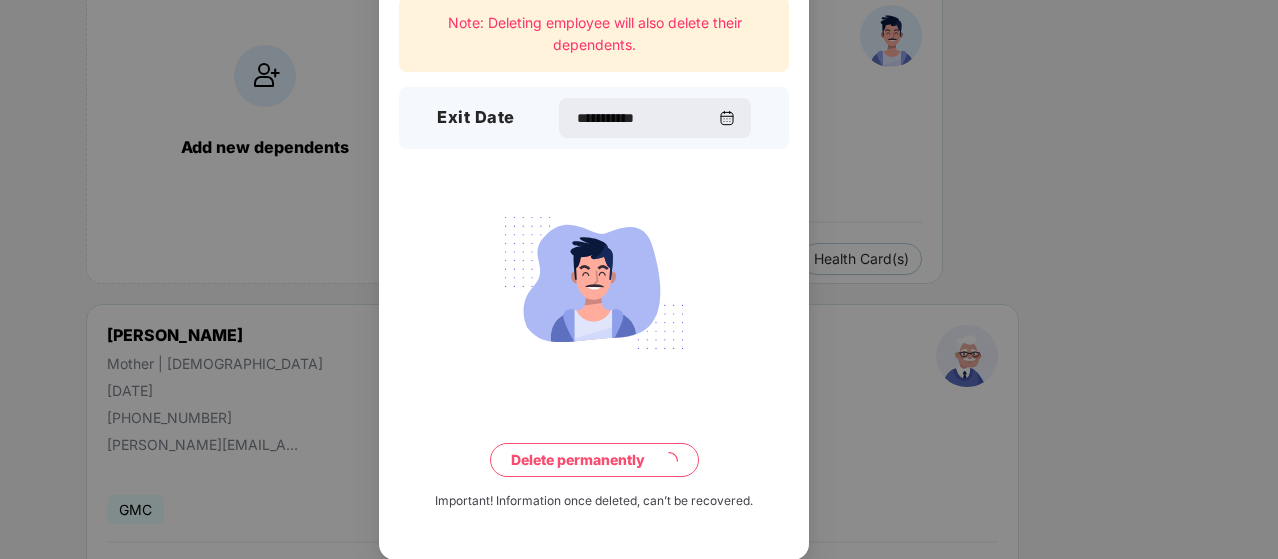 scroll, scrollTop: 0, scrollLeft: 0, axis: both 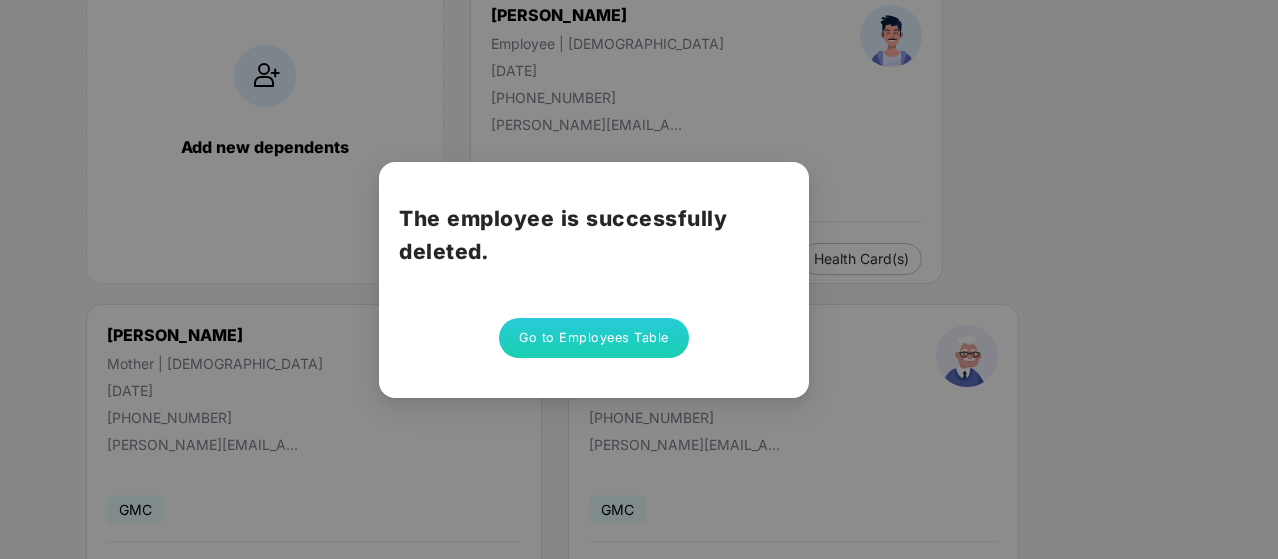 click on "Go to Employees Table" at bounding box center (594, 338) 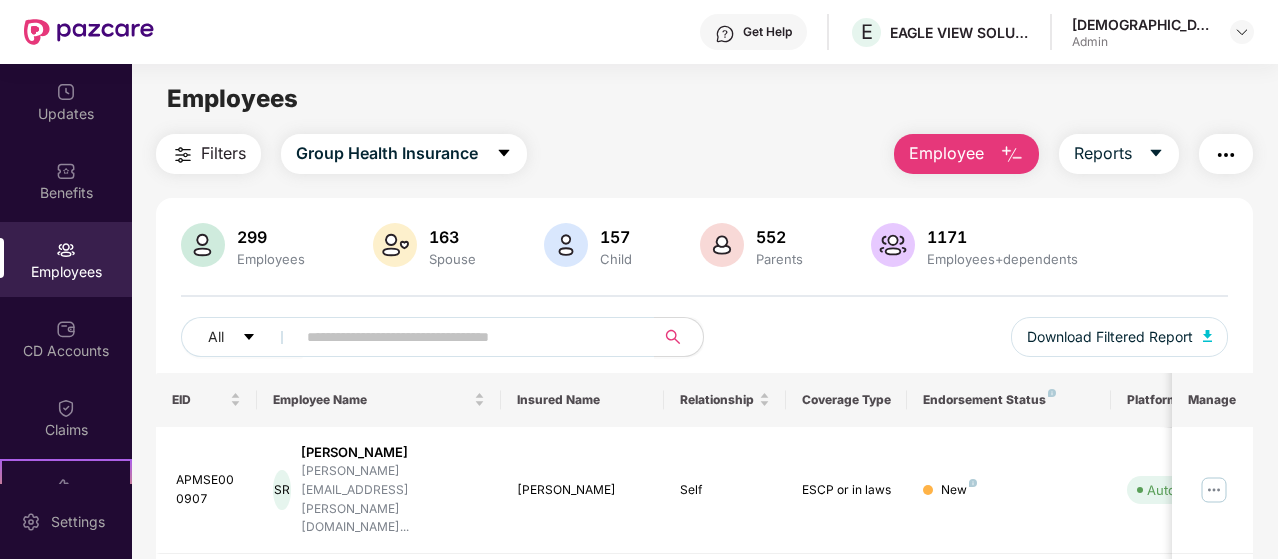 click on "Employee" at bounding box center [946, 153] 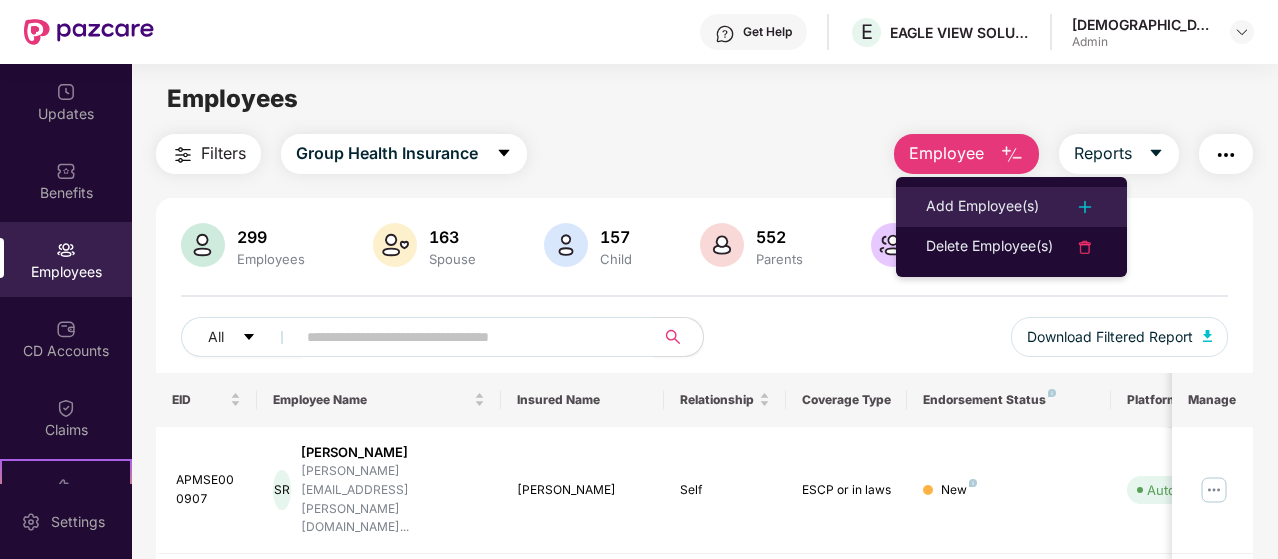 click on "Add Employee(s)" at bounding box center [982, 207] 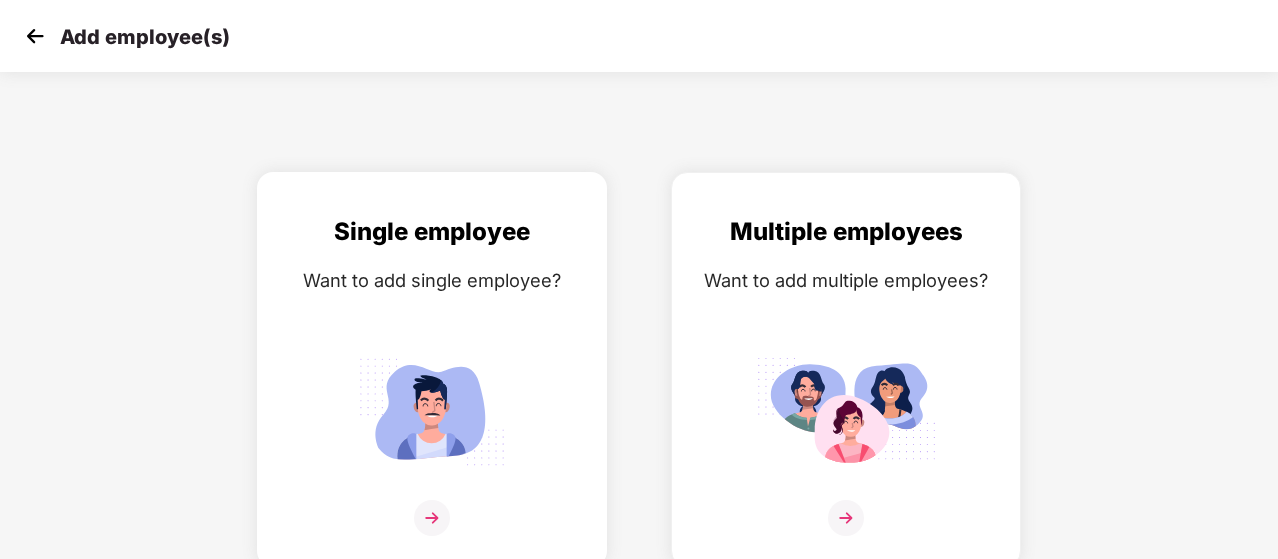 click on "Single employee Want to add single employee?" at bounding box center [432, 387] 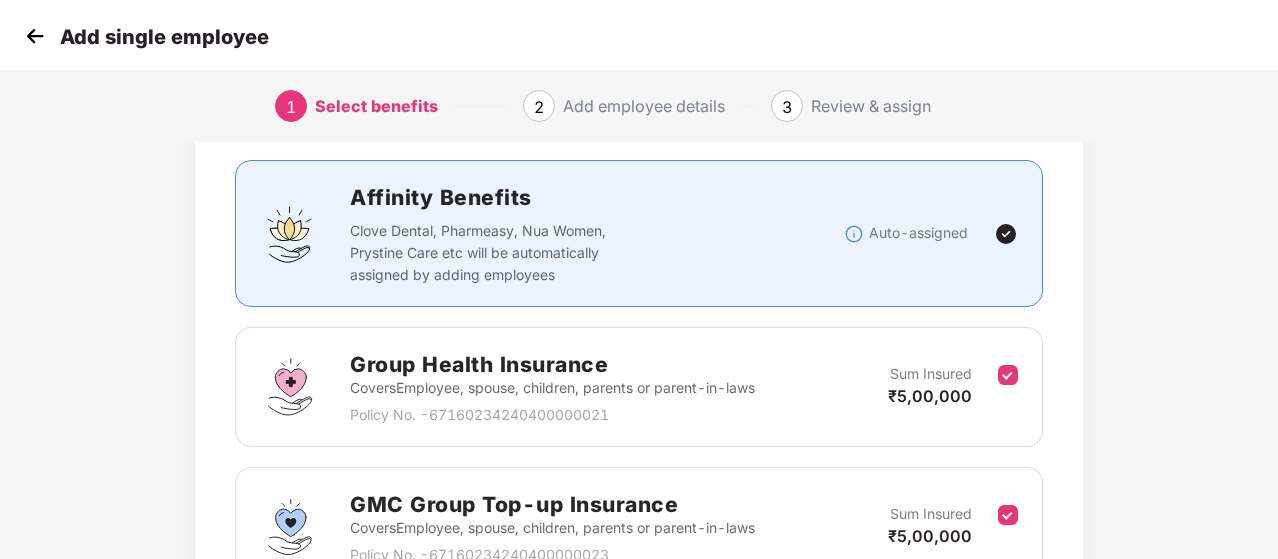 scroll, scrollTop: 0, scrollLeft: 0, axis: both 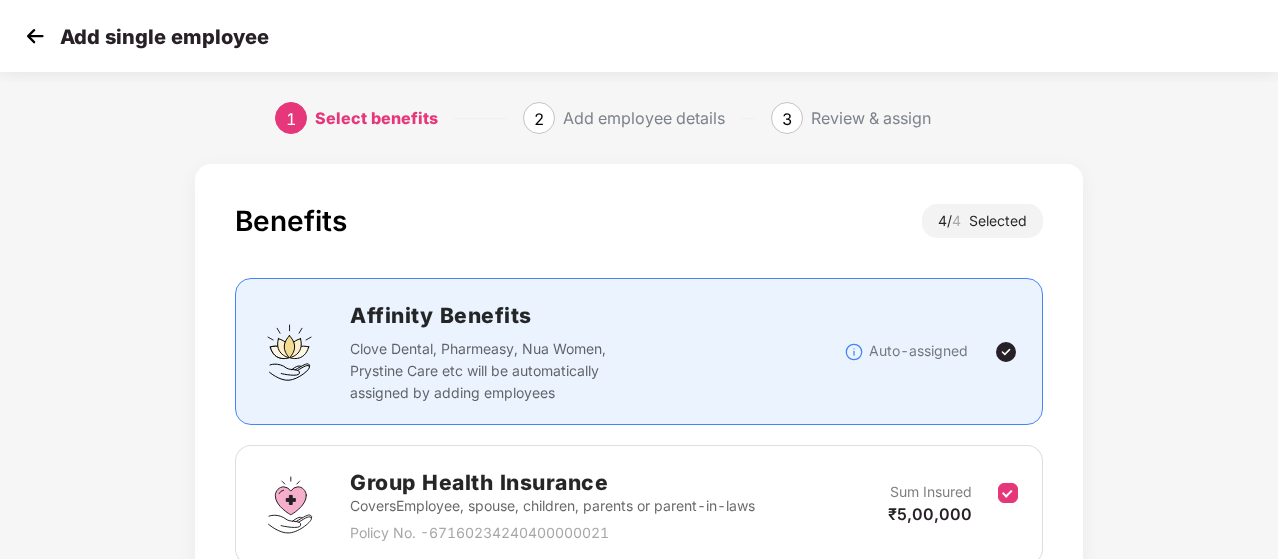 click at bounding box center (35, 36) 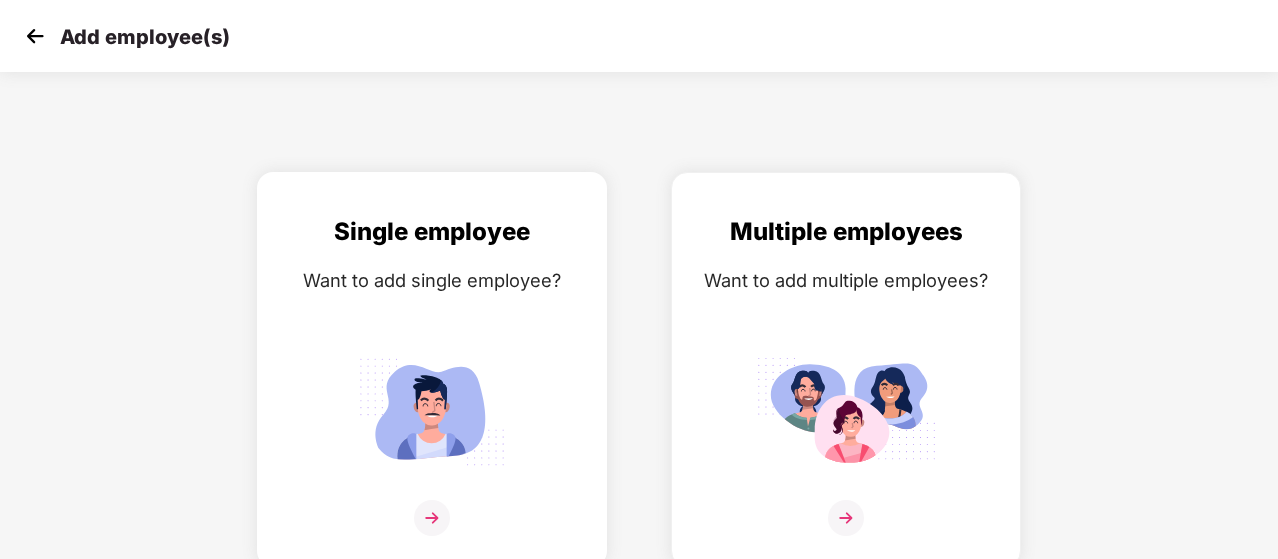 click on "Want to add single employee?" at bounding box center (432, 280) 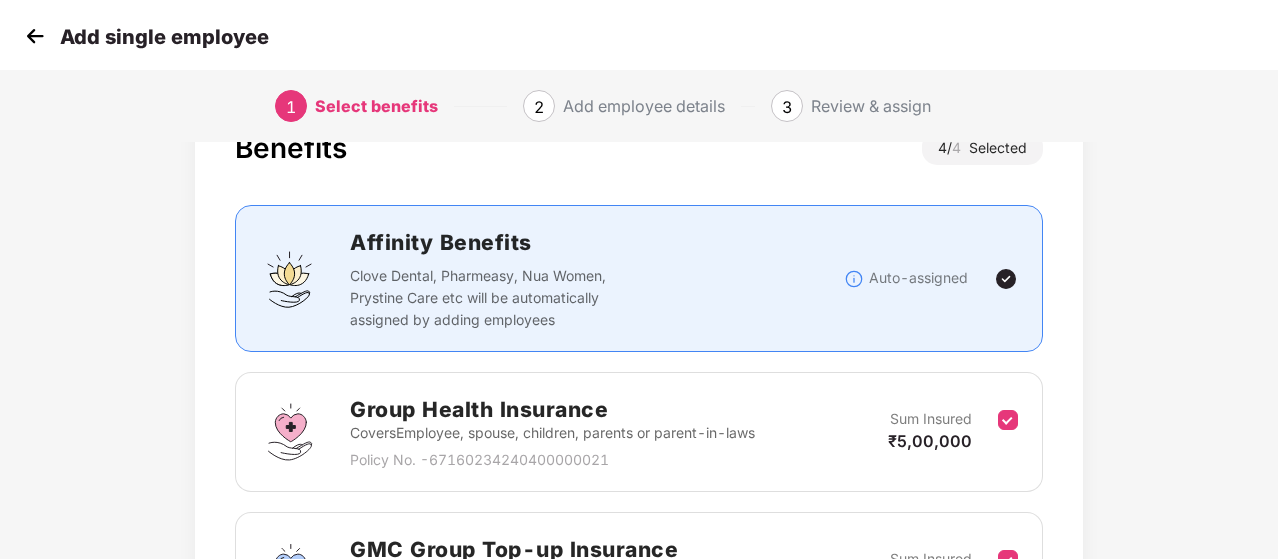 scroll, scrollTop: 0, scrollLeft: 0, axis: both 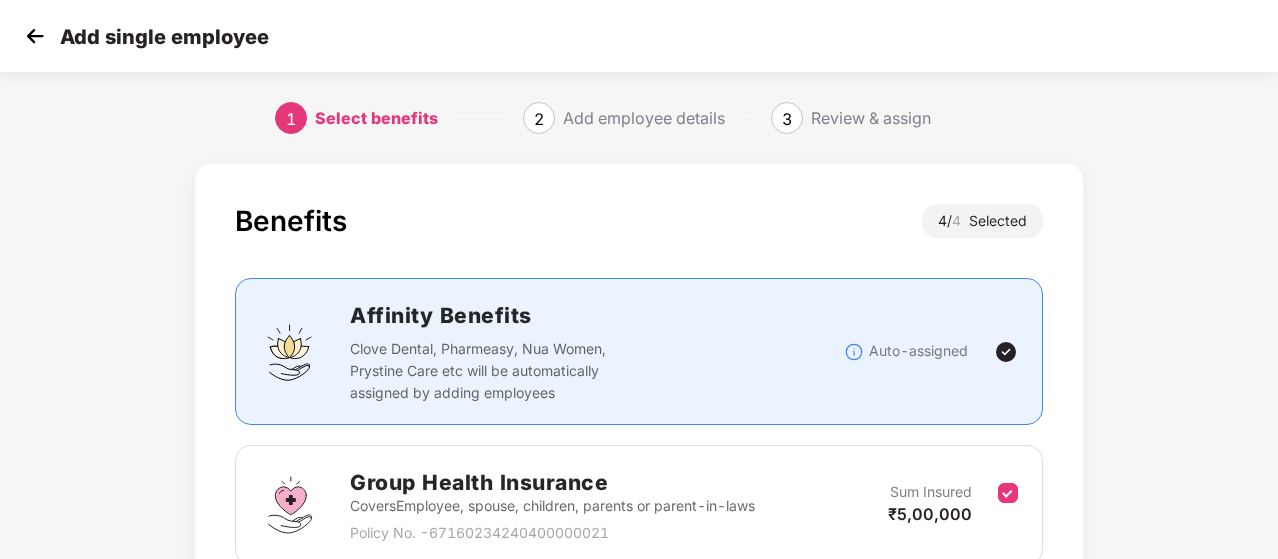 click at bounding box center (35, 36) 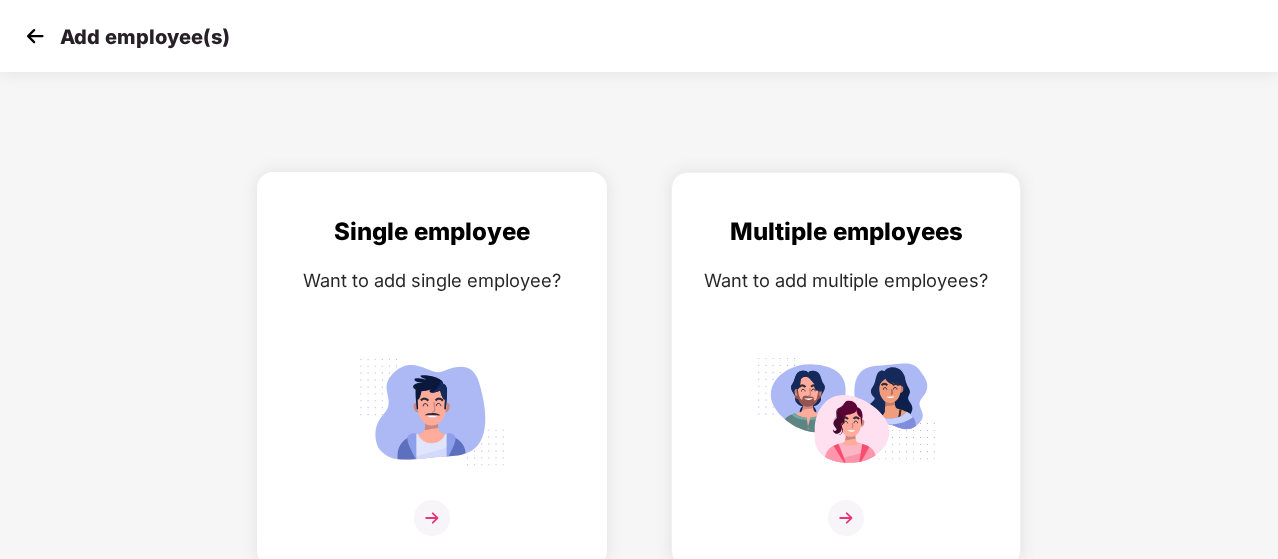 click at bounding box center [432, 411] 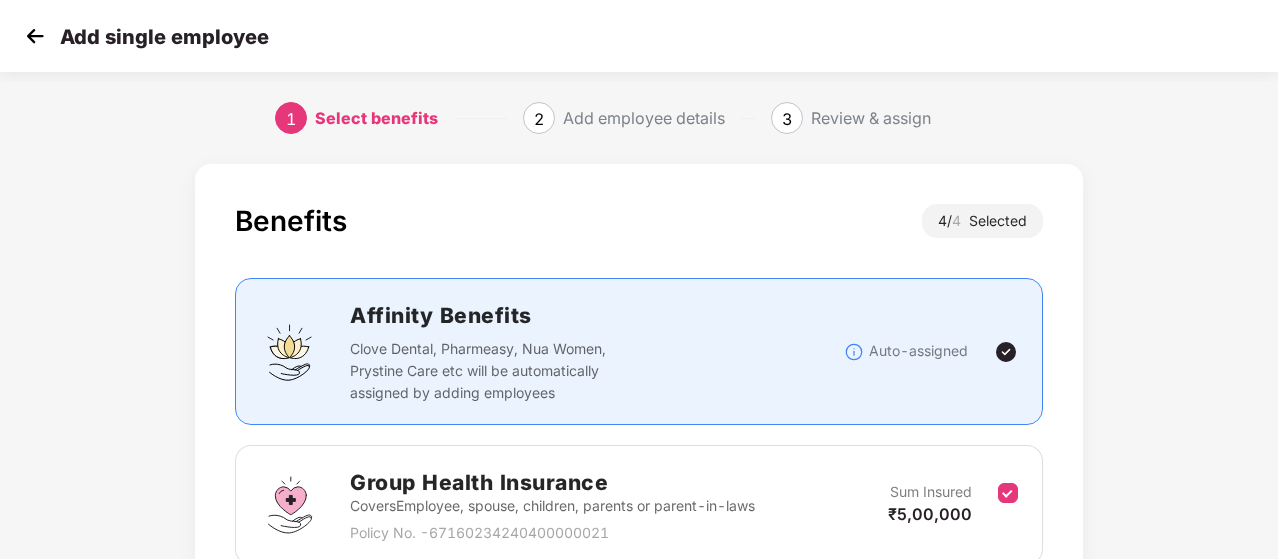 click at bounding box center (35, 36) 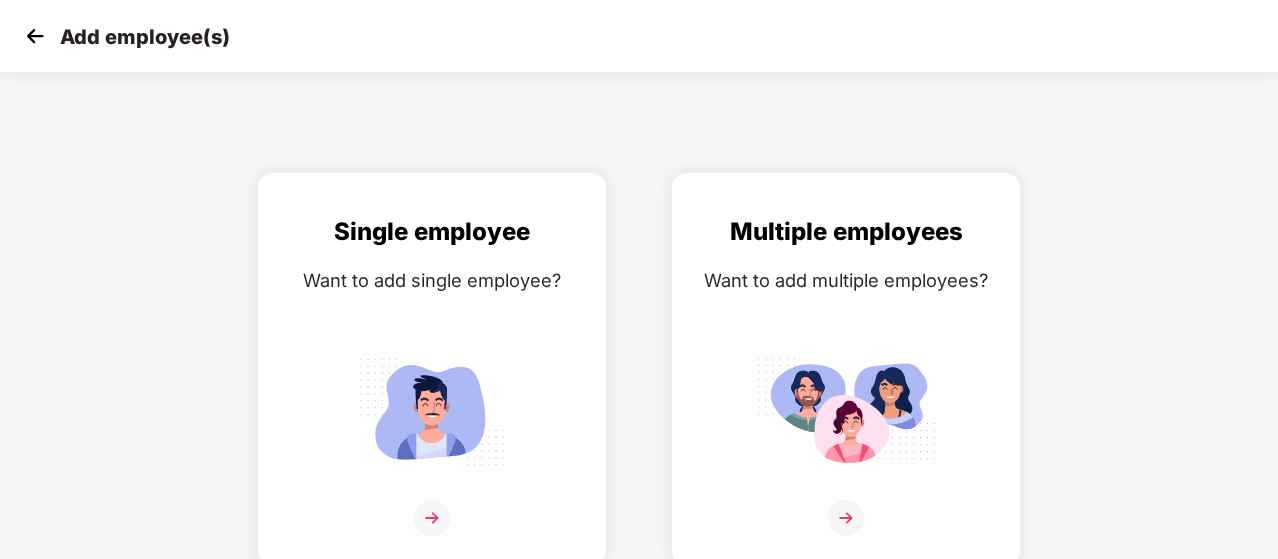 click at bounding box center [35, 36] 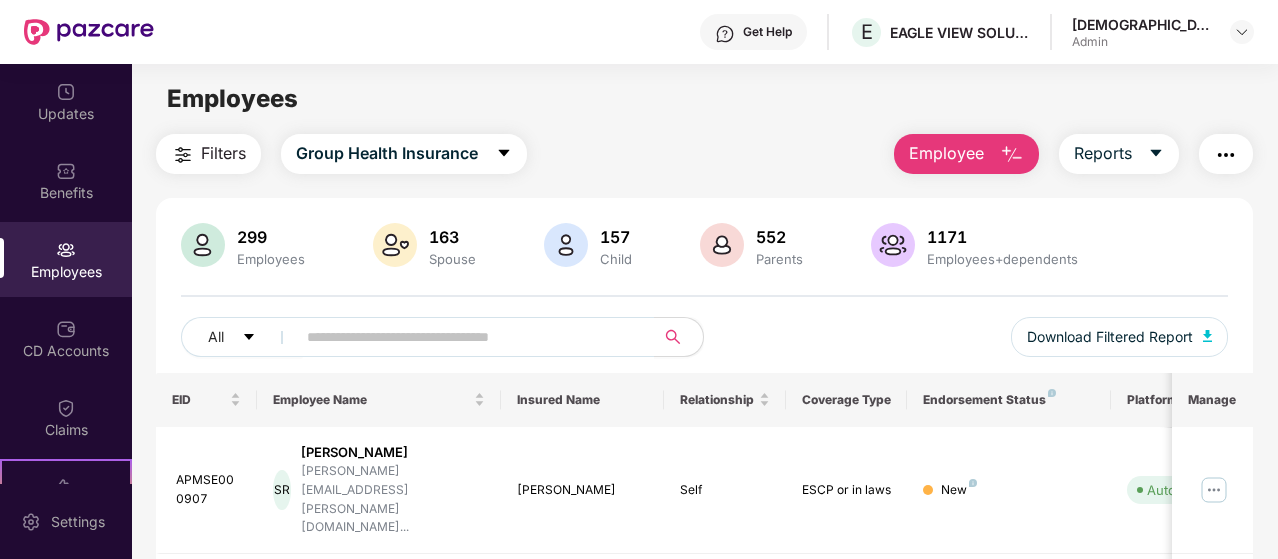 click on "Employee" at bounding box center (966, 154) 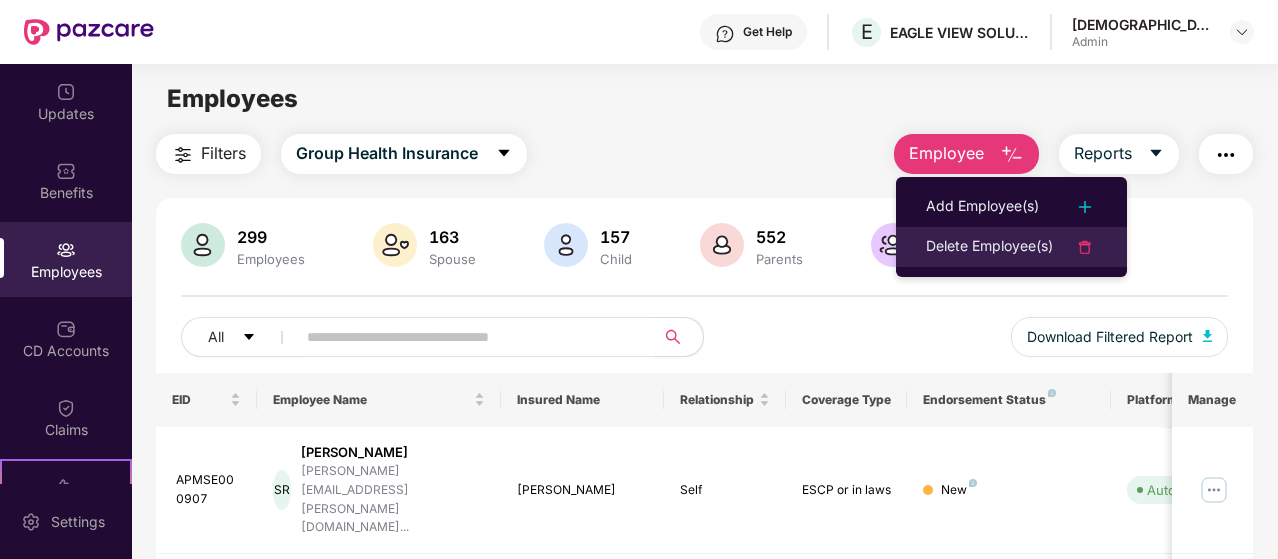 click on "Delete Employee(s)" at bounding box center (989, 247) 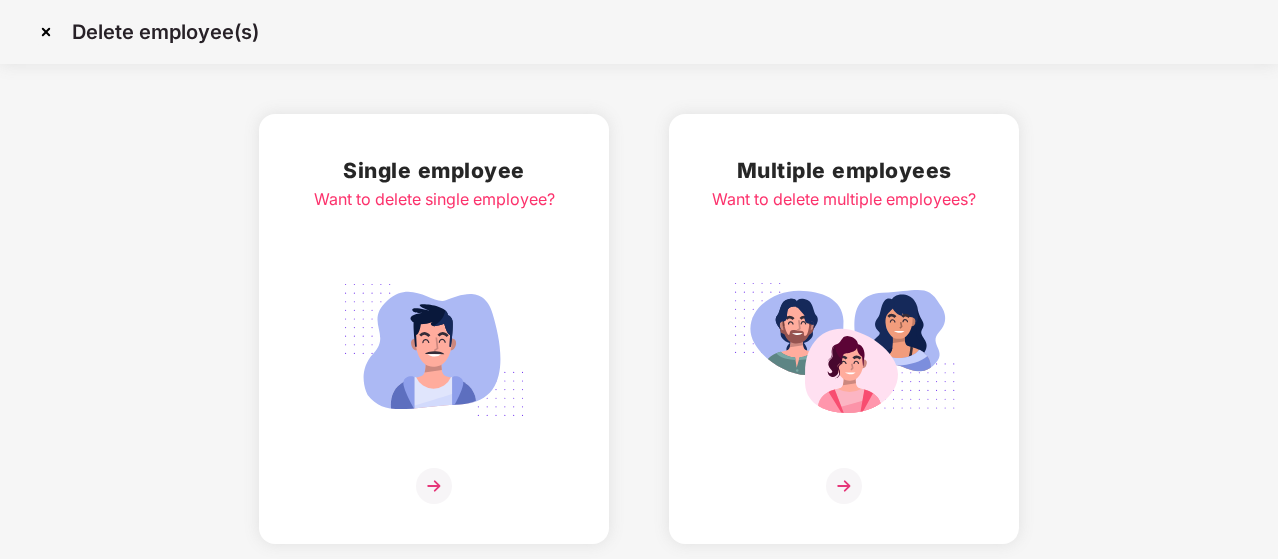 click at bounding box center (434, 350) 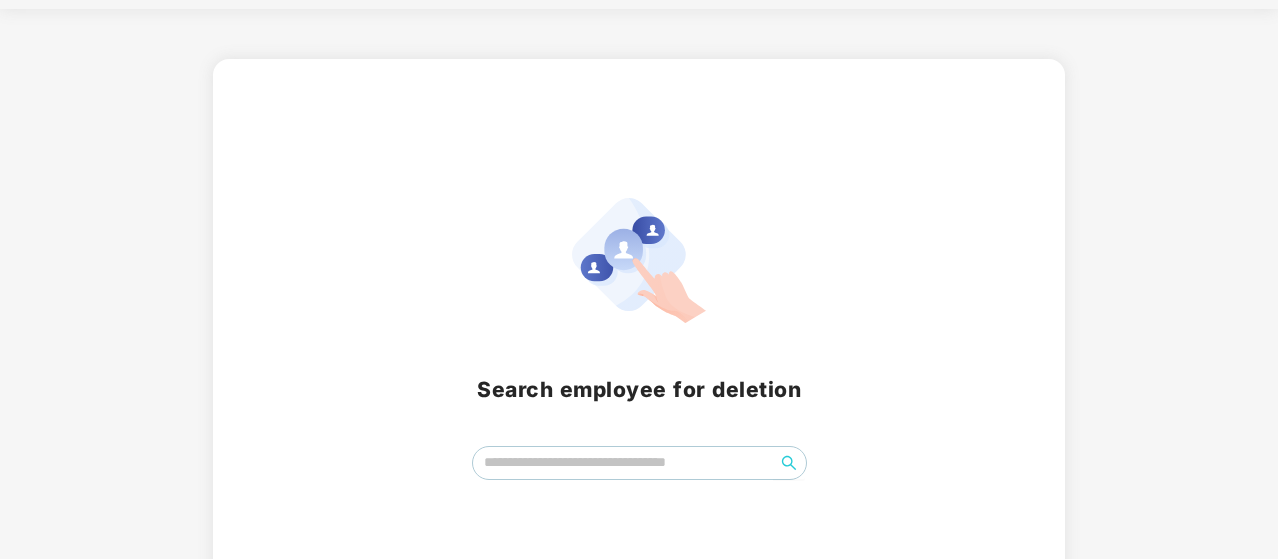 scroll, scrollTop: 100, scrollLeft: 0, axis: vertical 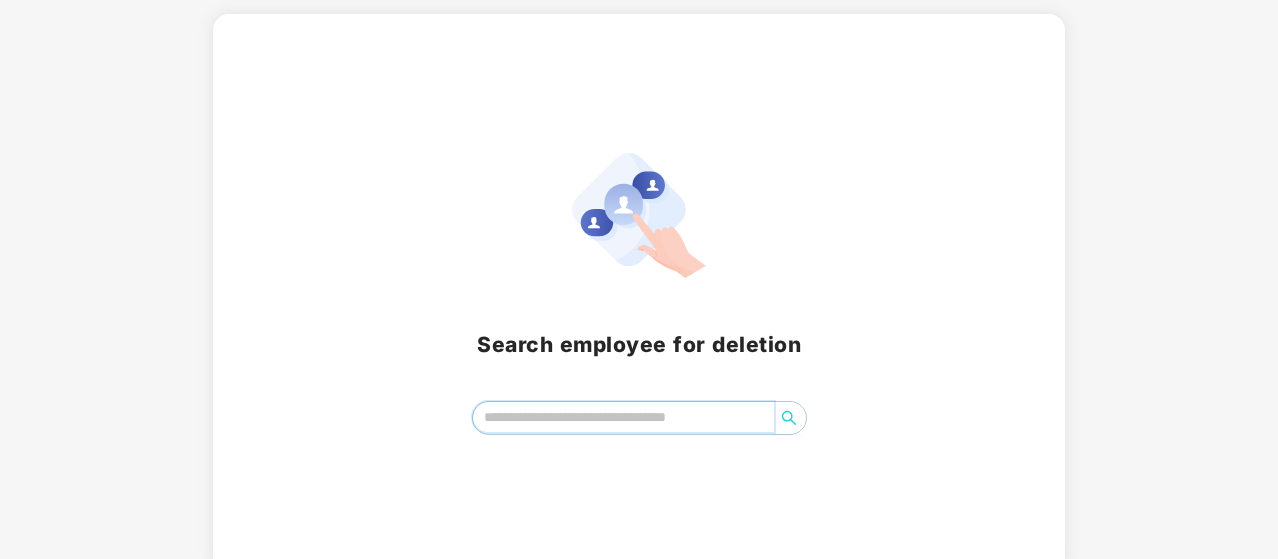 click at bounding box center [623, 417] 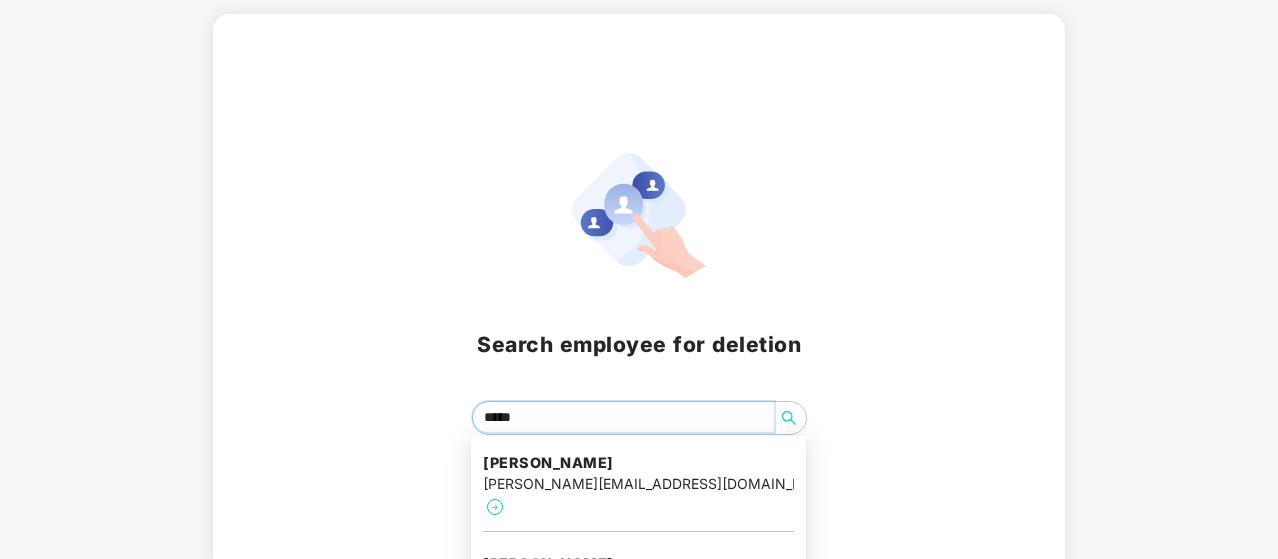 type on "******" 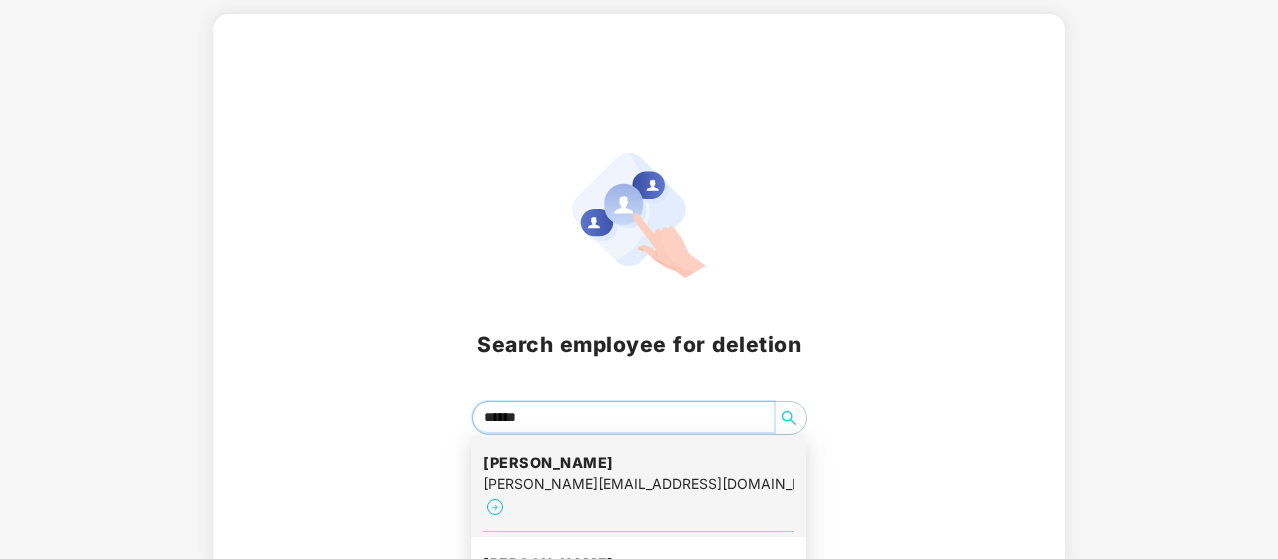 scroll, scrollTop: 200, scrollLeft: 0, axis: vertical 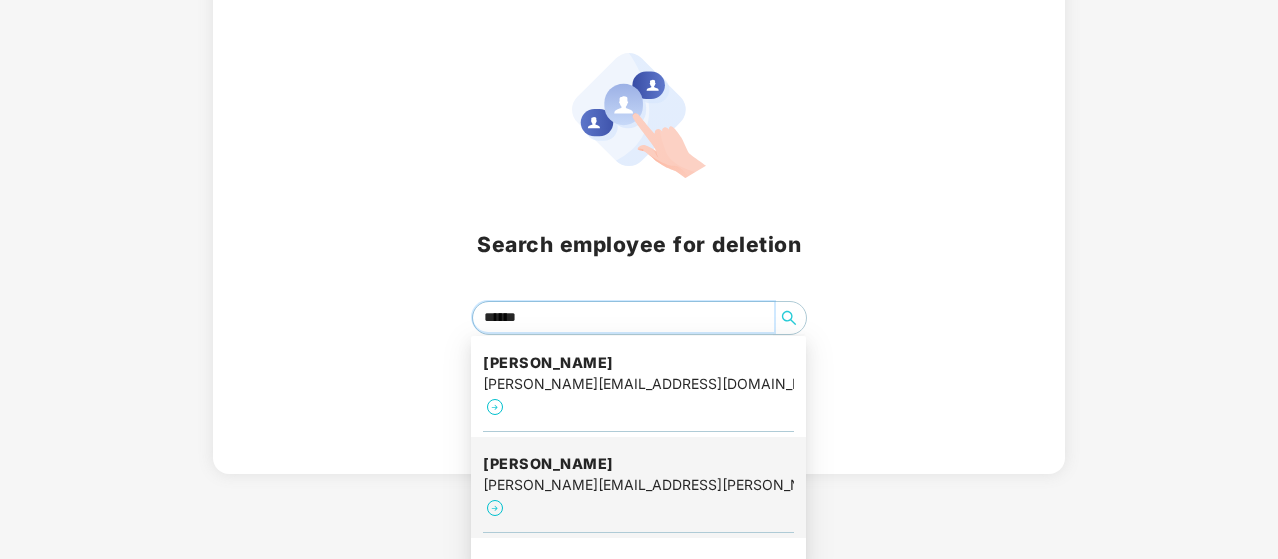 click on "vaibhav.dabaria@eagleview.com" at bounding box center [638, 485] 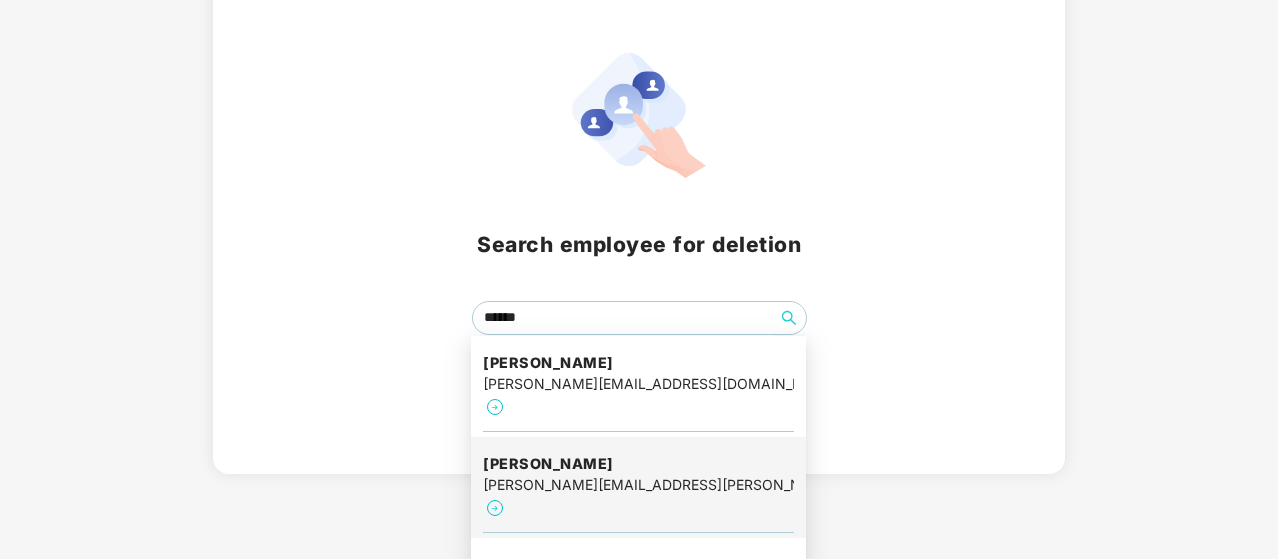 scroll, scrollTop: 0, scrollLeft: 0, axis: both 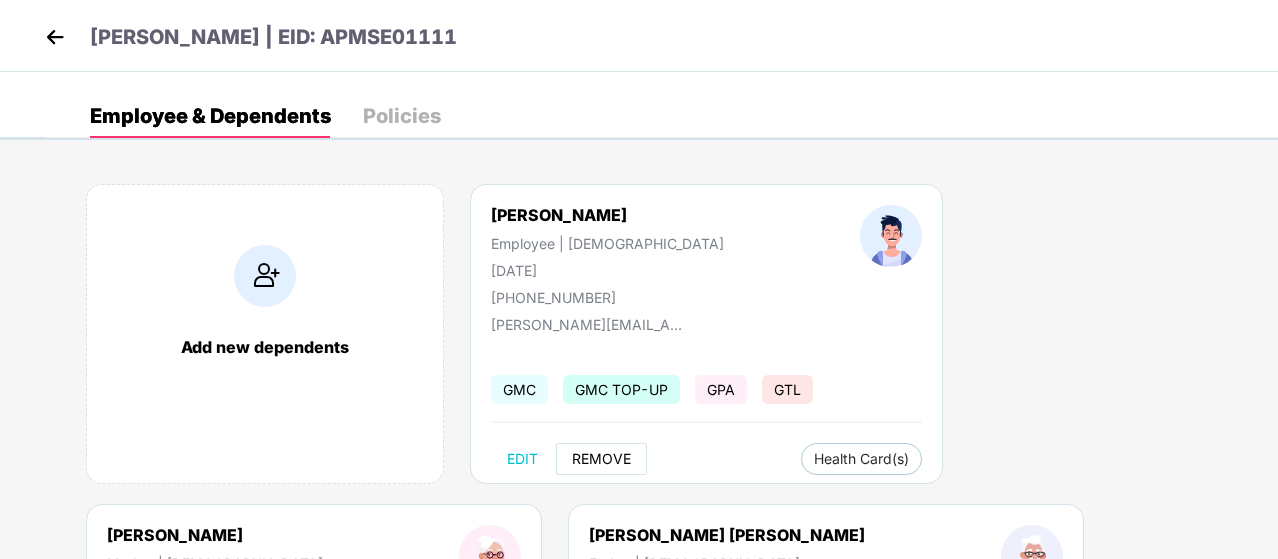 click on "REMOVE" at bounding box center [601, 459] 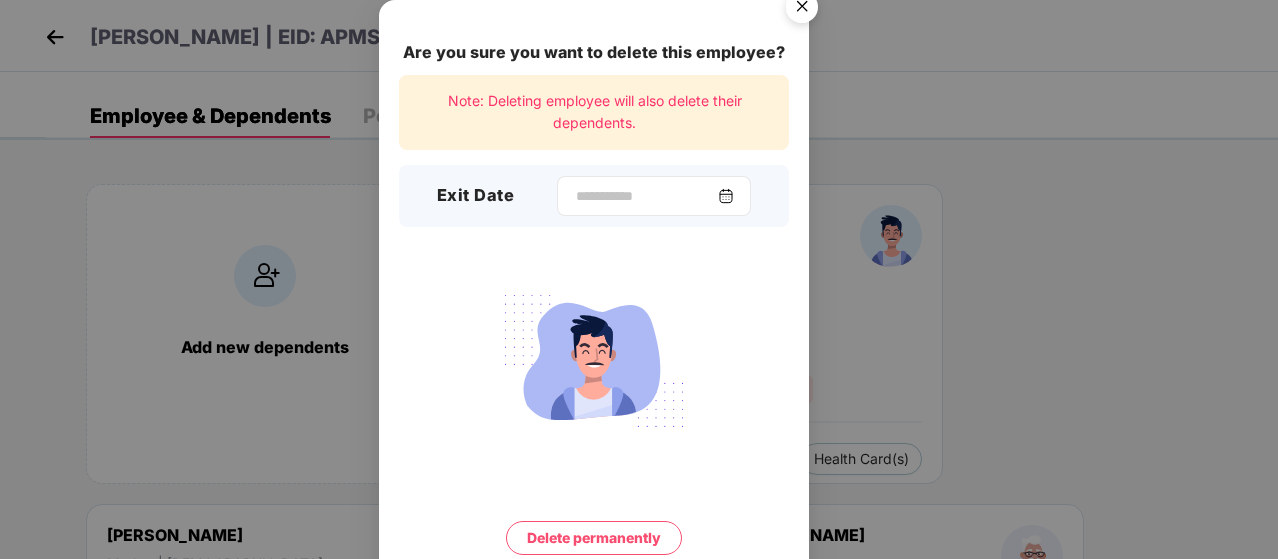 click at bounding box center [726, 196] 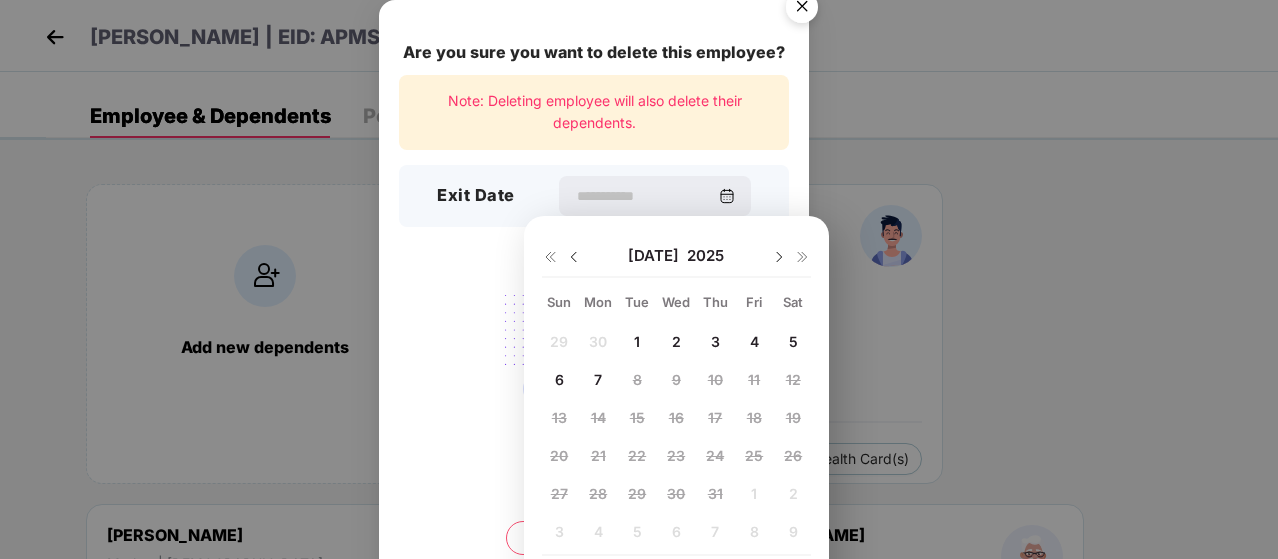 click at bounding box center [574, 257] 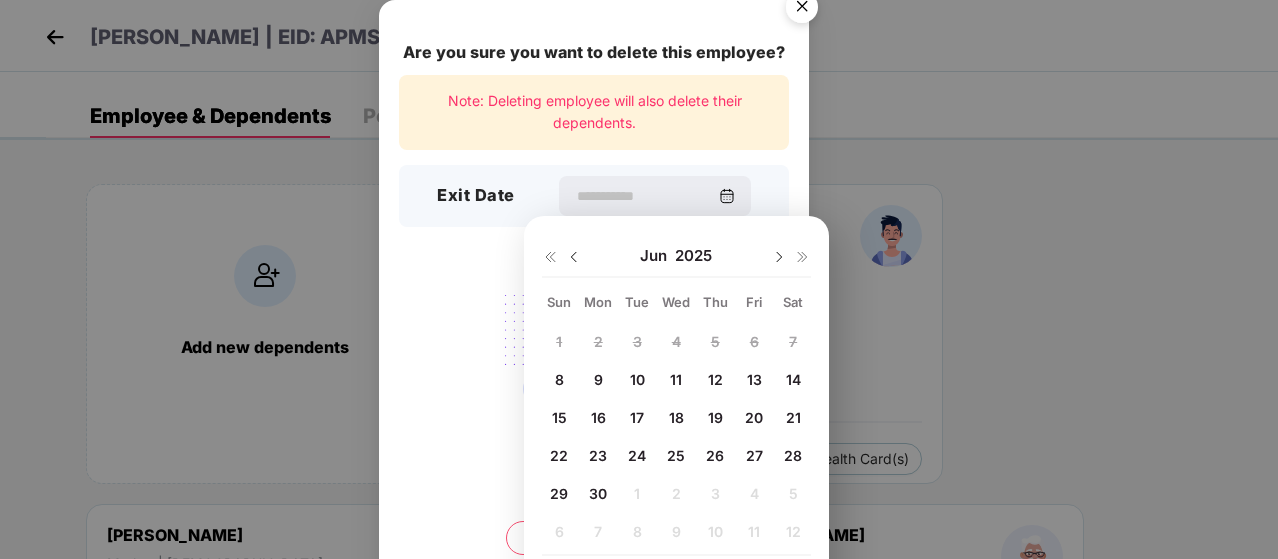 click on "27" at bounding box center (754, 455) 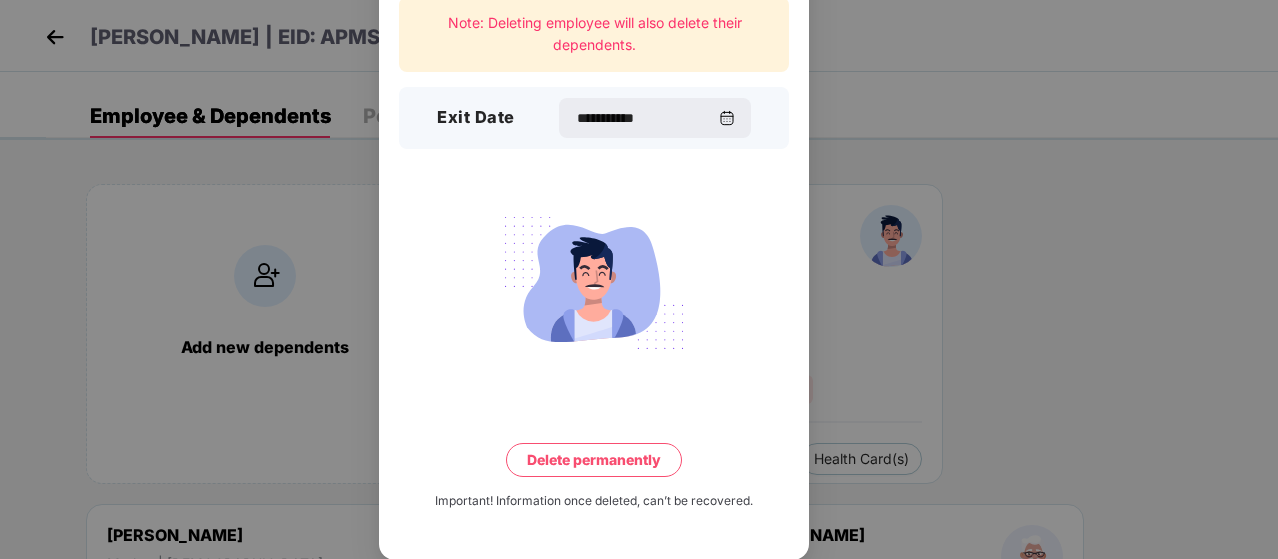 scroll, scrollTop: 78, scrollLeft: 0, axis: vertical 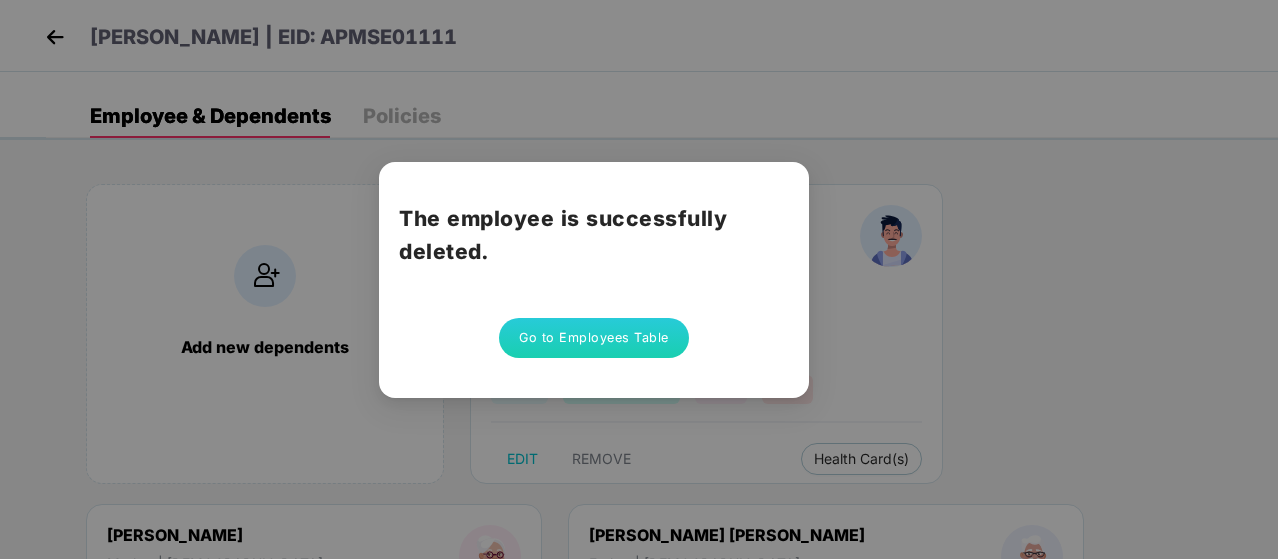 click on "Go to Employees Table" at bounding box center [594, 338] 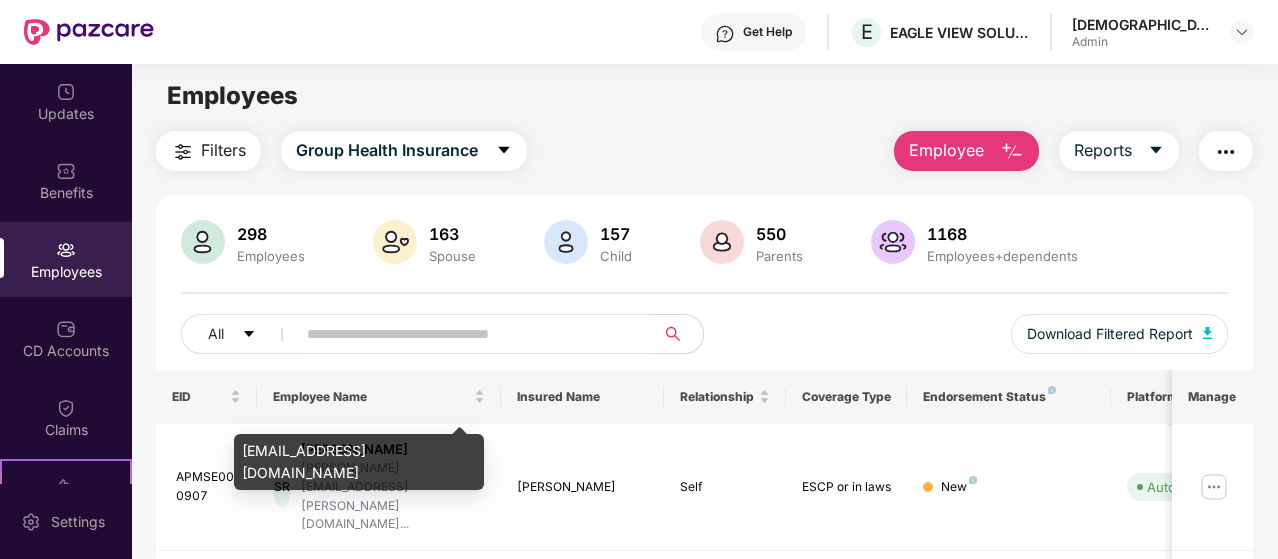 scroll, scrollTop: 0, scrollLeft: 0, axis: both 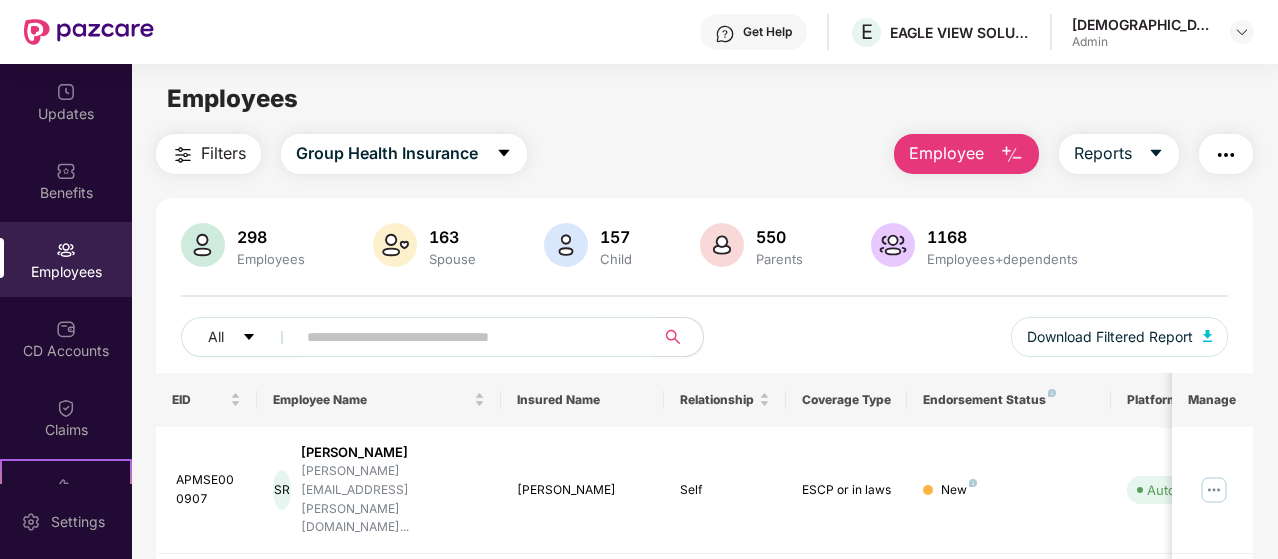 click on "Employee" at bounding box center [946, 153] 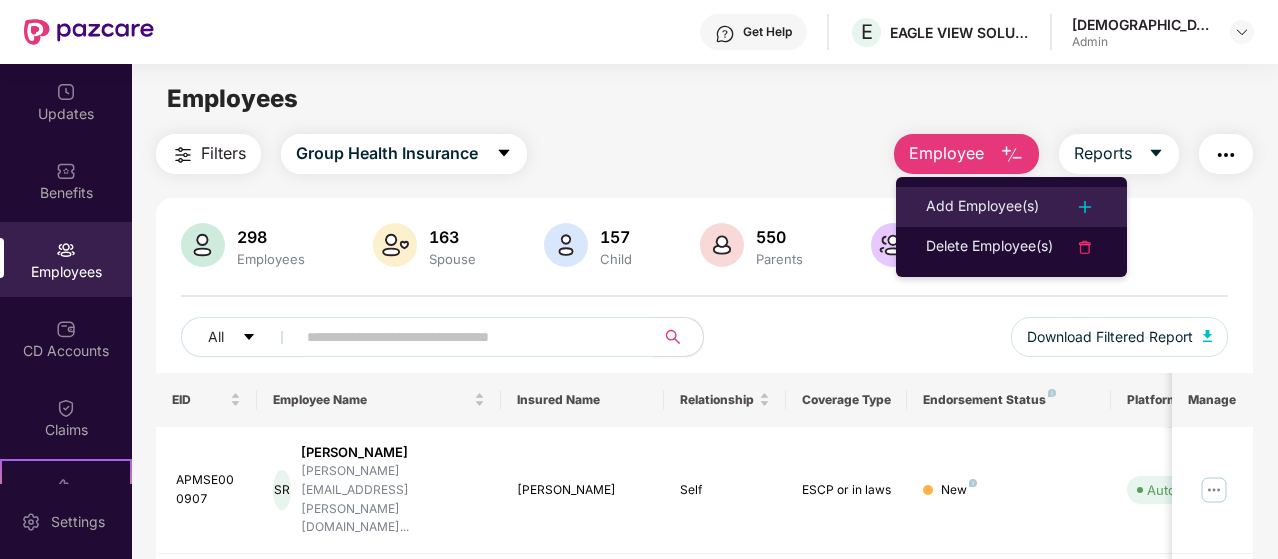 click on "Add Employee(s)" at bounding box center (982, 207) 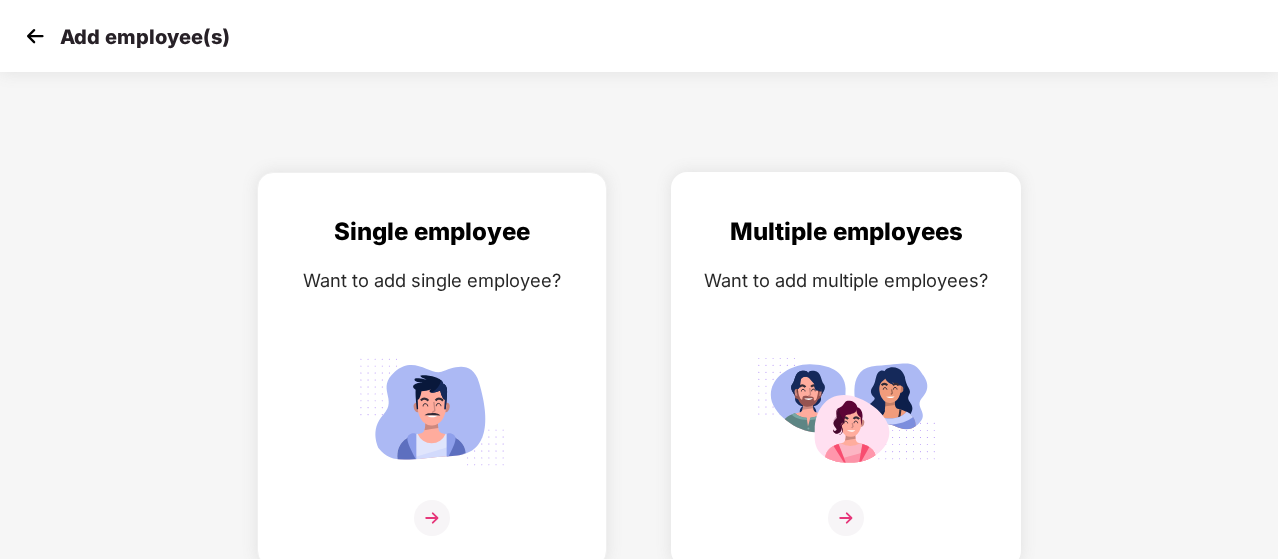 click at bounding box center (846, 411) 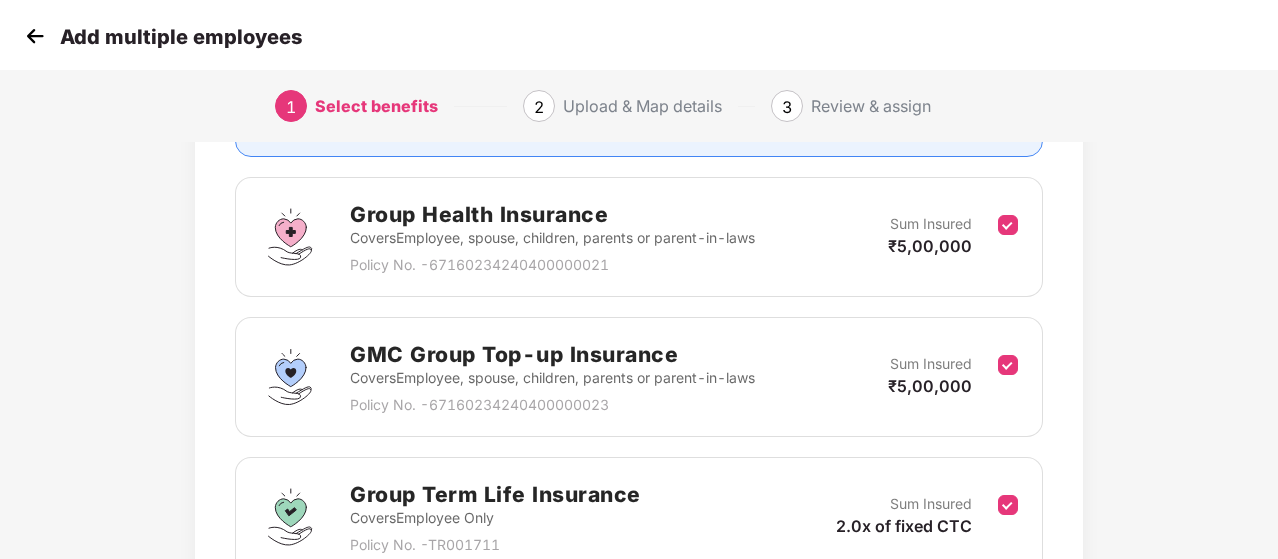 scroll, scrollTop: 300, scrollLeft: 0, axis: vertical 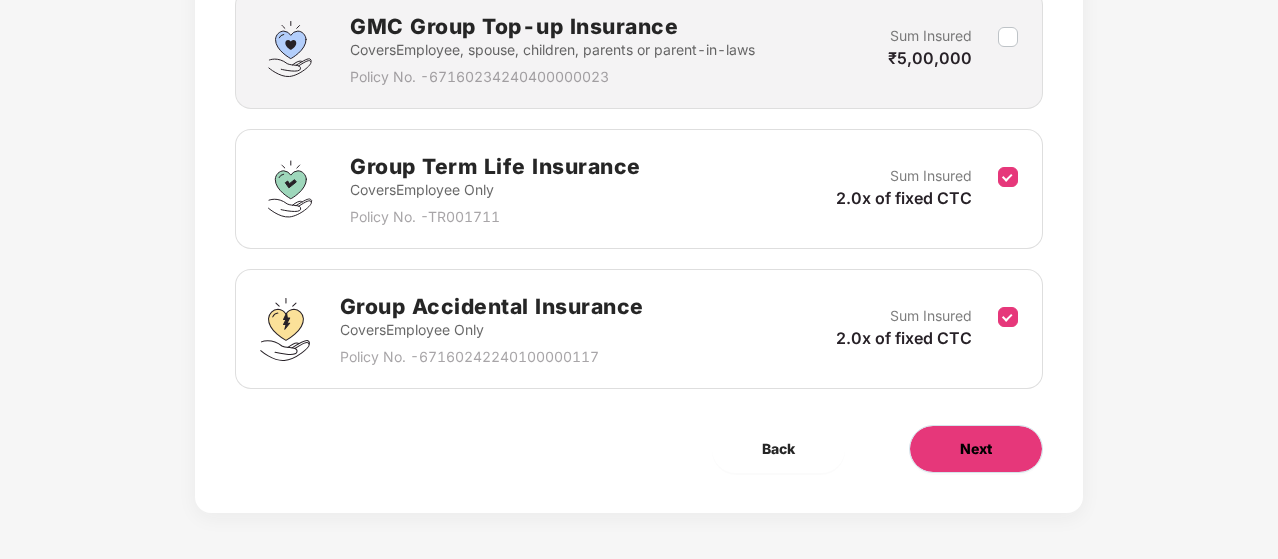 click on "Next" at bounding box center (976, 449) 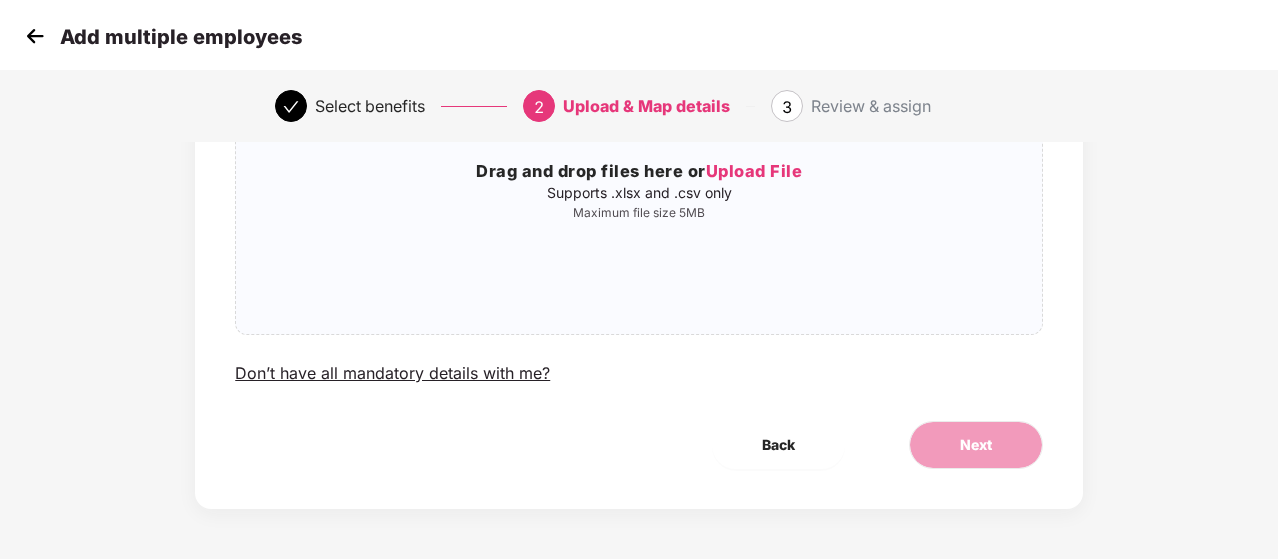 scroll, scrollTop: 0, scrollLeft: 0, axis: both 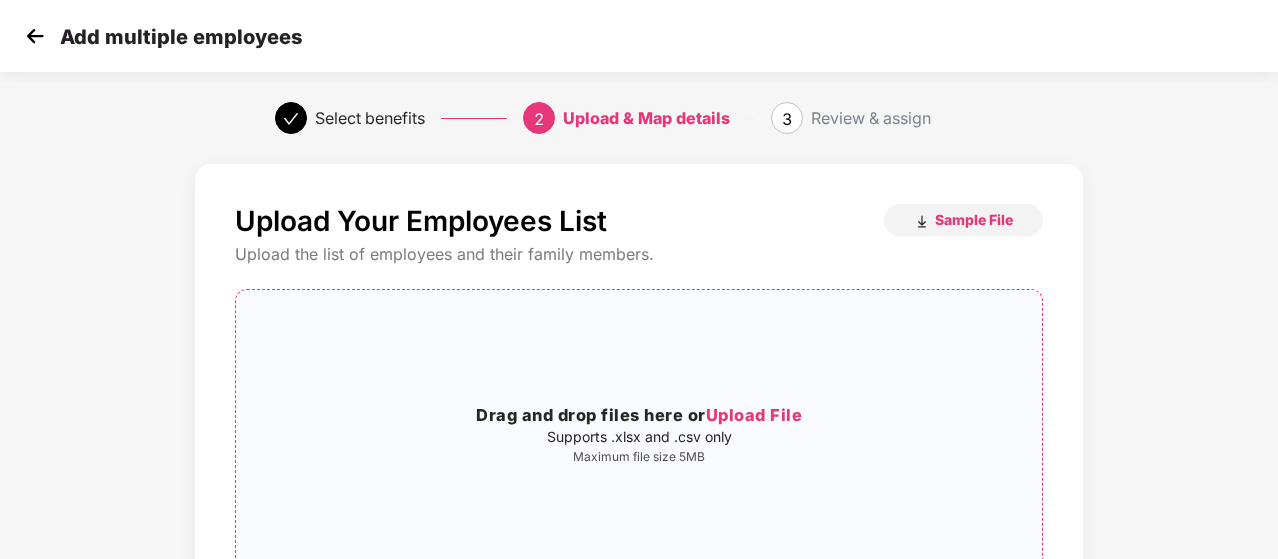 click on "Upload File" at bounding box center (754, 415) 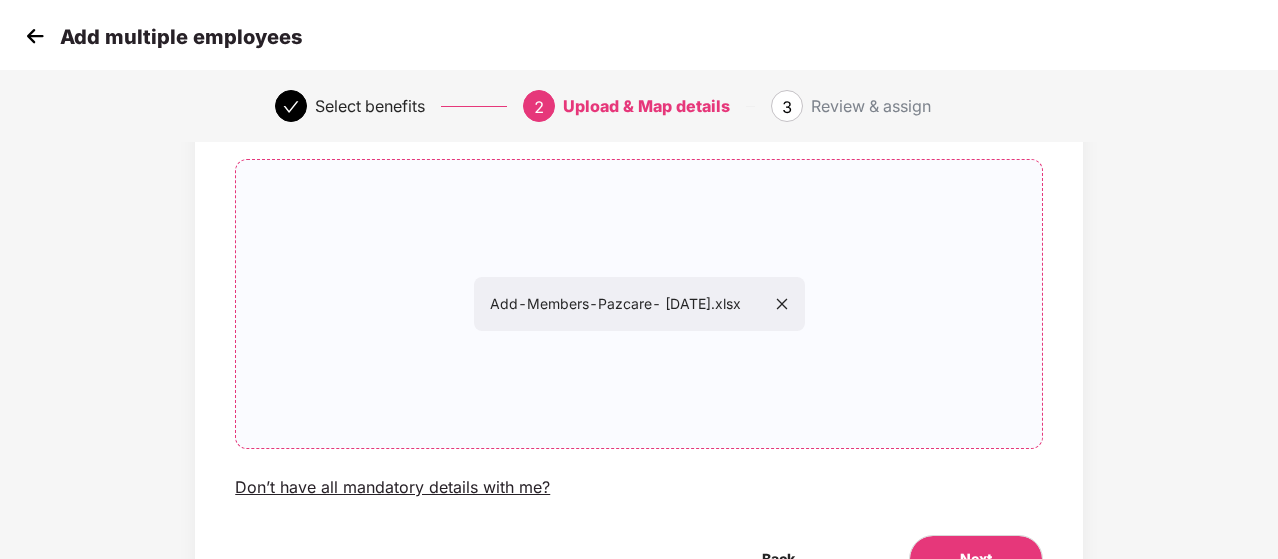 scroll, scrollTop: 244, scrollLeft: 0, axis: vertical 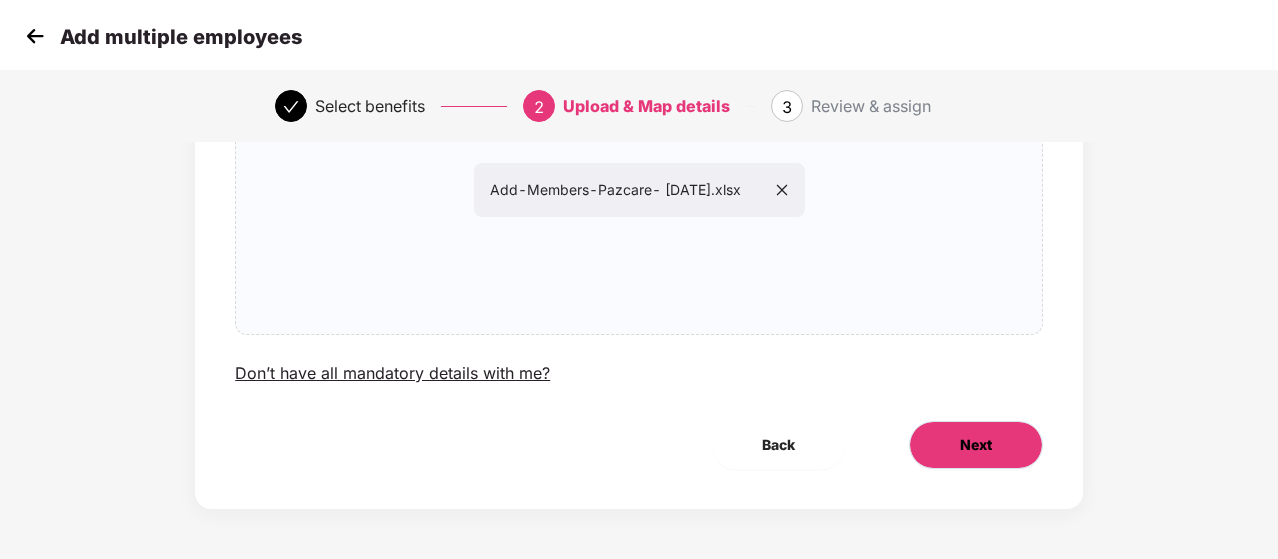click on "Next" at bounding box center (976, 445) 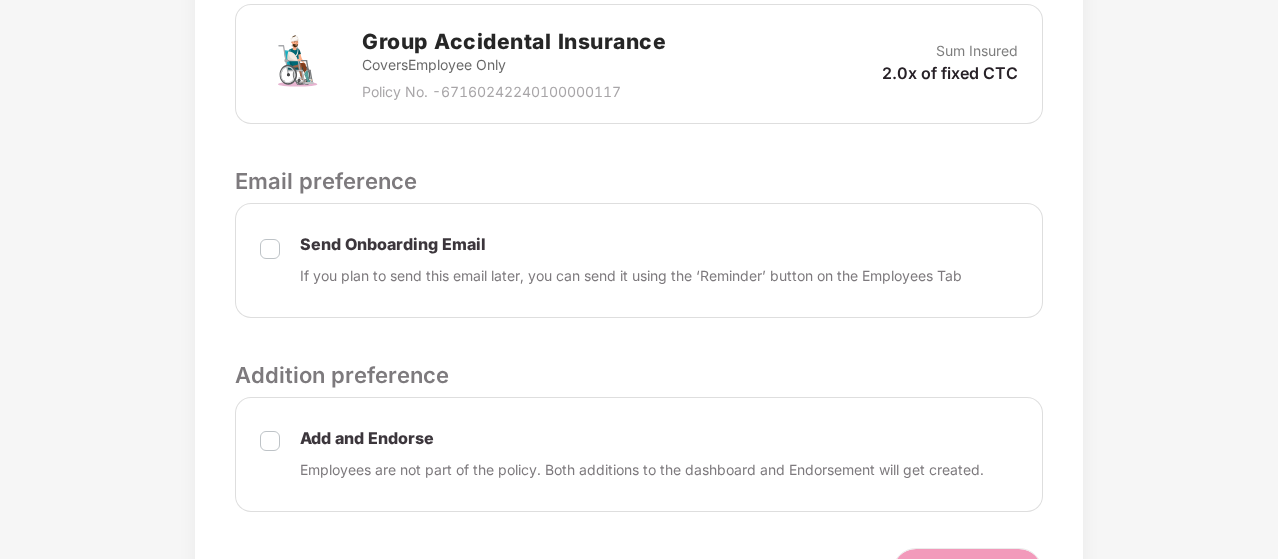 scroll, scrollTop: 1047, scrollLeft: 0, axis: vertical 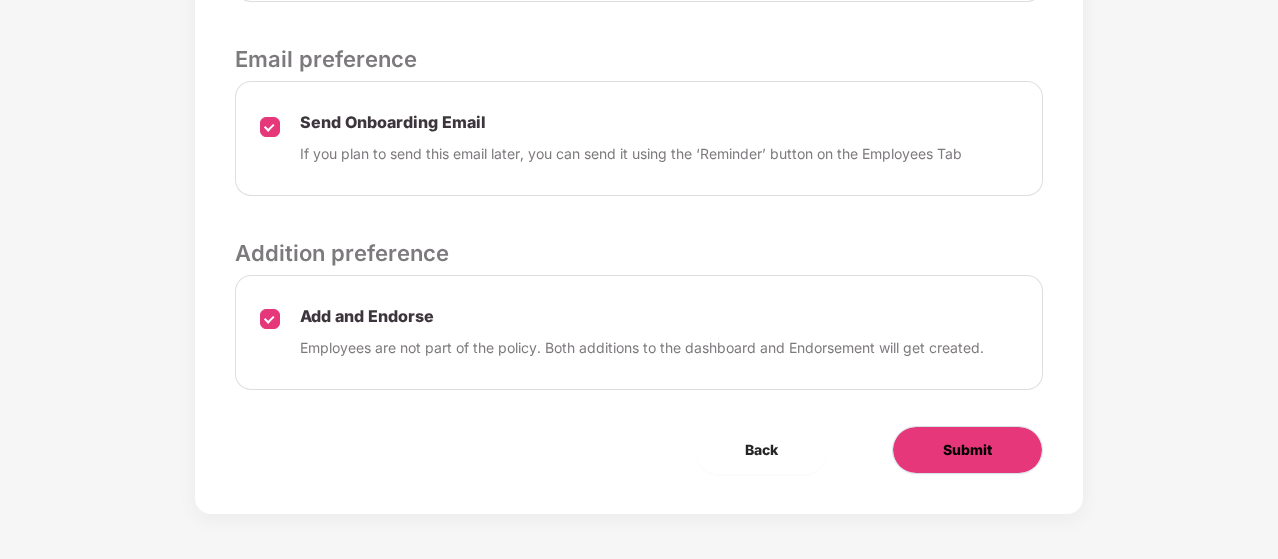click on "Submit" at bounding box center [967, 450] 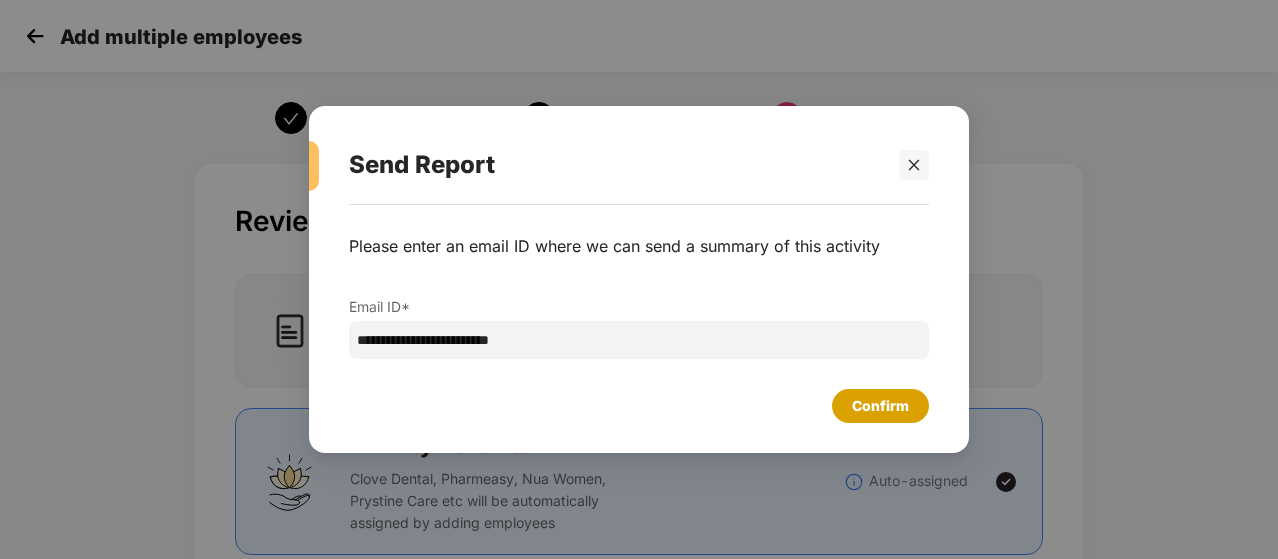click on "Confirm" at bounding box center [880, 406] 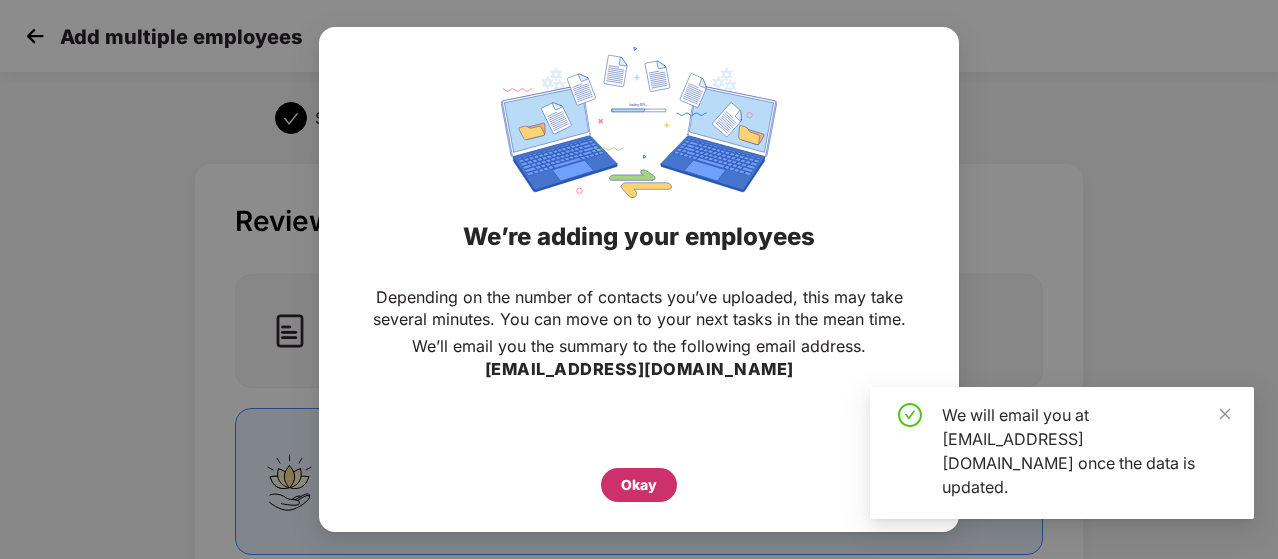 click on "Okay" at bounding box center (639, 485) 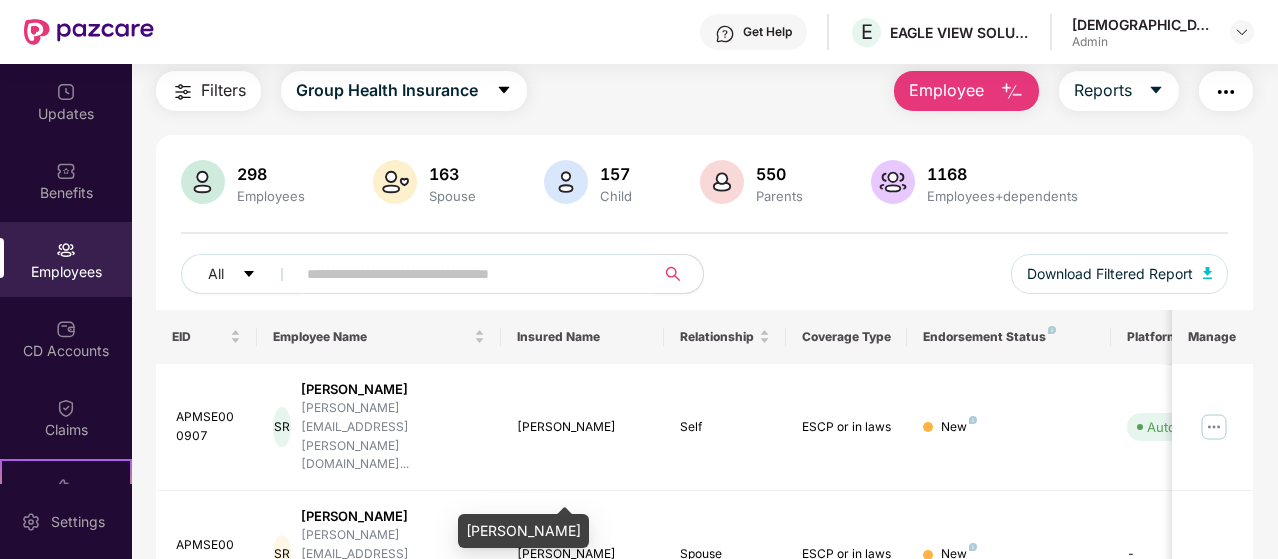 scroll, scrollTop: 0, scrollLeft: 0, axis: both 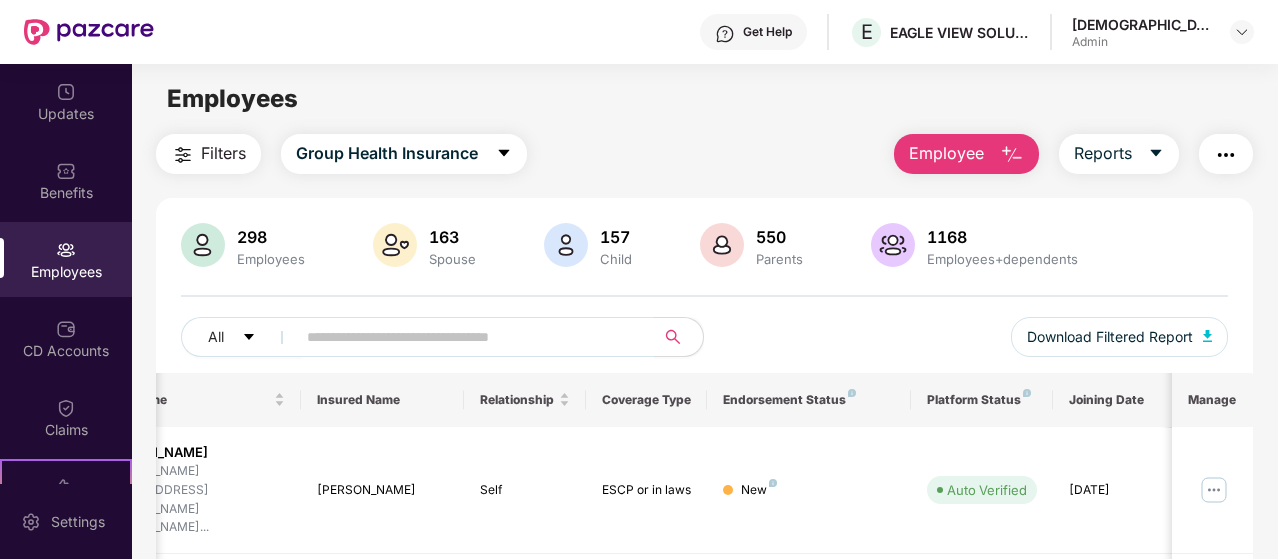 click on "Joining Date" at bounding box center [1114, 400] 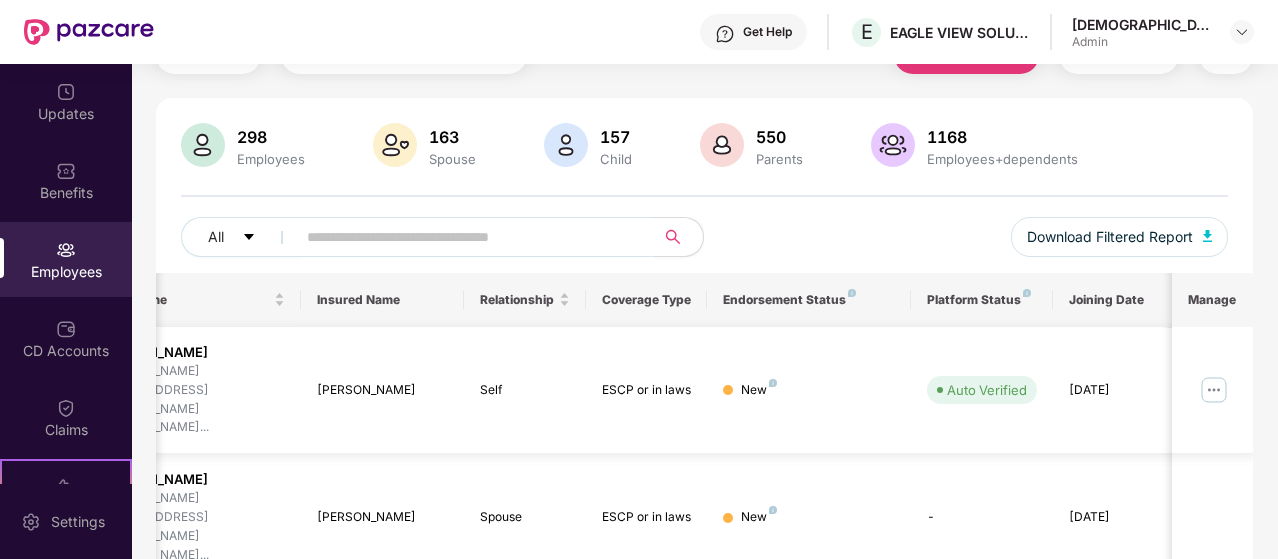 scroll, scrollTop: 200, scrollLeft: 0, axis: vertical 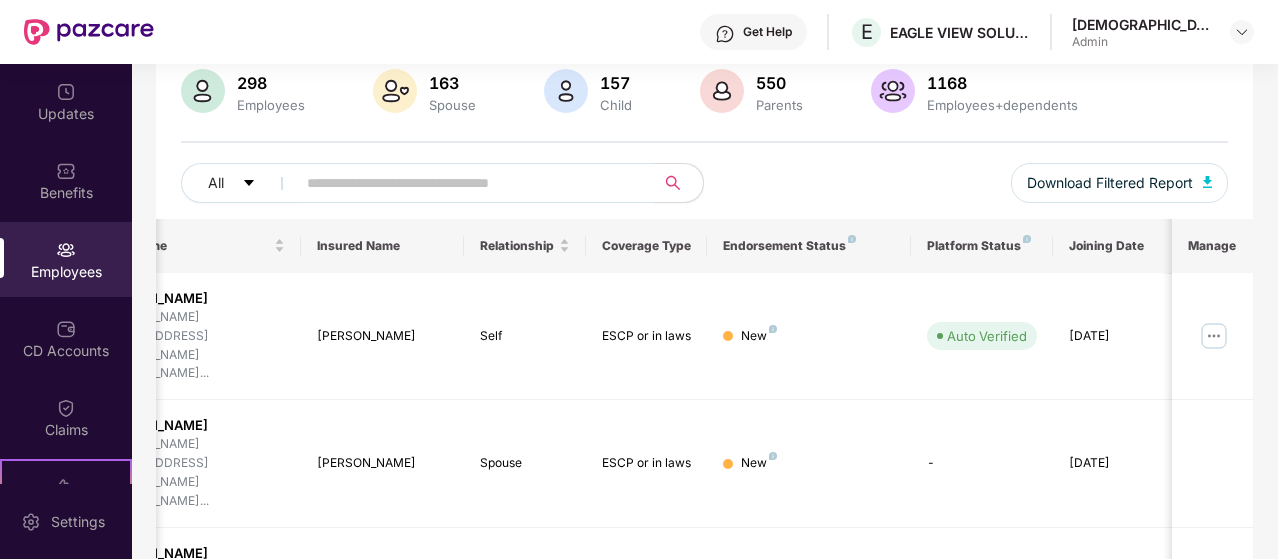 click on "Joining Date" at bounding box center [1114, 246] 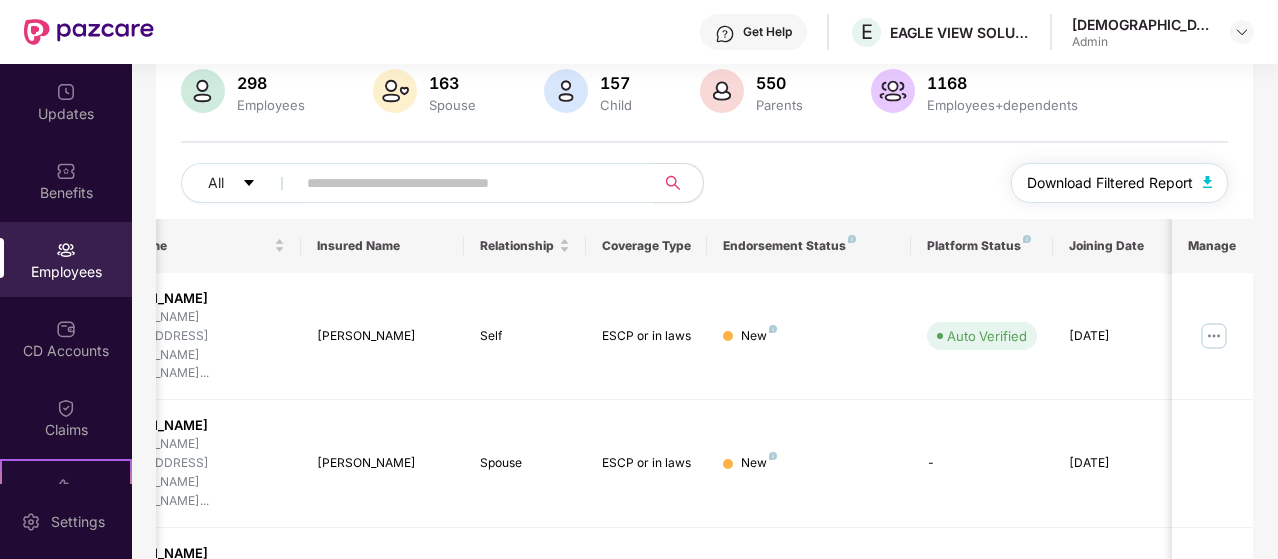 click at bounding box center (1208, 182) 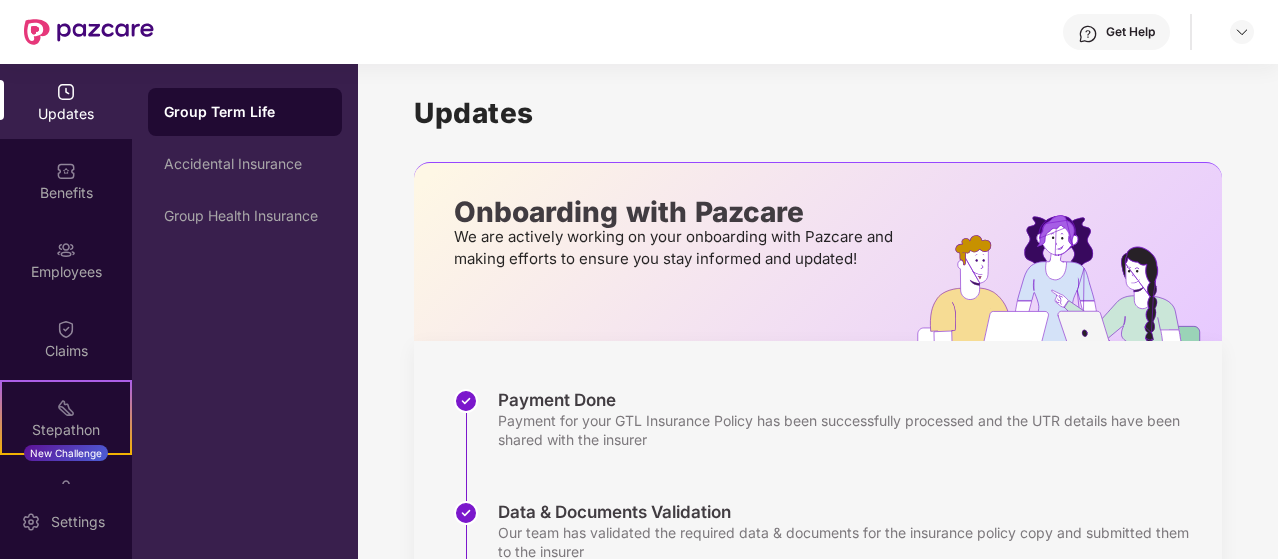 scroll, scrollTop: 0, scrollLeft: 0, axis: both 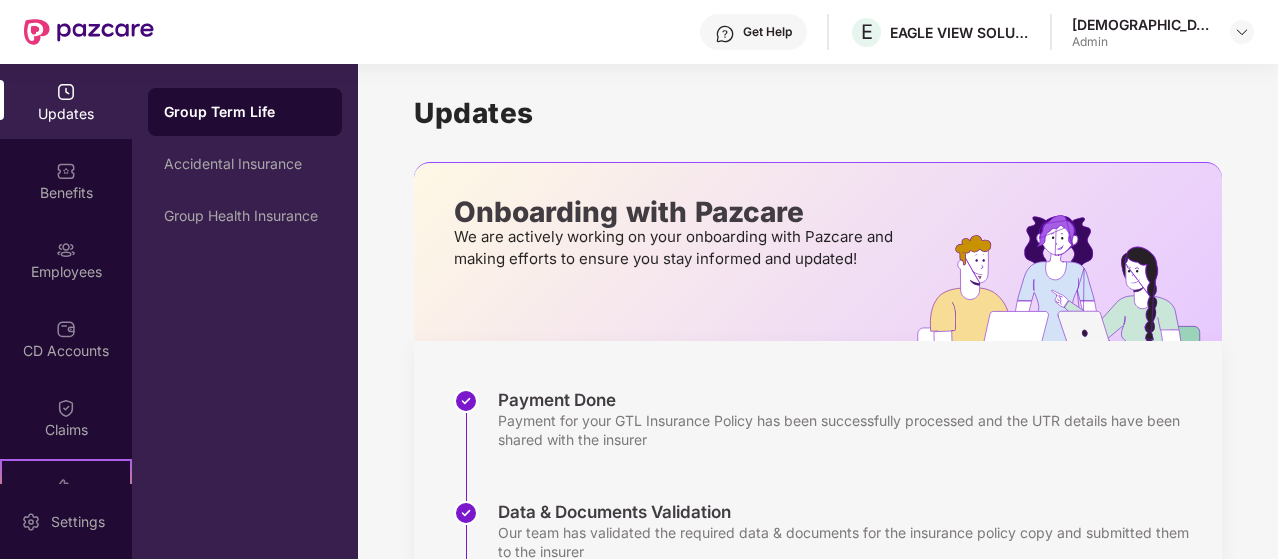 click on "Updates" at bounding box center [66, 101] 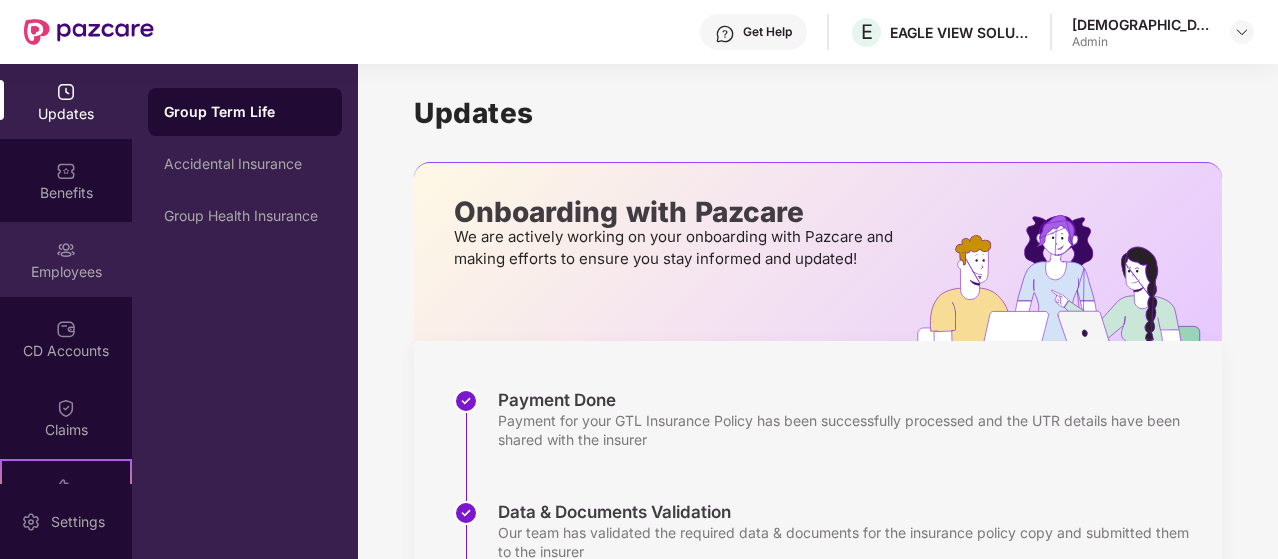 click on "Employees" at bounding box center [66, 259] 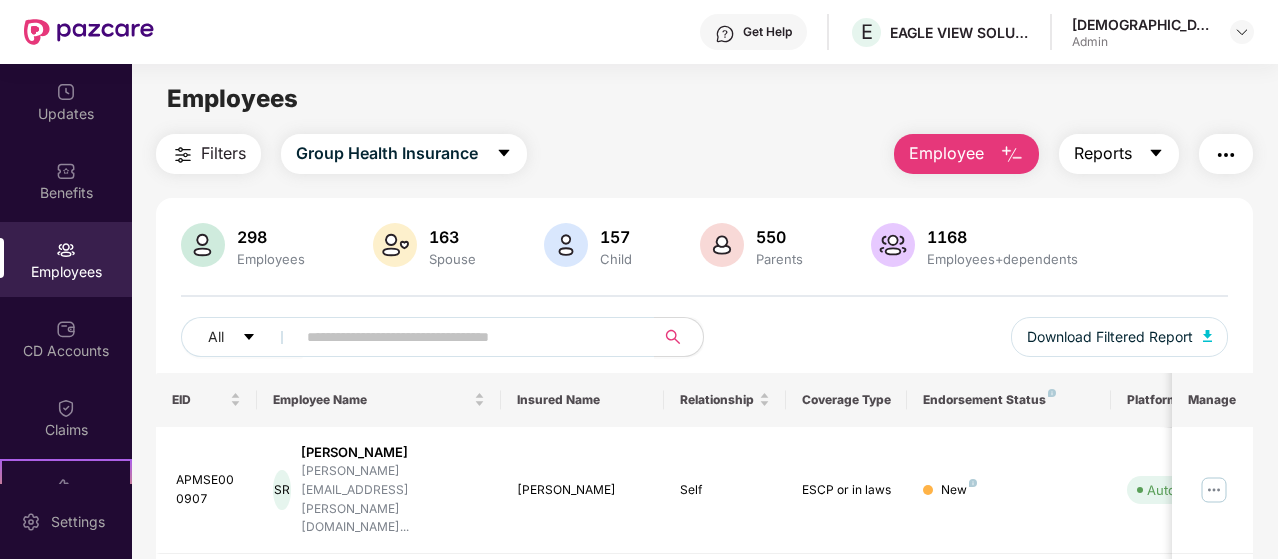 click on "Reports" at bounding box center [1119, 154] 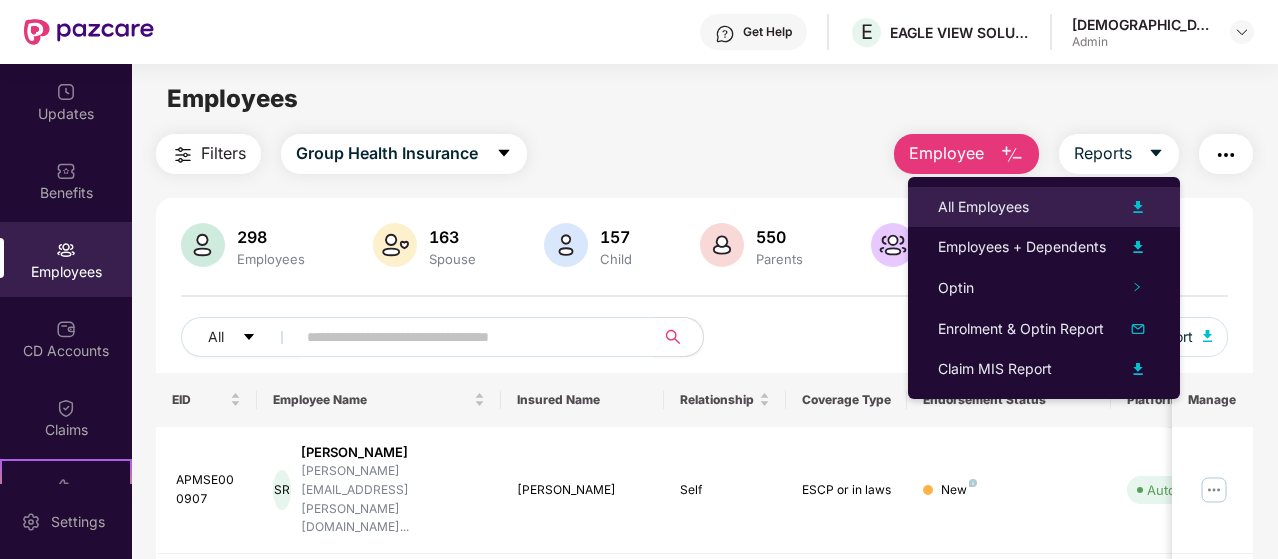 click on "All Employees" at bounding box center (983, 207) 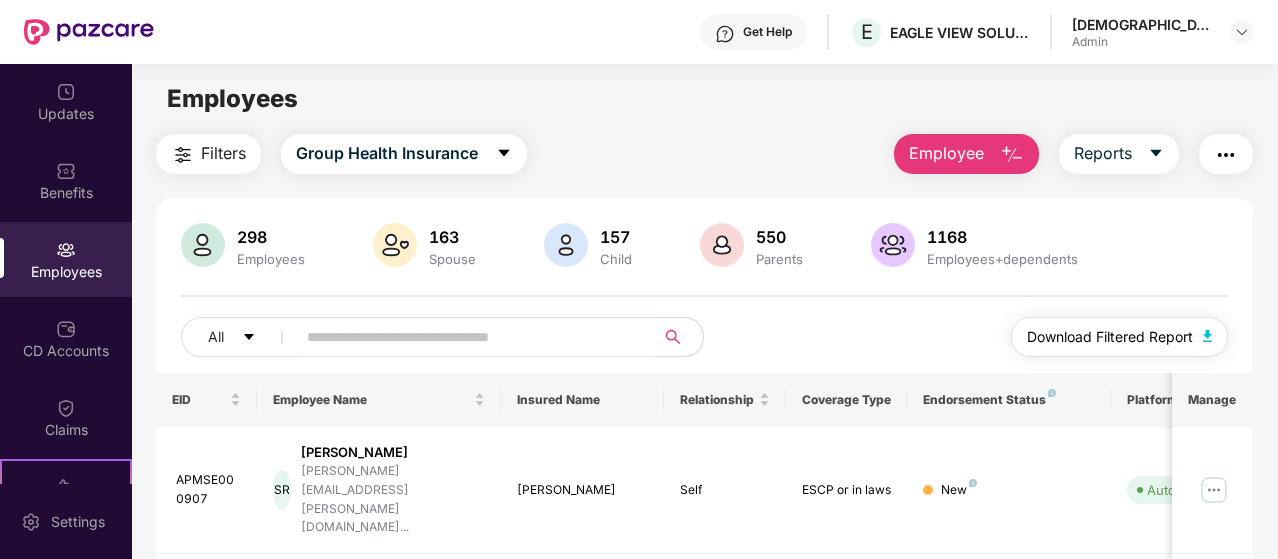 click on "Download Filtered Report" at bounding box center (1120, 337) 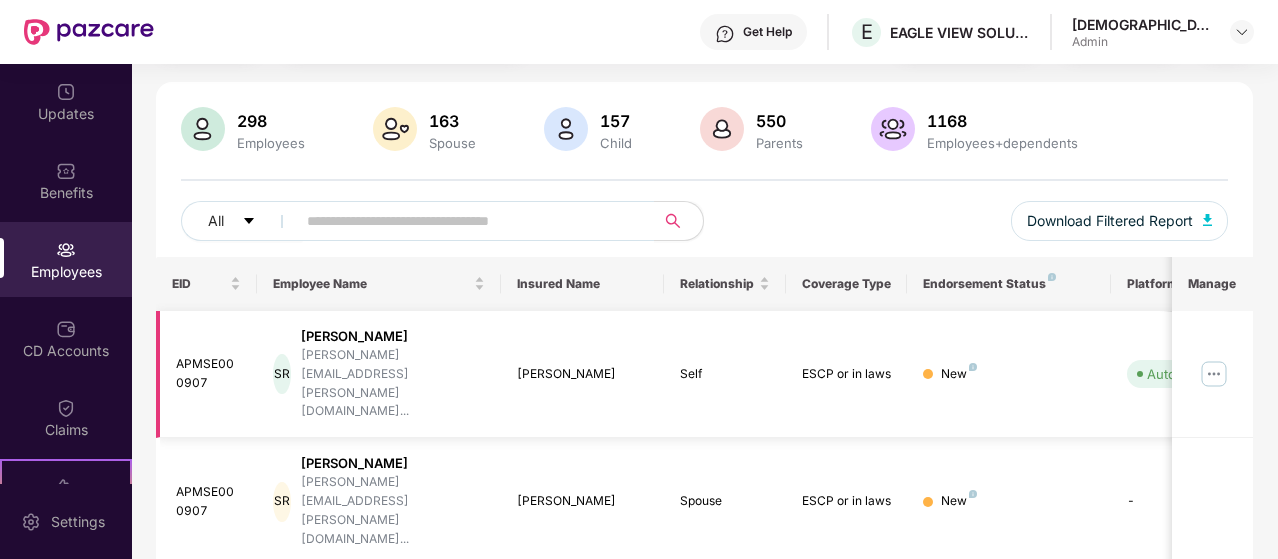 scroll, scrollTop: 117, scrollLeft: 0, axis: vertical 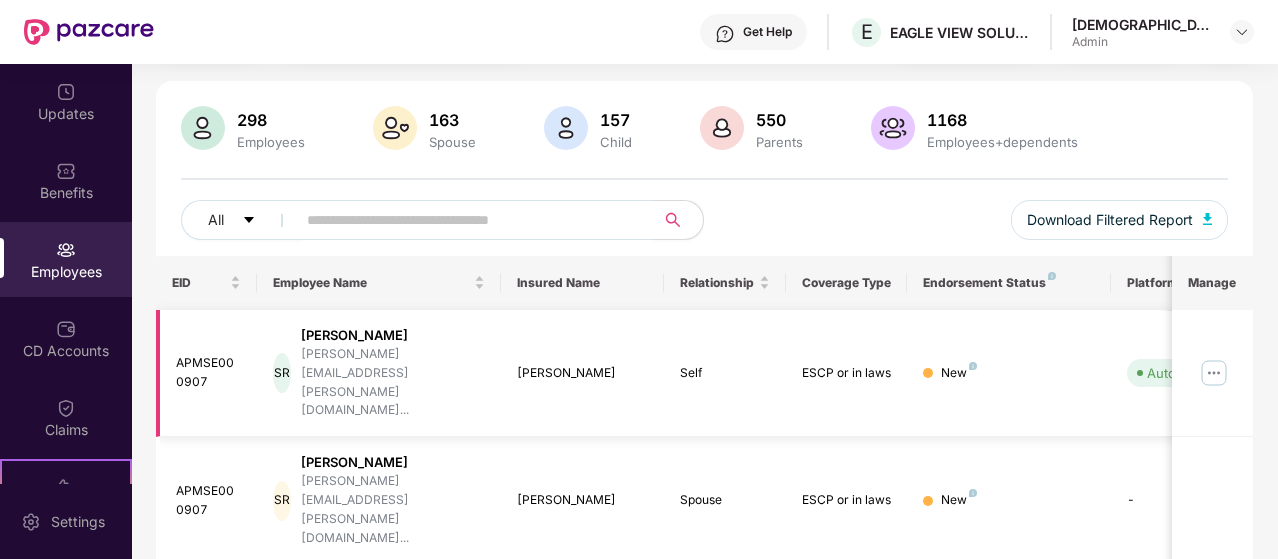 click on "APMSE000907" at bounding box center [209, 373] 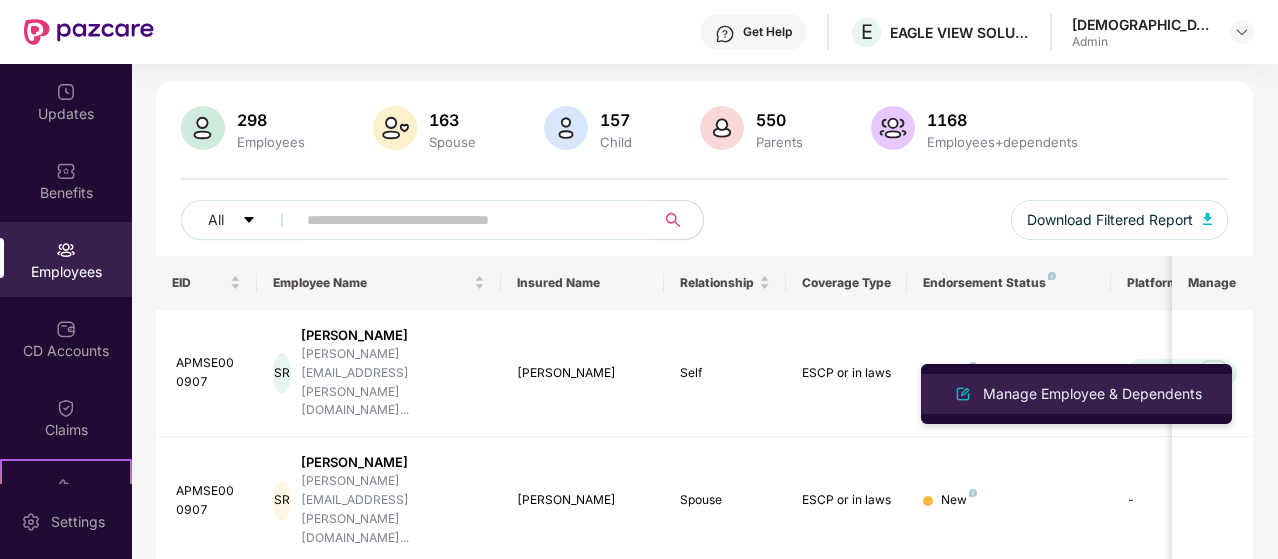 click on "Manage Employee & Dependents" at bounding box center [1092, 394] 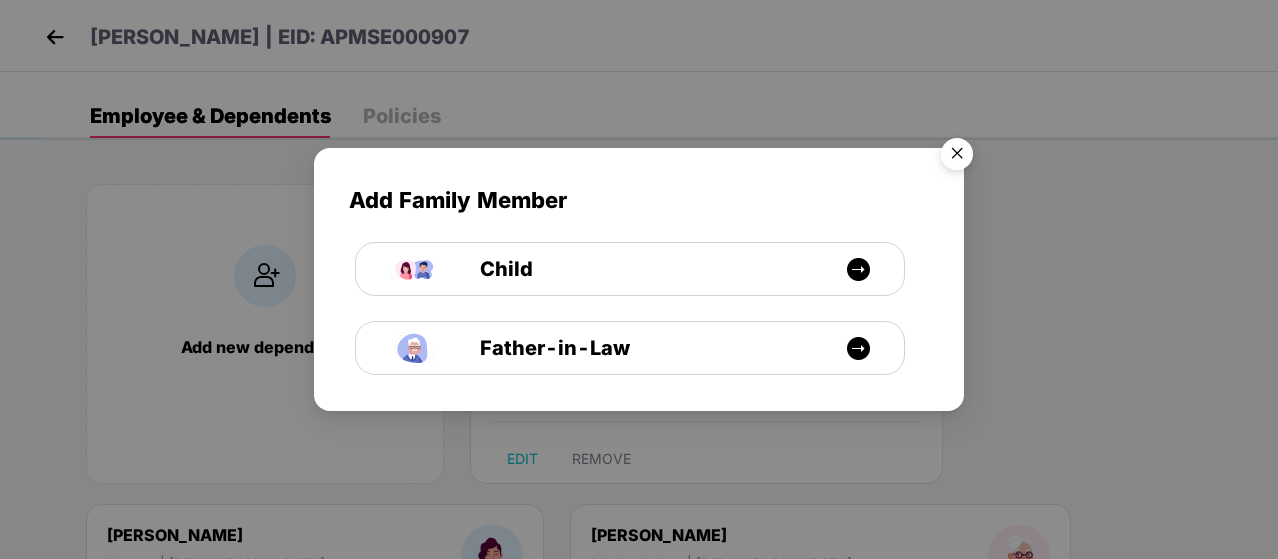 click at bounding box center (957, 157) 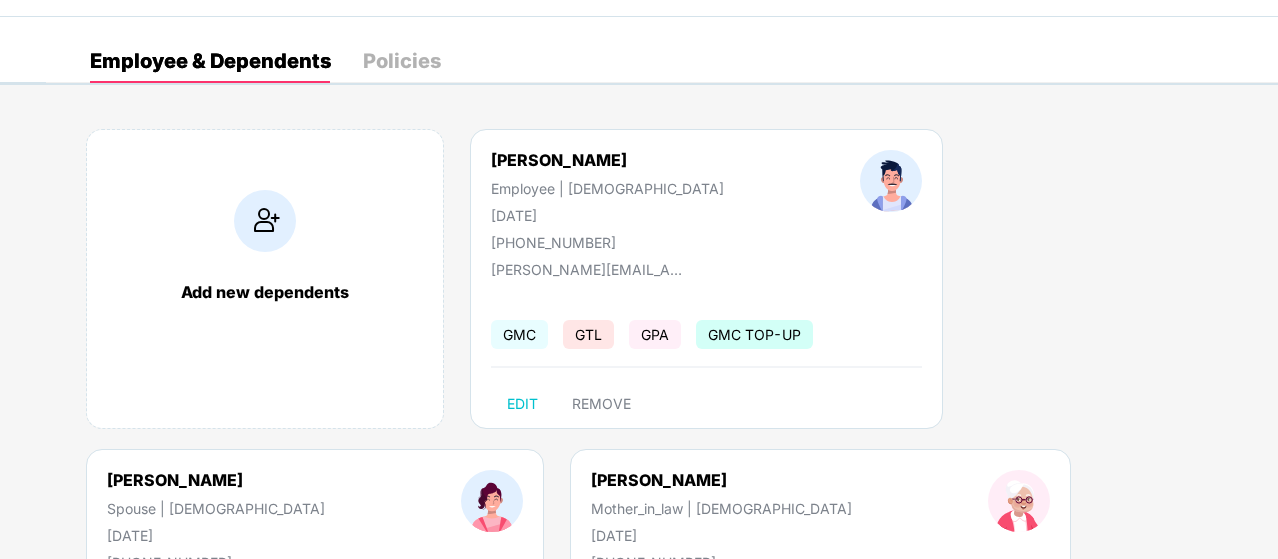 scroll, scrollTop: 56, scrollLeft: 2, axis: both 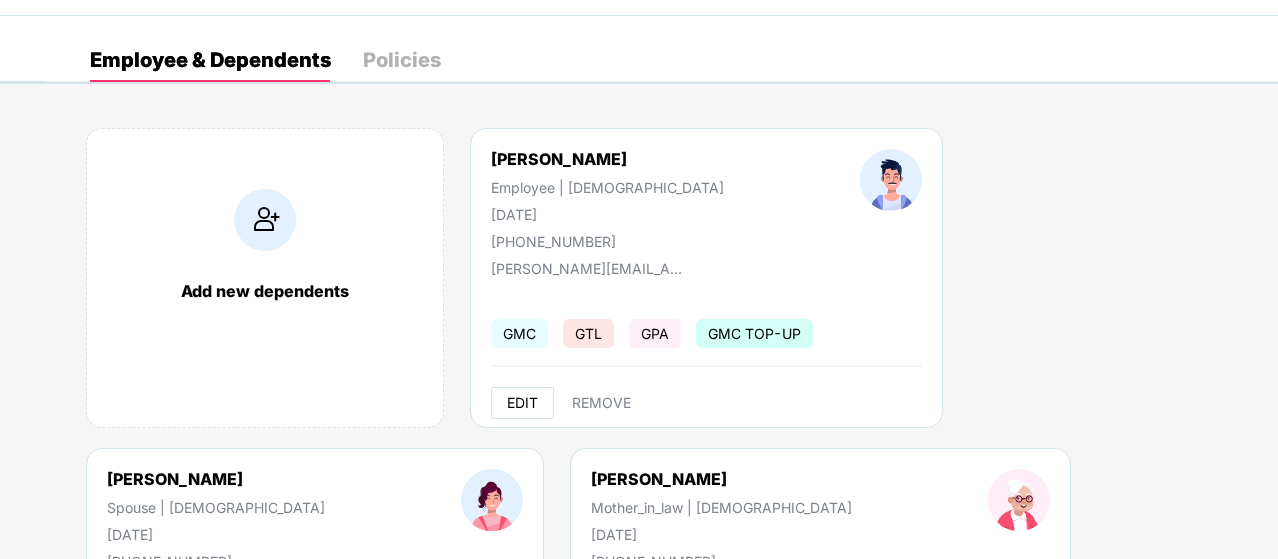 click on "EDIT" at bounding box center [522, 403] 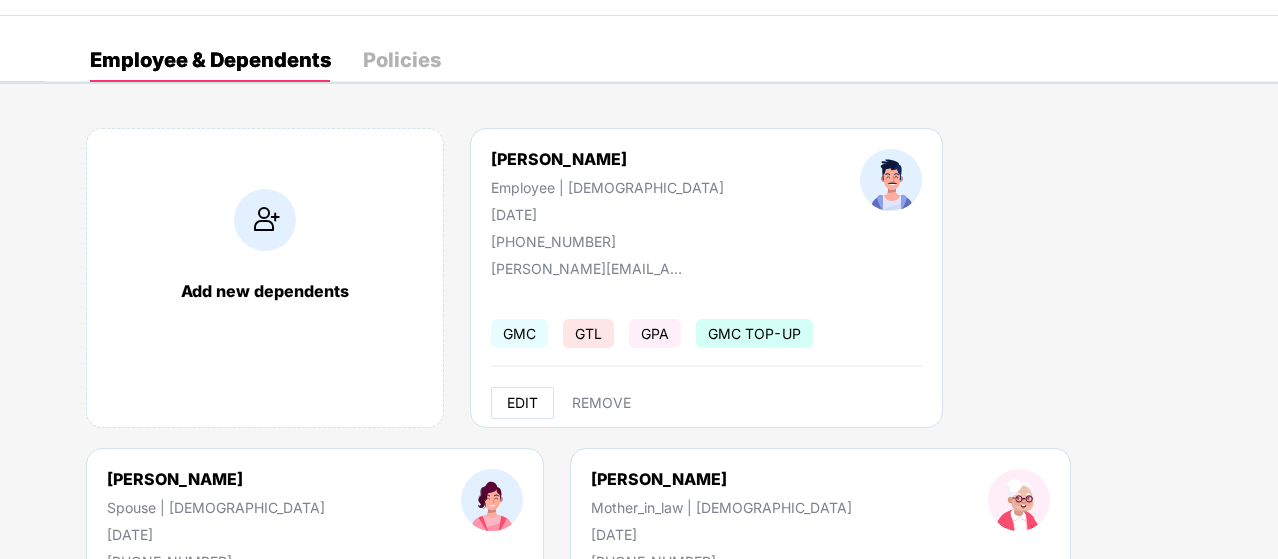 scroll, scrollTop: 56, scrollLeft: 0, axis: vertical 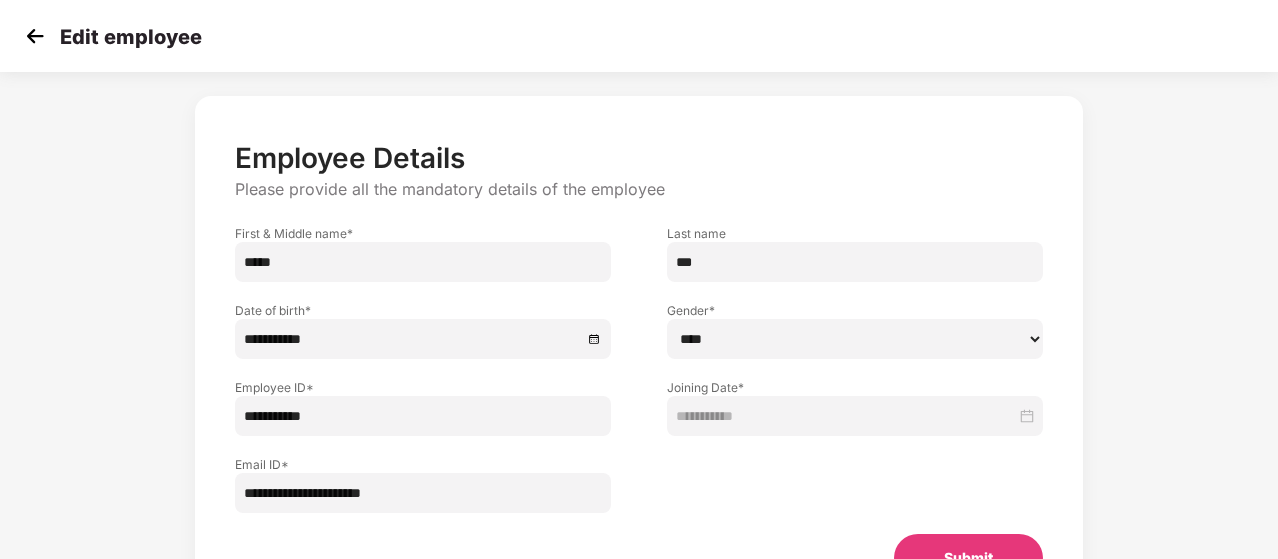 click on "**********" at bounding box center (423, 416) 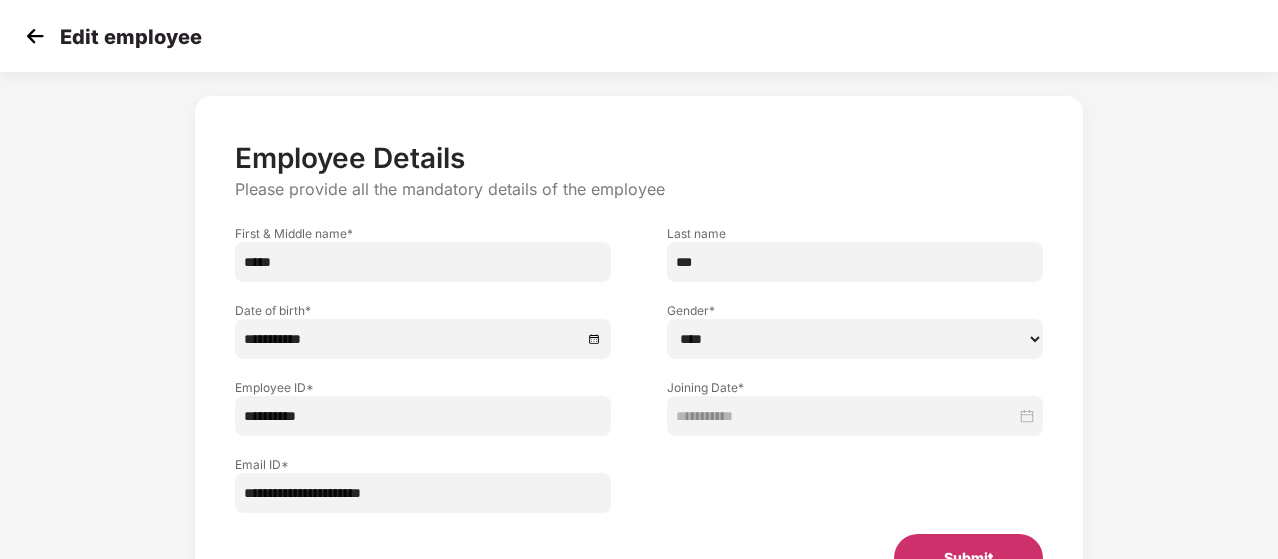 type on "**********" 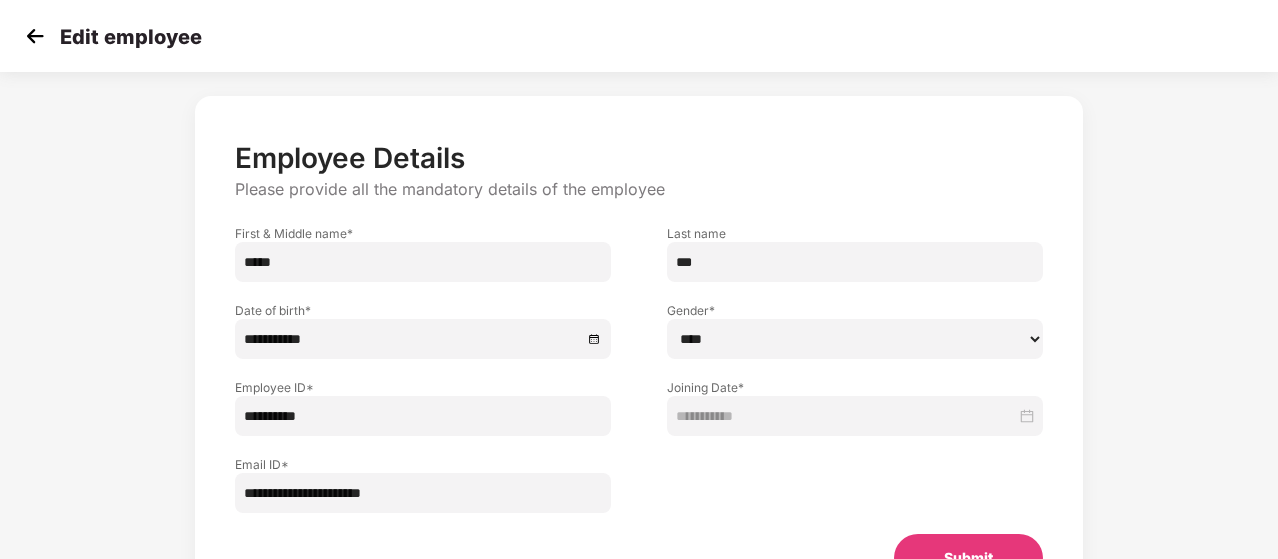 click on "Submit" at bounding box center (968, 558) 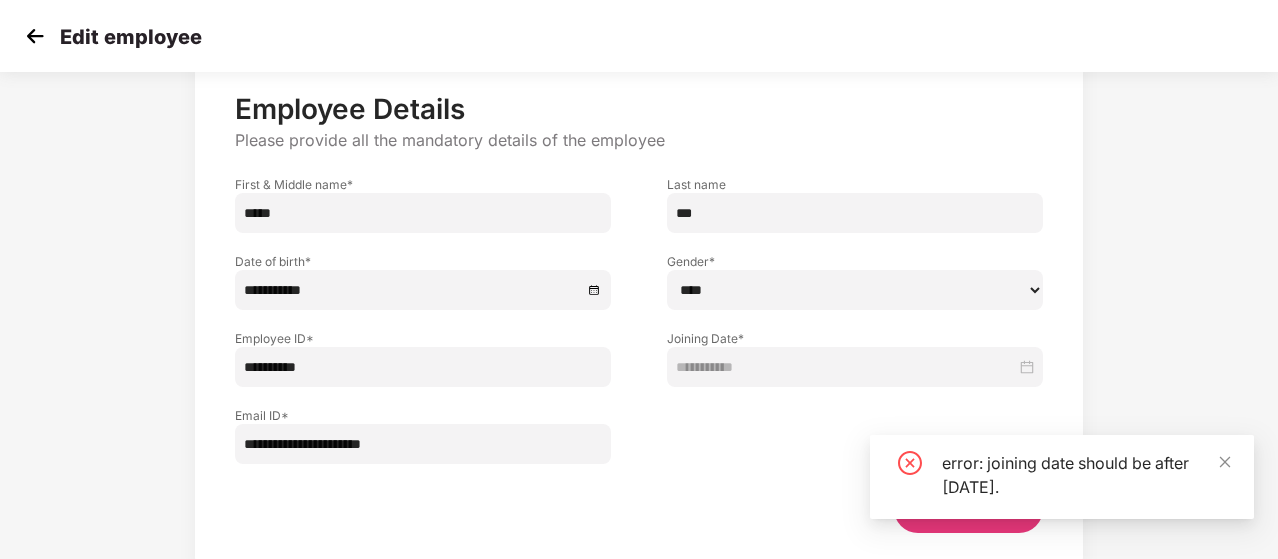 scroll, scrollTop: 106, scrollLeft: 0, axis: vertical 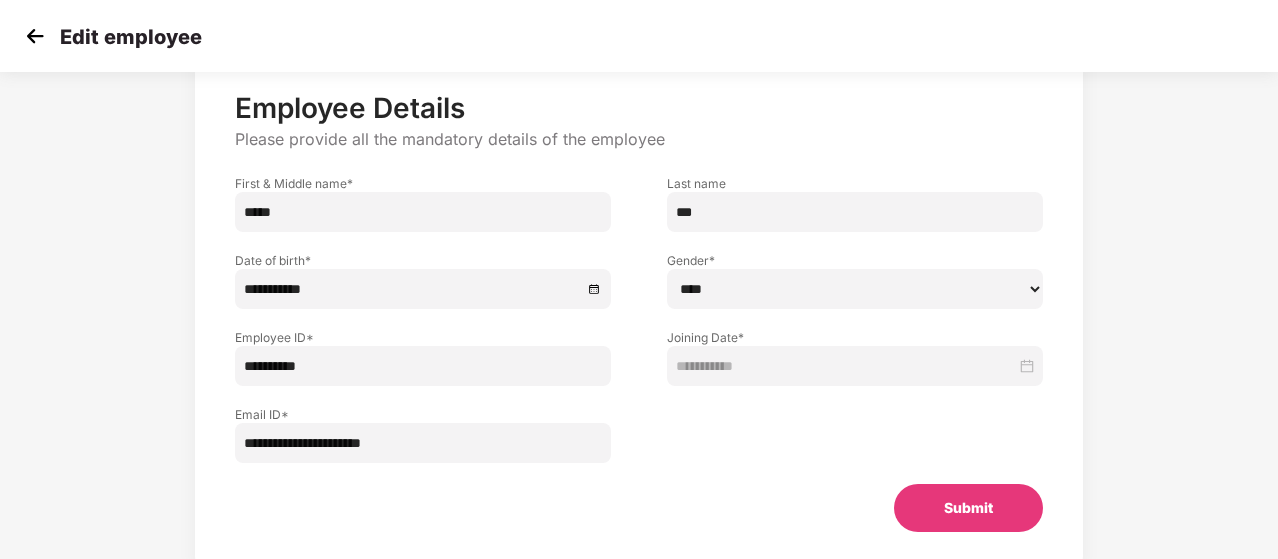 click at bounding box center (35, 36) 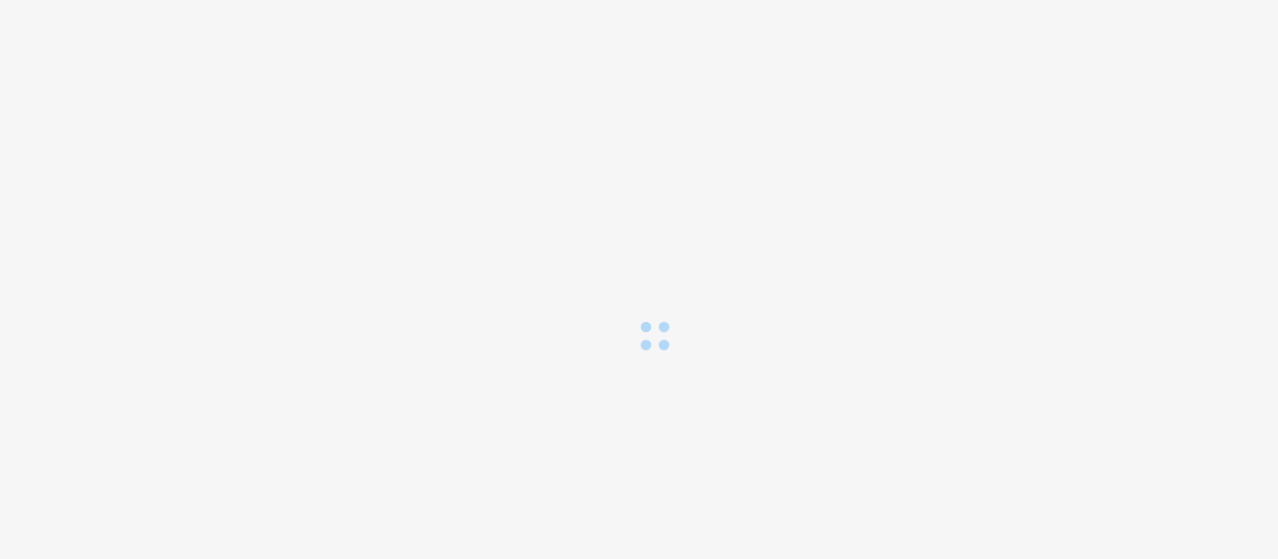 scroll, scrollTop: 0, scrollLeft: 0, axis: both 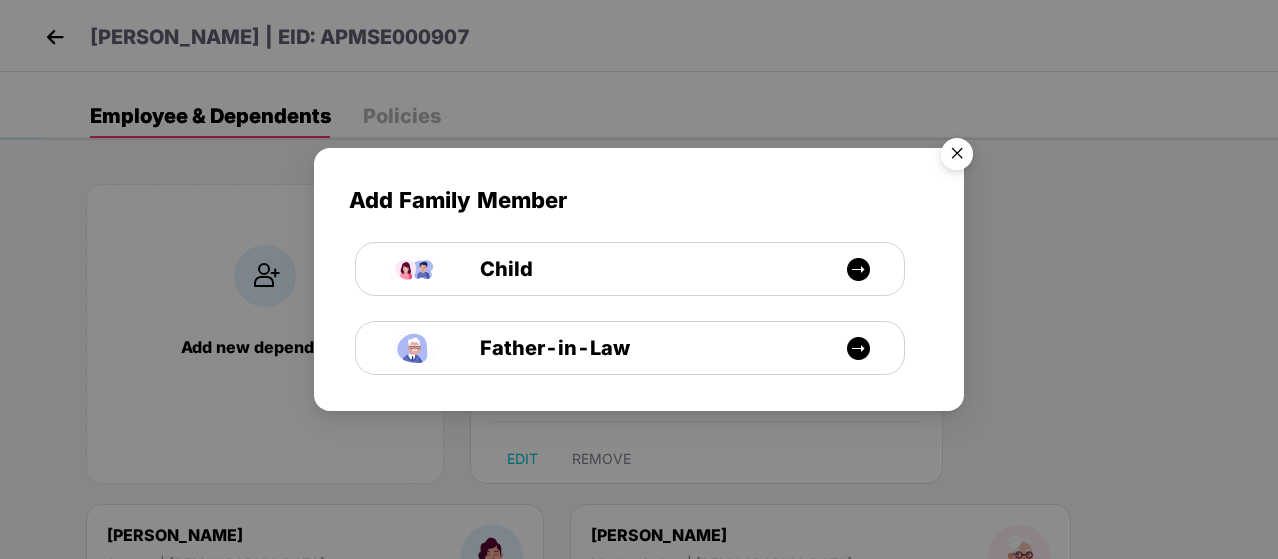 click at bounding box center (957, 157) 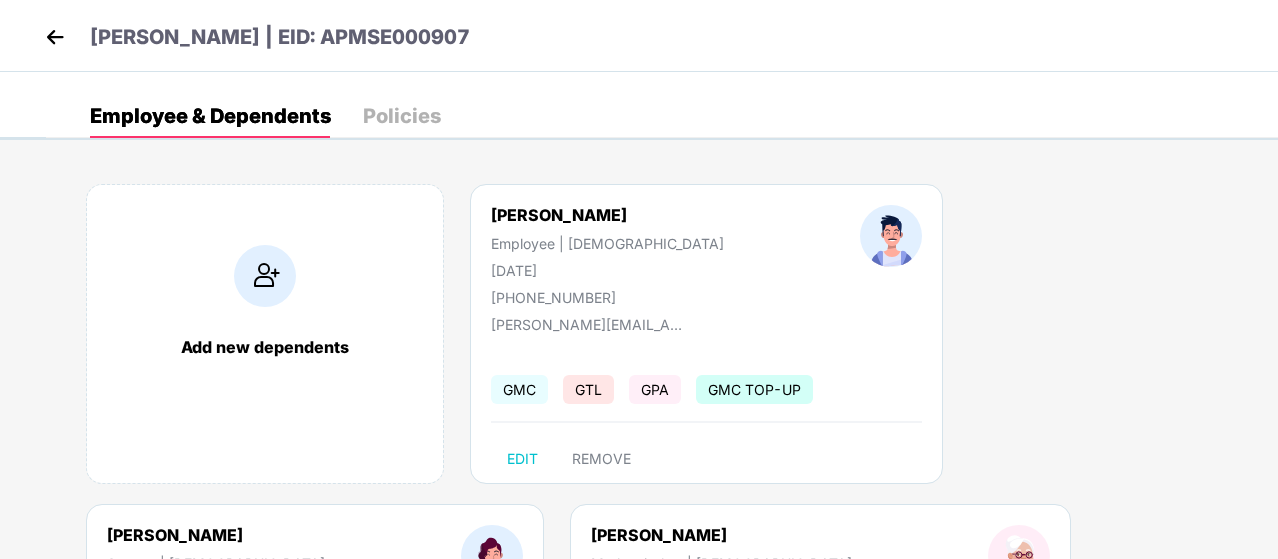 click at bounding box center (55, 37) 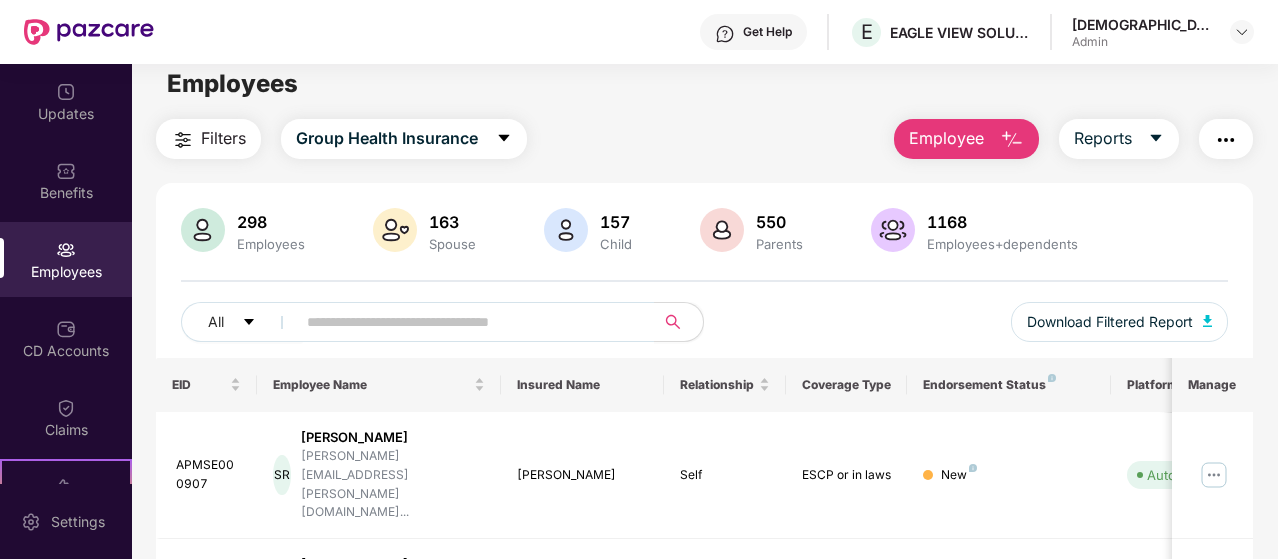 scroll, scrollTop: 18, scrollLeft: 0, axis: vertical 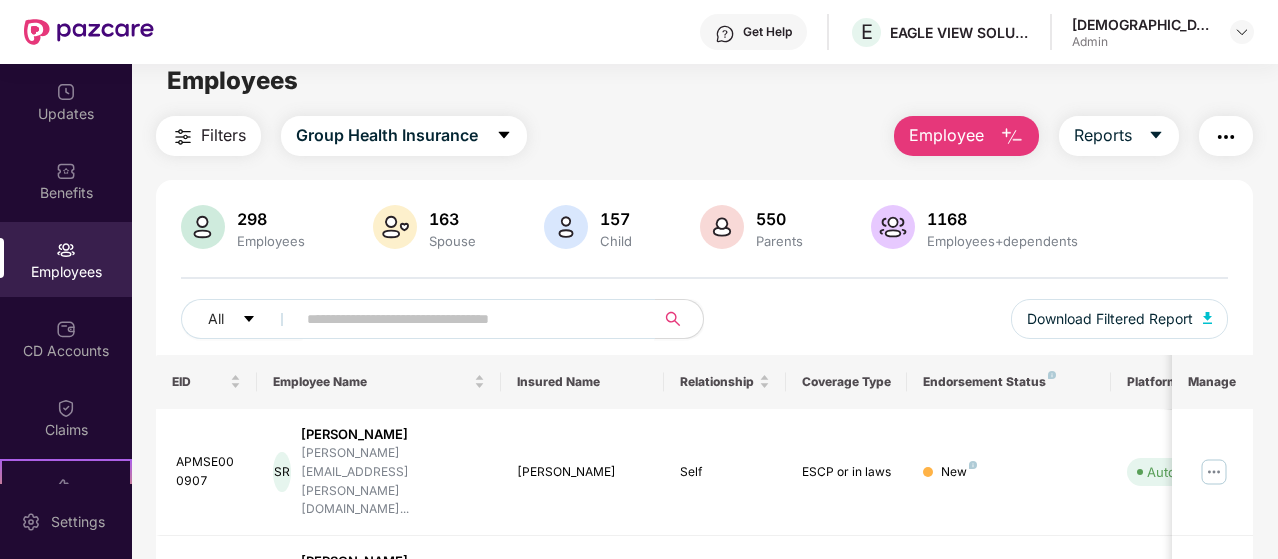 click at bounding box center (467, 319) 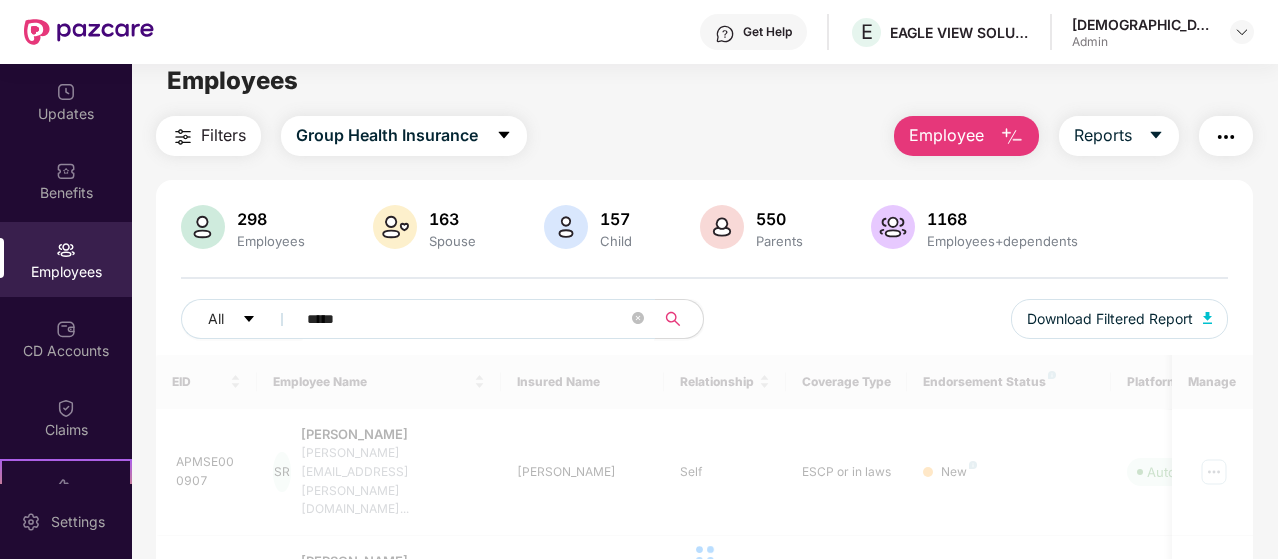 type on "*****" 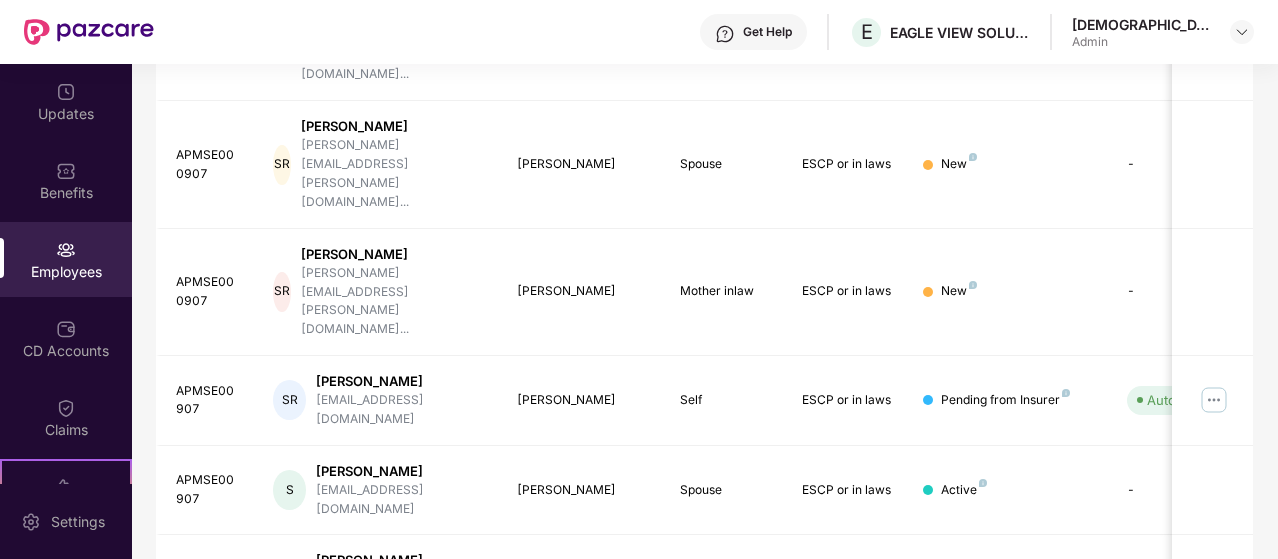 scroll, scrollTop: 260, scrollLeft: 0, axis: vertical 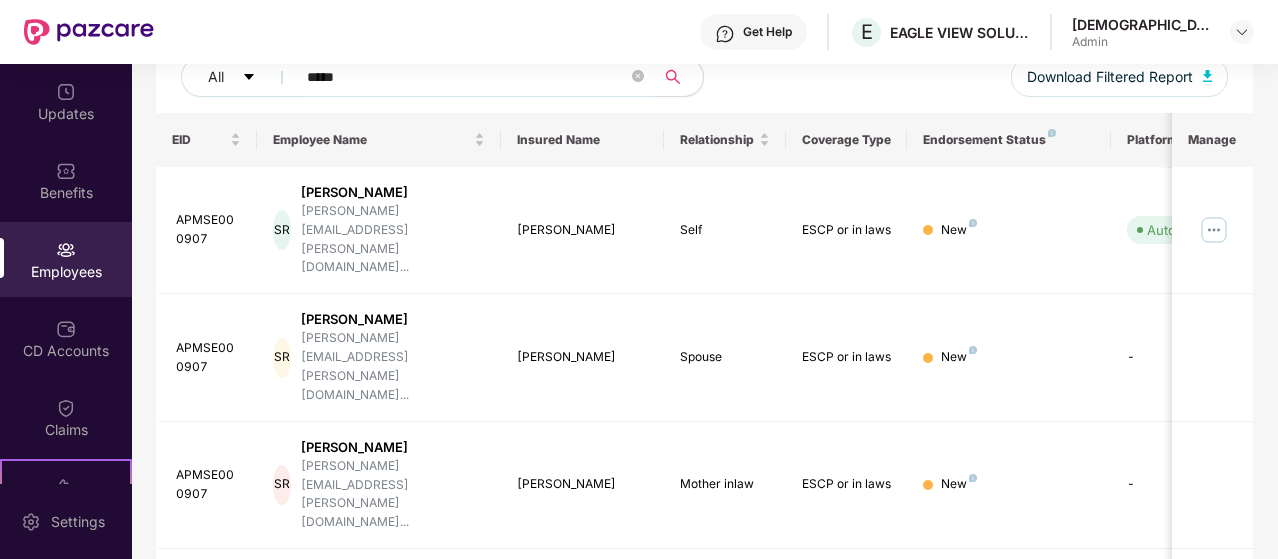 click on "Employees" at bounding box center [66, 259] 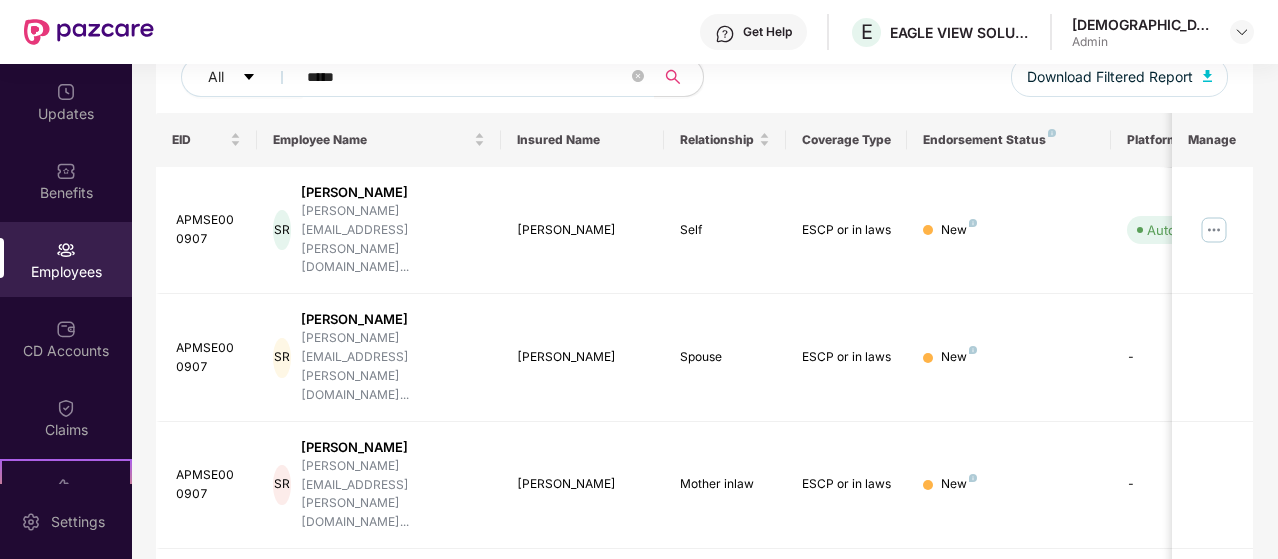click on "Employees" at bounding box center [66, 259] 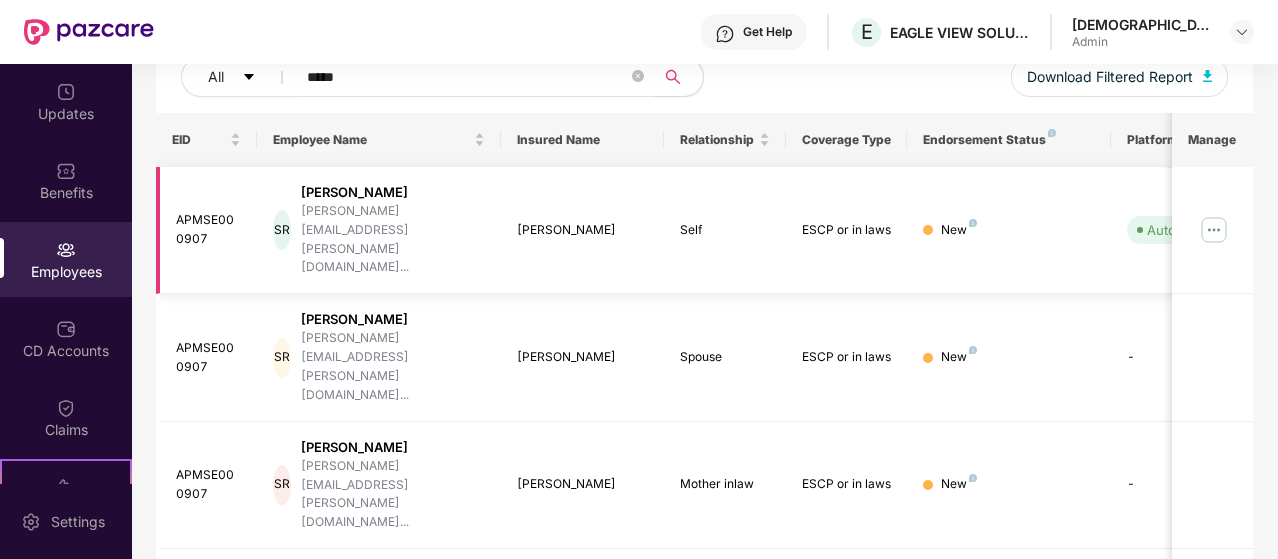 scroll, scrollTop: 0, scrollLeft: 0, axis: both 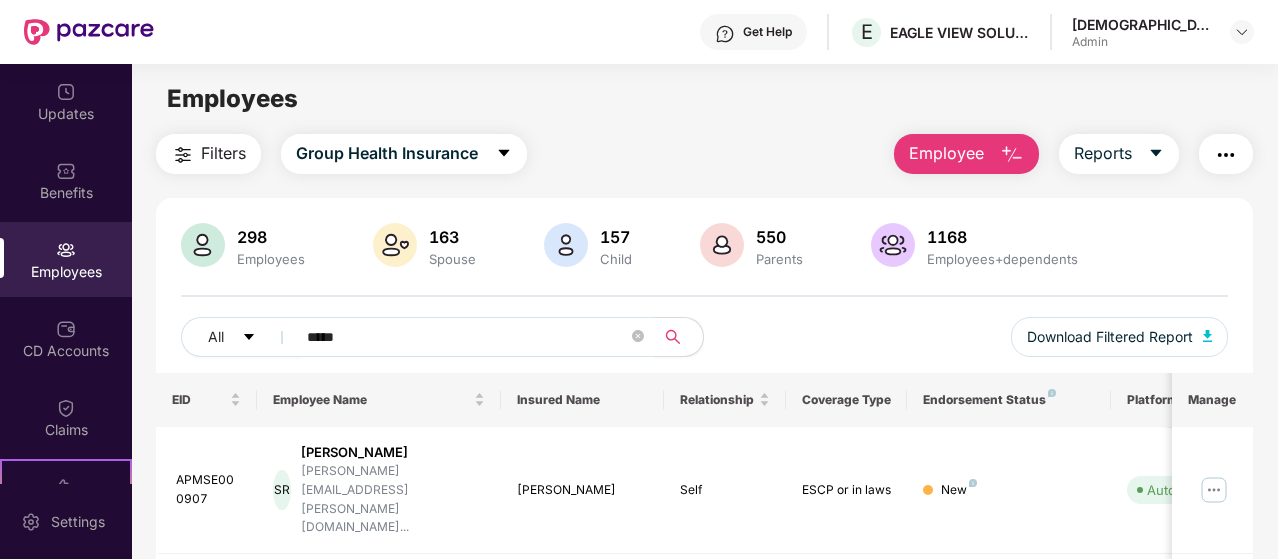 click on "Employee" at bounding box center [946, 153] 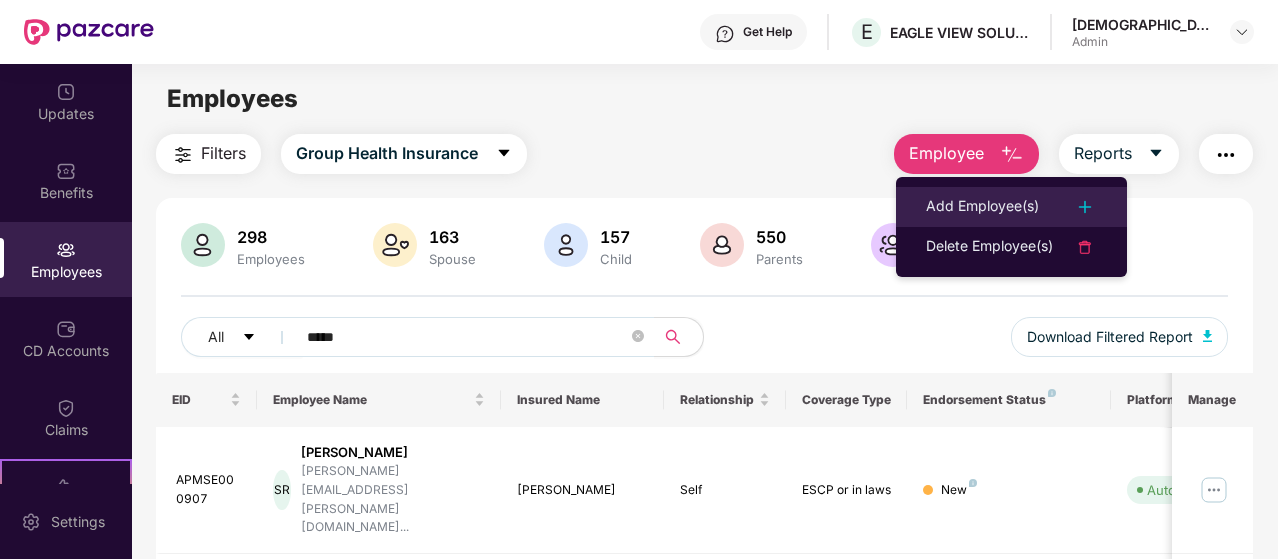 click on "Add Employee(s)" at bounding box center (982, 207) 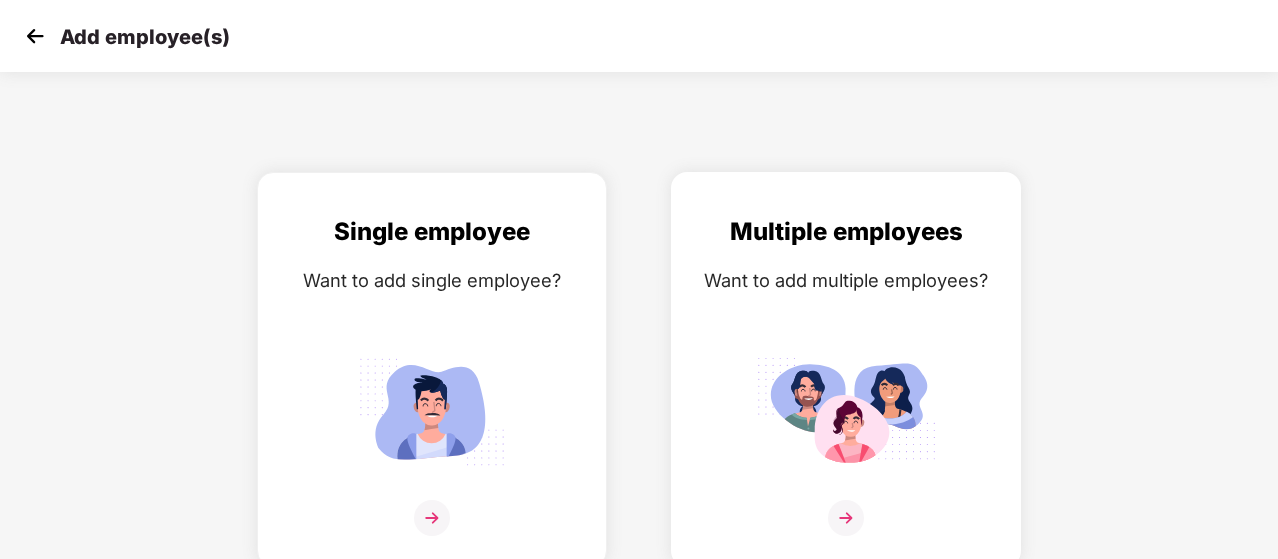 click at bounding box center [846, 411] 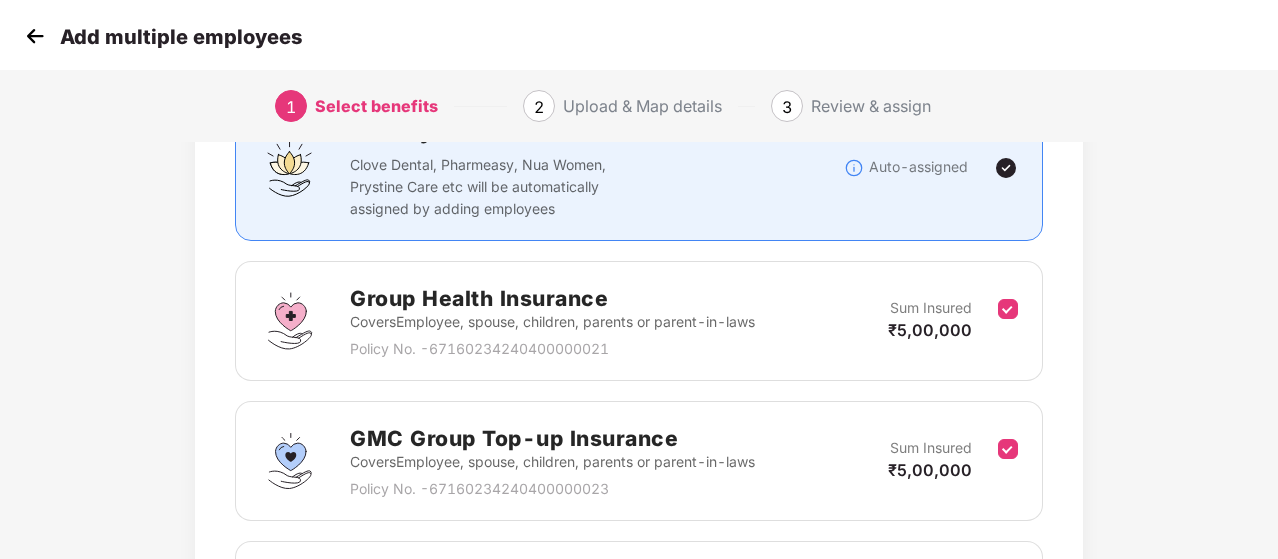 scroll, scrollTop: 186, scrollLeft: 0, axis: vertical 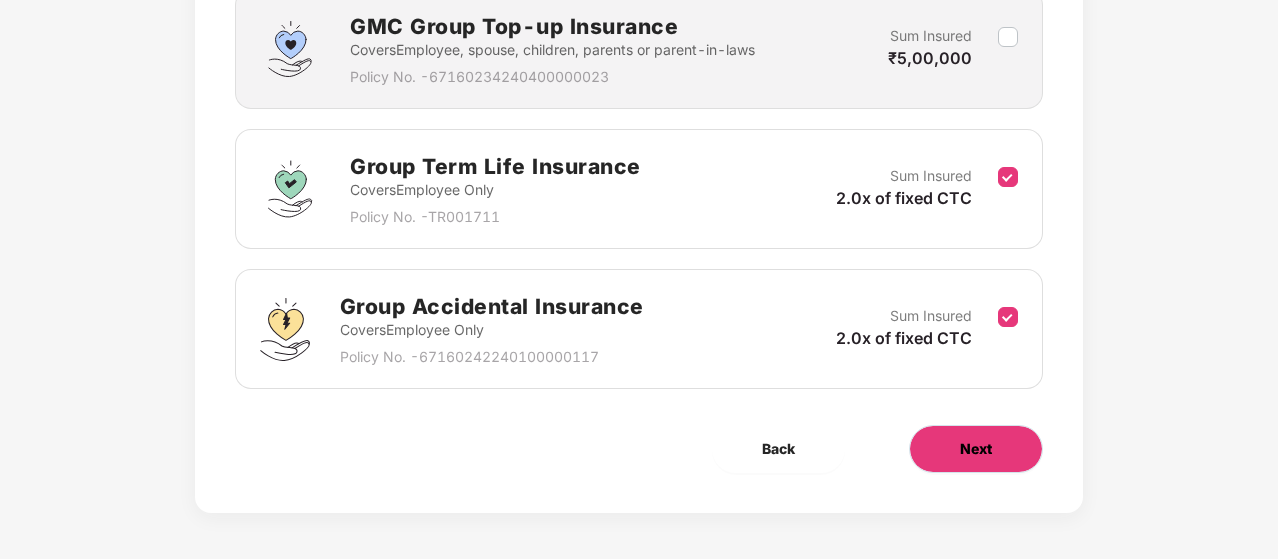 click on "Next" at bounding box center [976, 449] 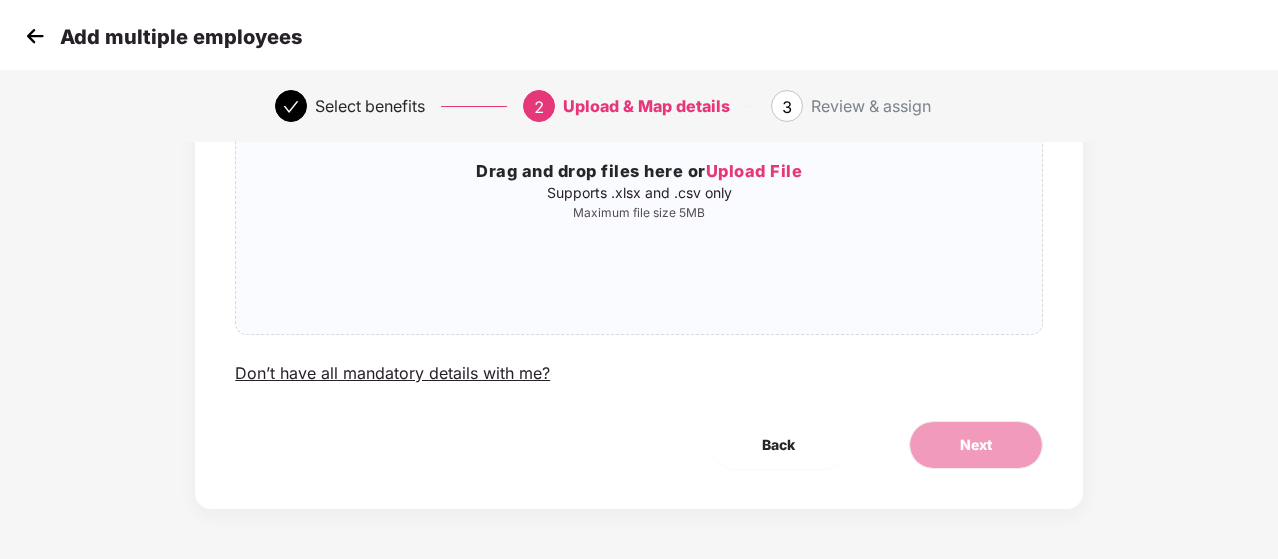 scroll, scrollTop: 0, scrollLeft: 0, axis: both 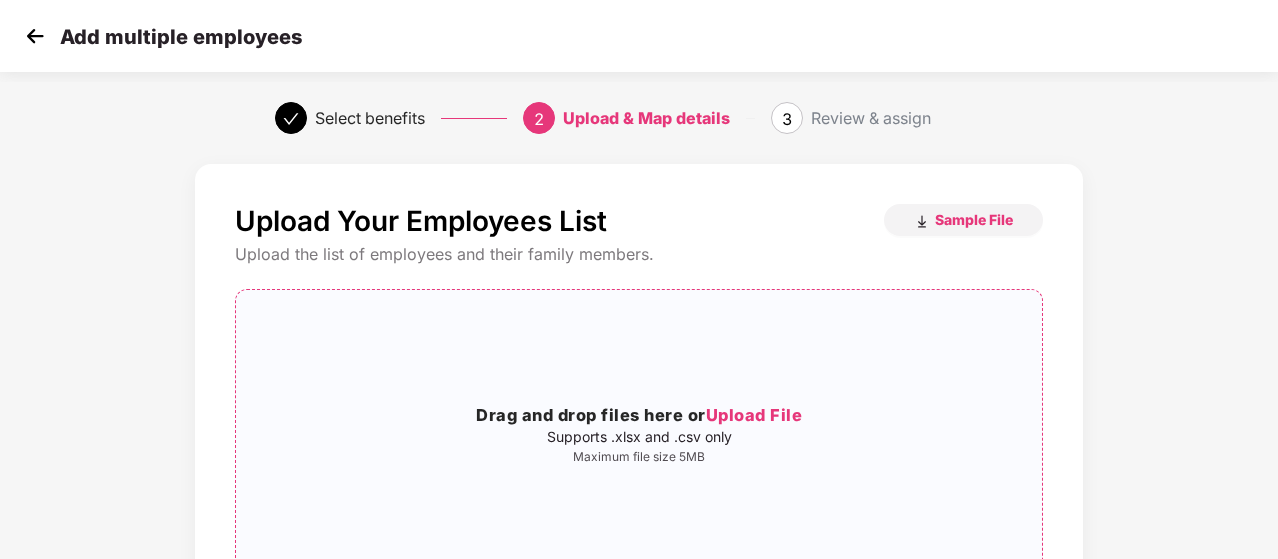 click on "Upload File" at bounding box center (754, 415) 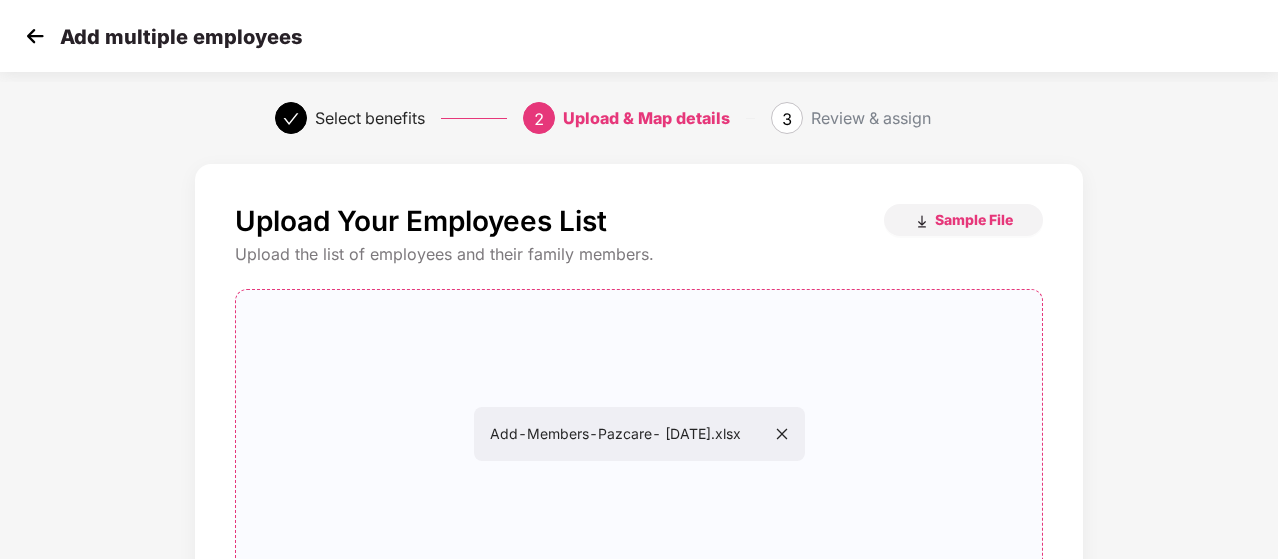 scroll, scrollTop: 244, scrollLeft: 0, axis: vertical 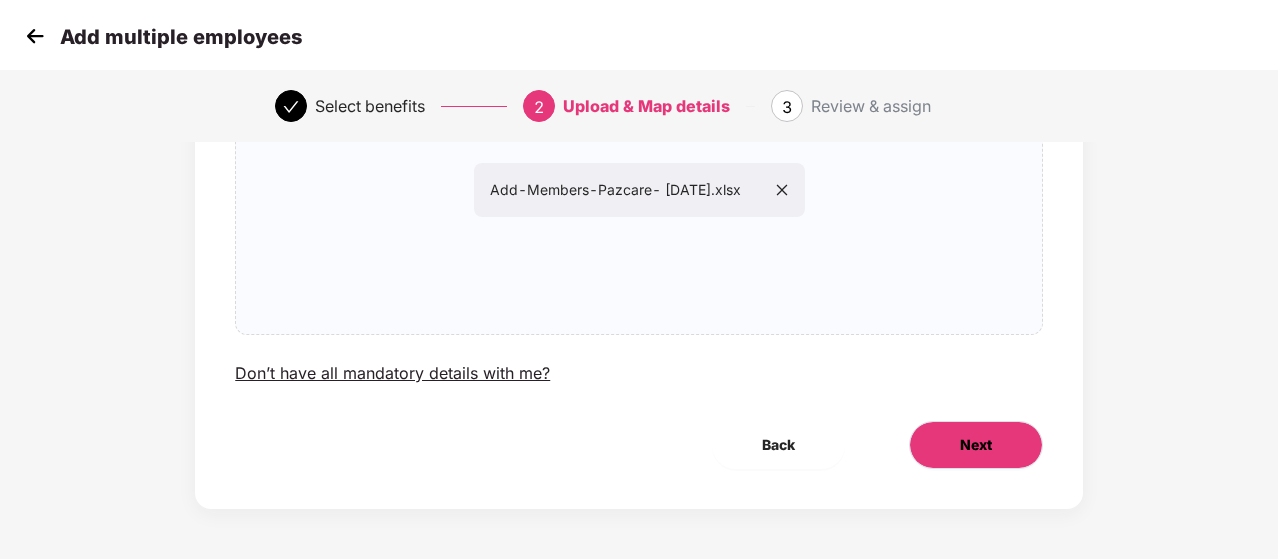 click on "Next" at bounding box center (976, 445) 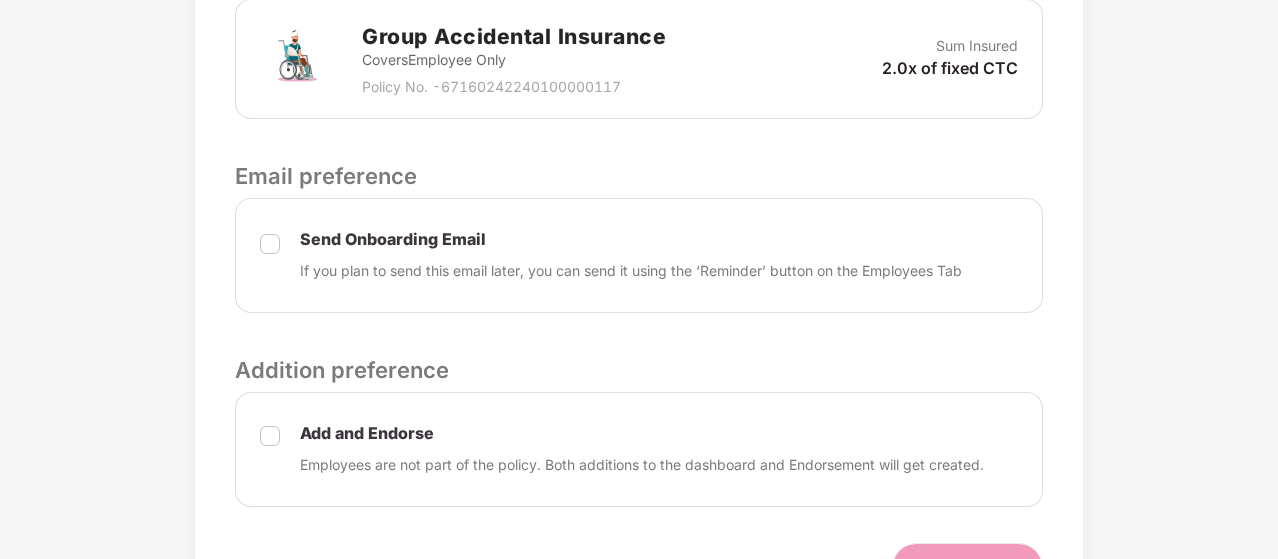 scroll, scrollTop: 932, scrollLeft: 0, axis: vertical 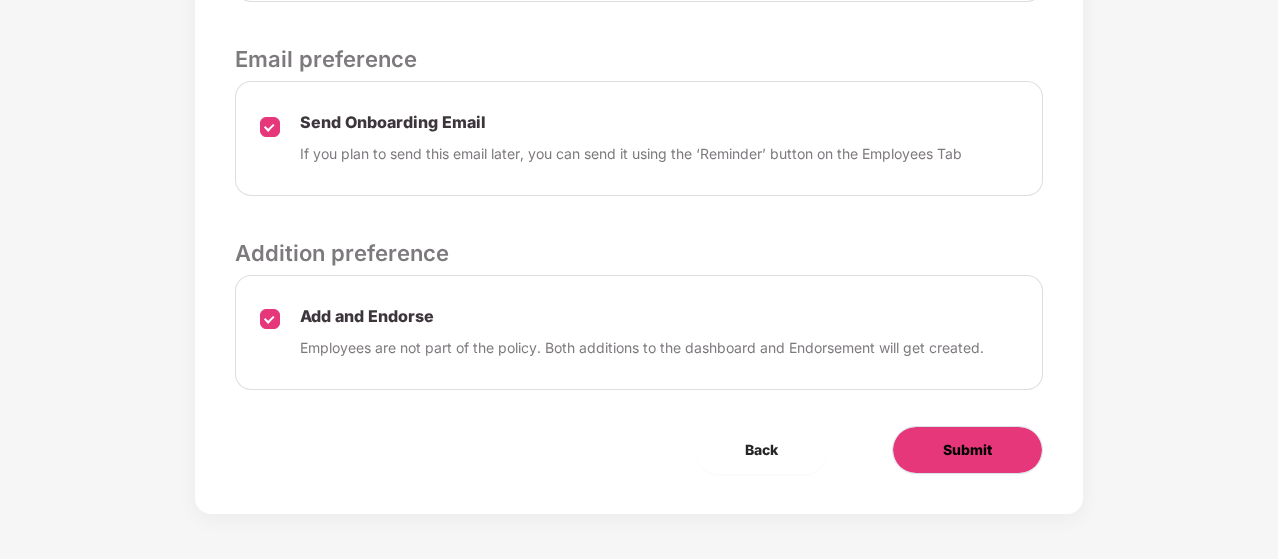 click on "Submit" at bounding box center (967, 450) 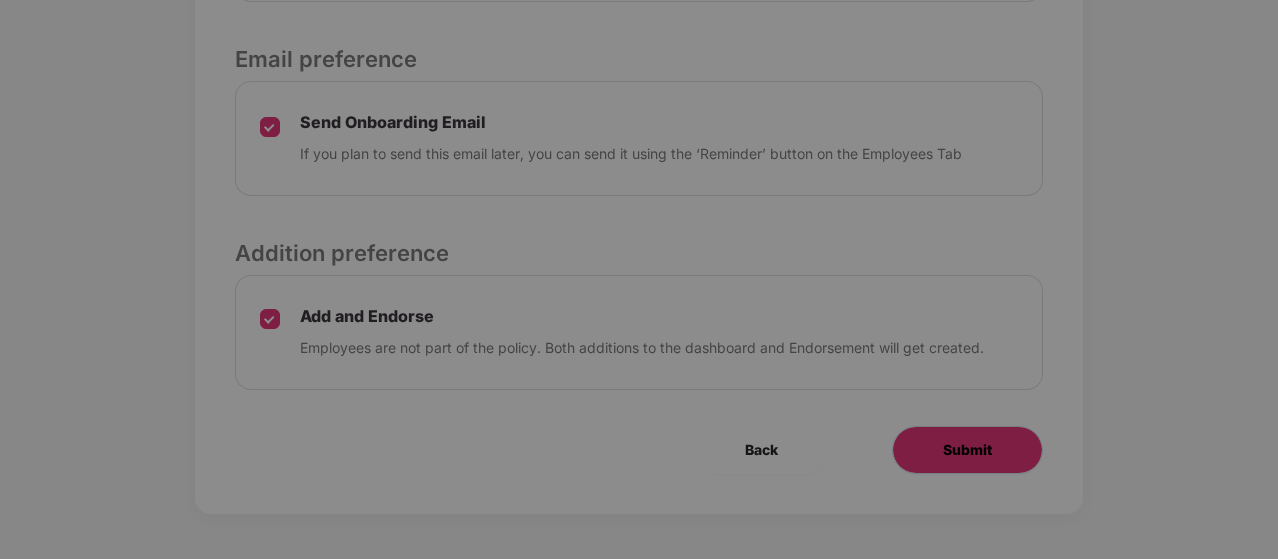 scroll, scrollTop: 0, scrollLeft: 0, axis: both 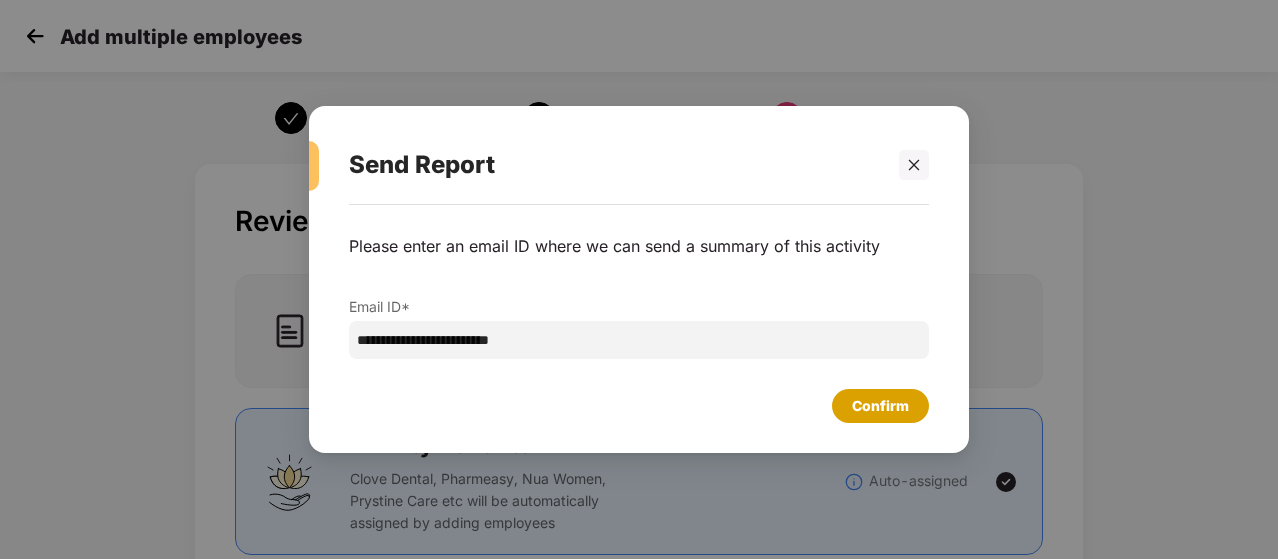 click on "Confirm" at bounding box center [880, 406] 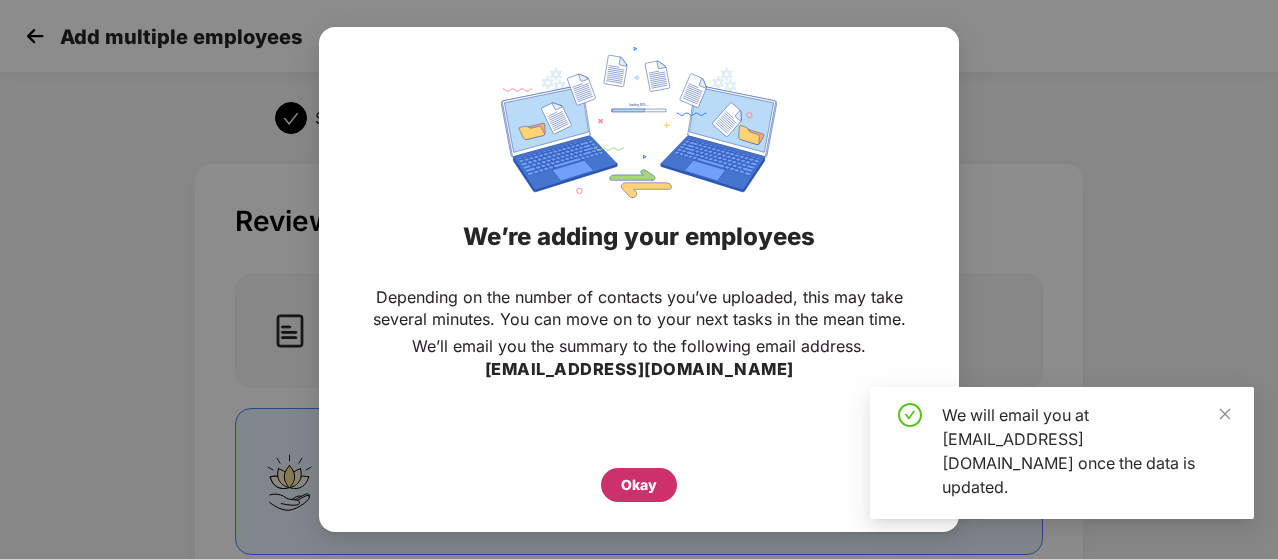 click on "Okay" at bounding box center [639, 485] 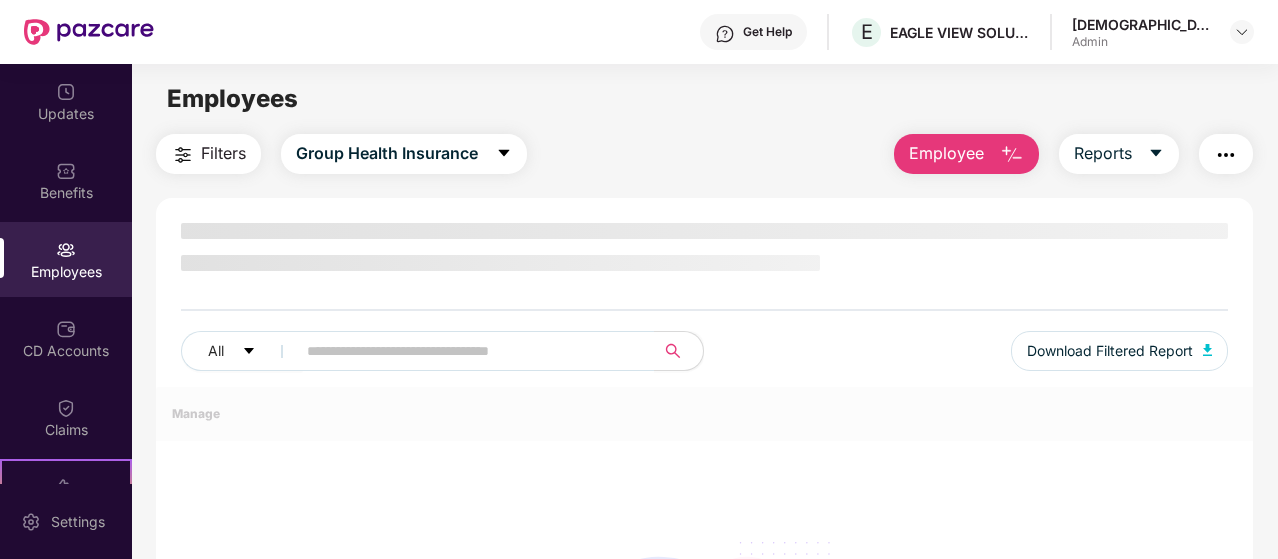 scroll, scrollTop: 0, scrollLeft: 0, axis: both 